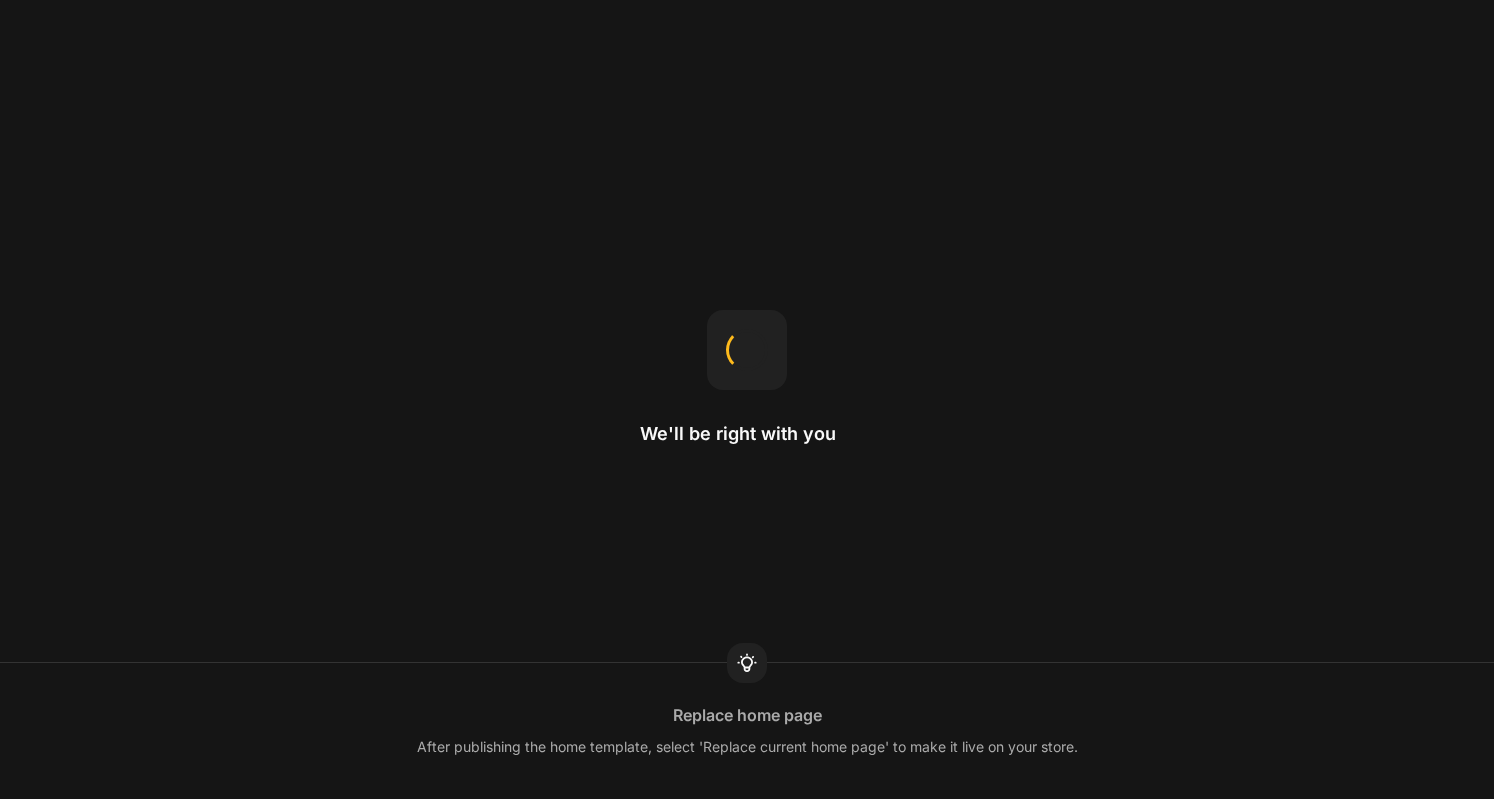 scroll, scrollTop: 0, scrollLeft: 0, axis: both 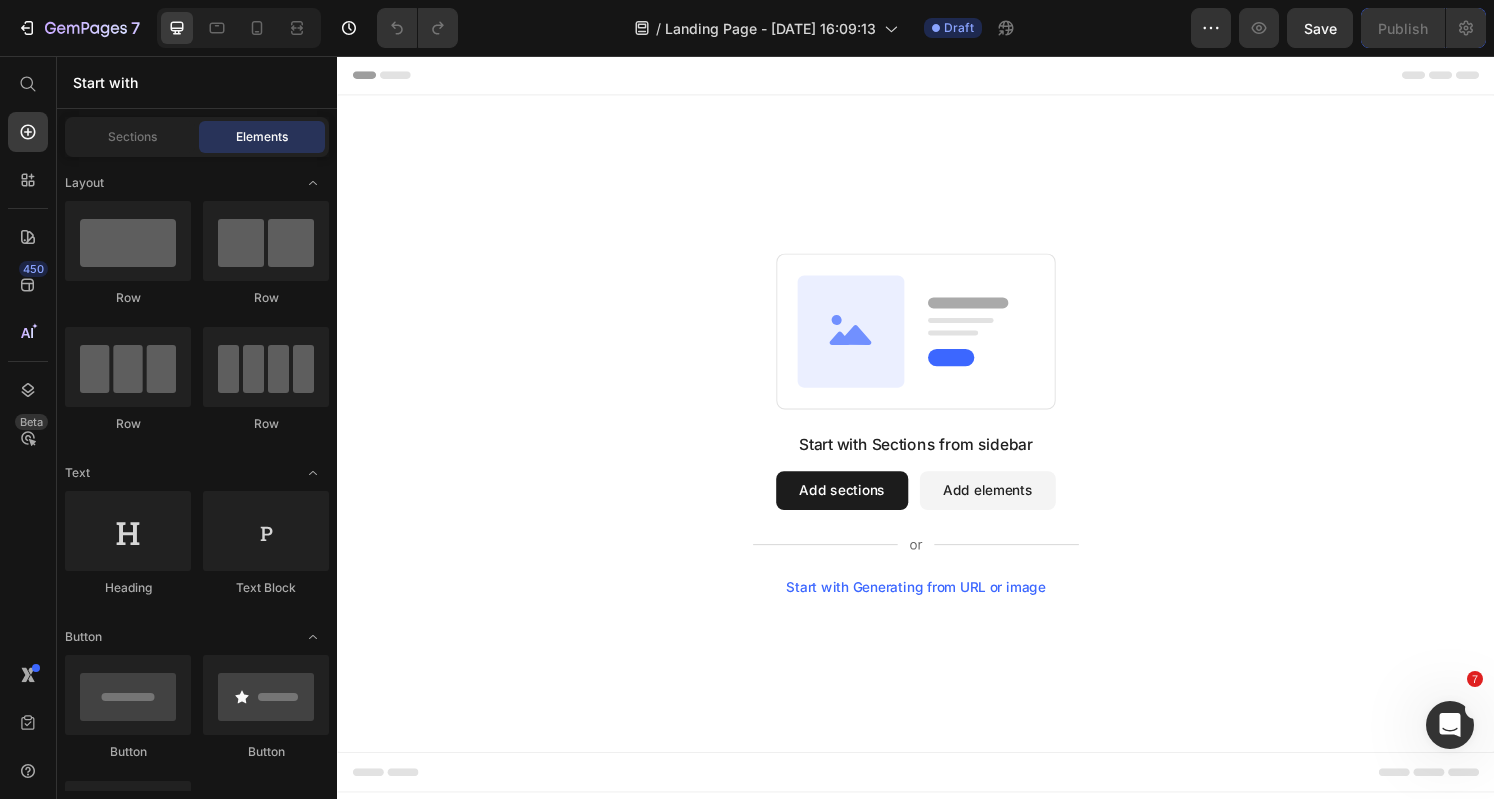 click on "Start with Generating from URL or image" at bounding box center [937, 607] 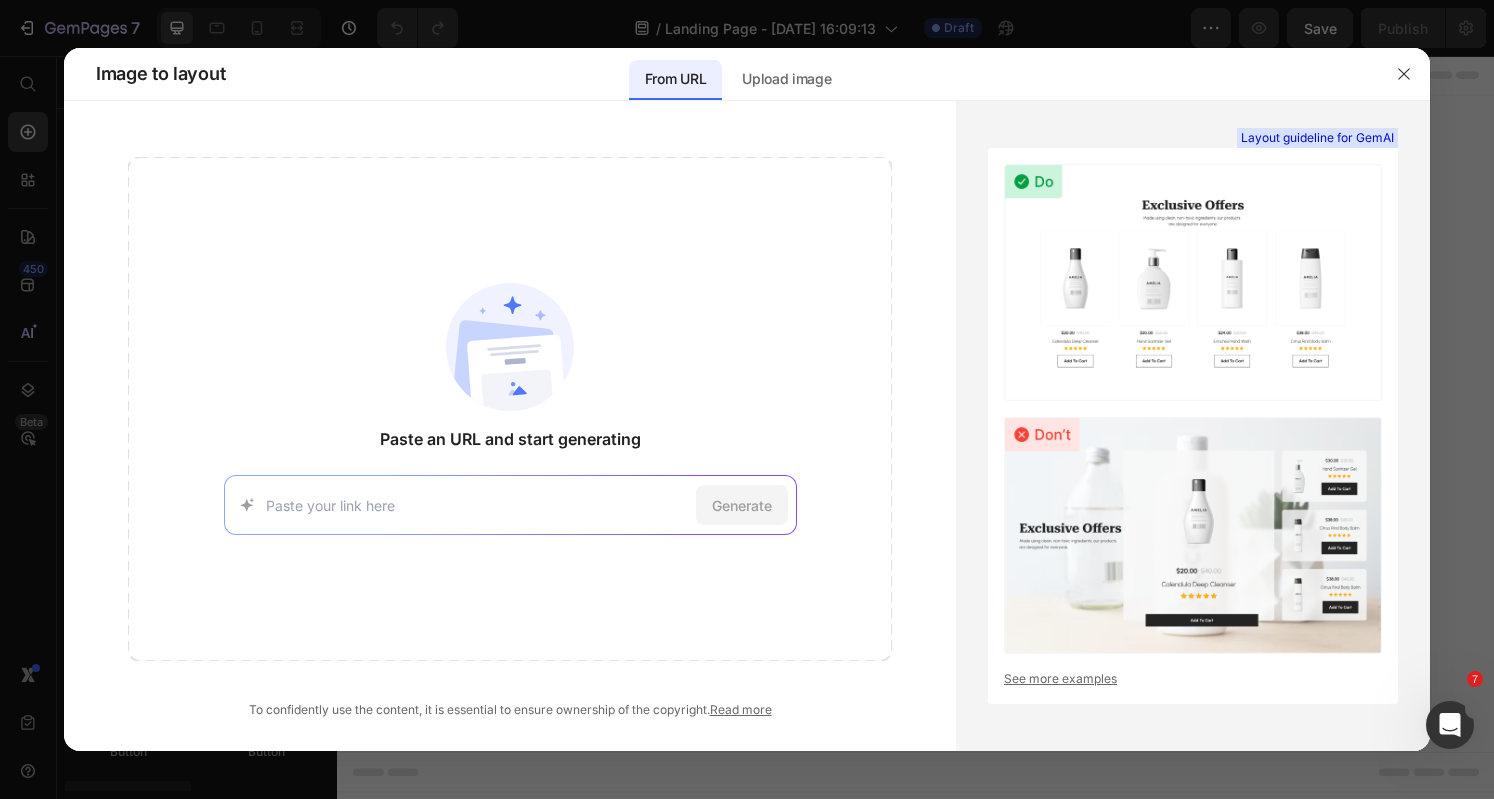 click at bounding box center [477, 505] 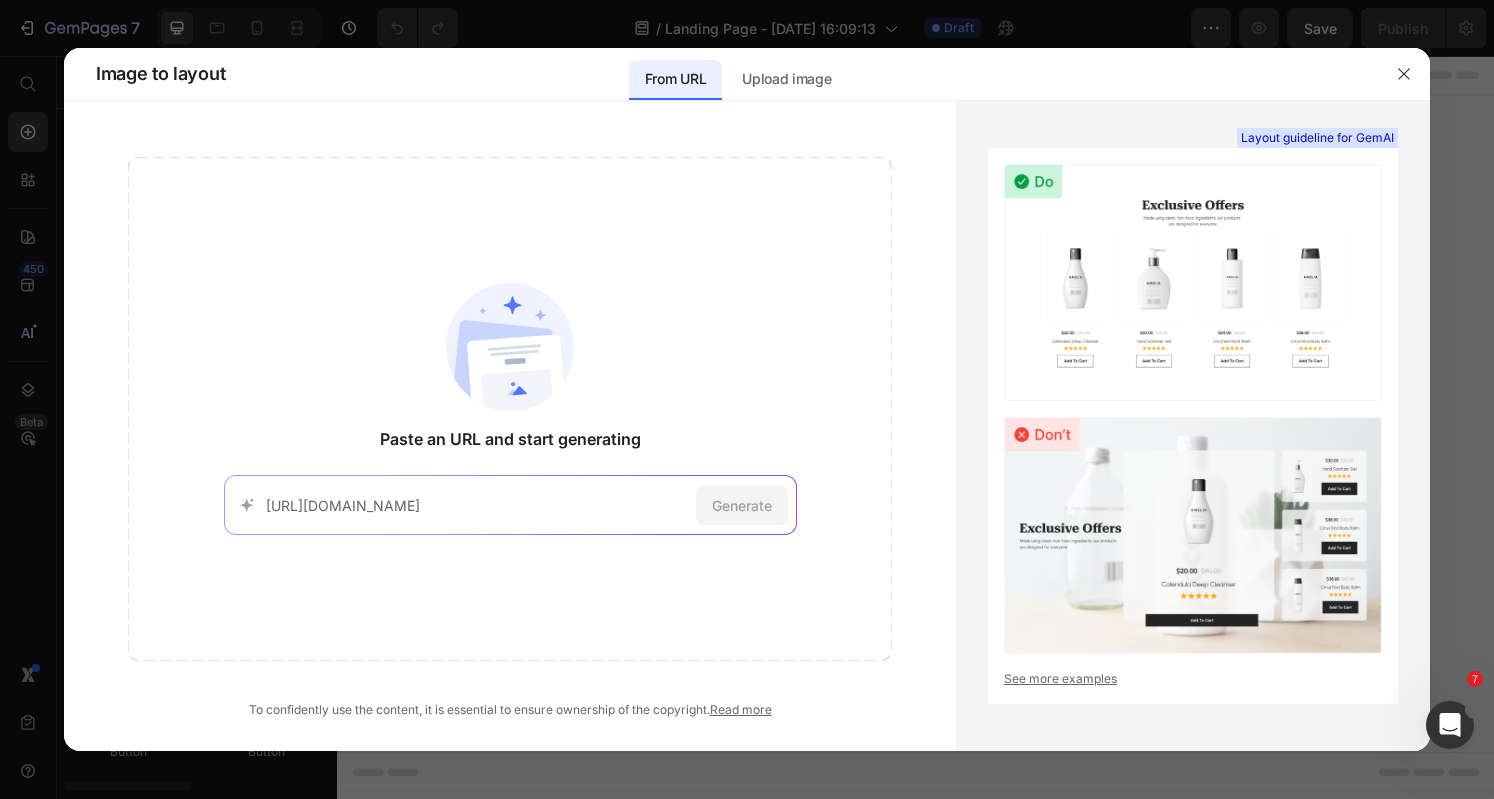 scroll, scrollTop: 0, scrollLeft: 3208, axis: horizontal 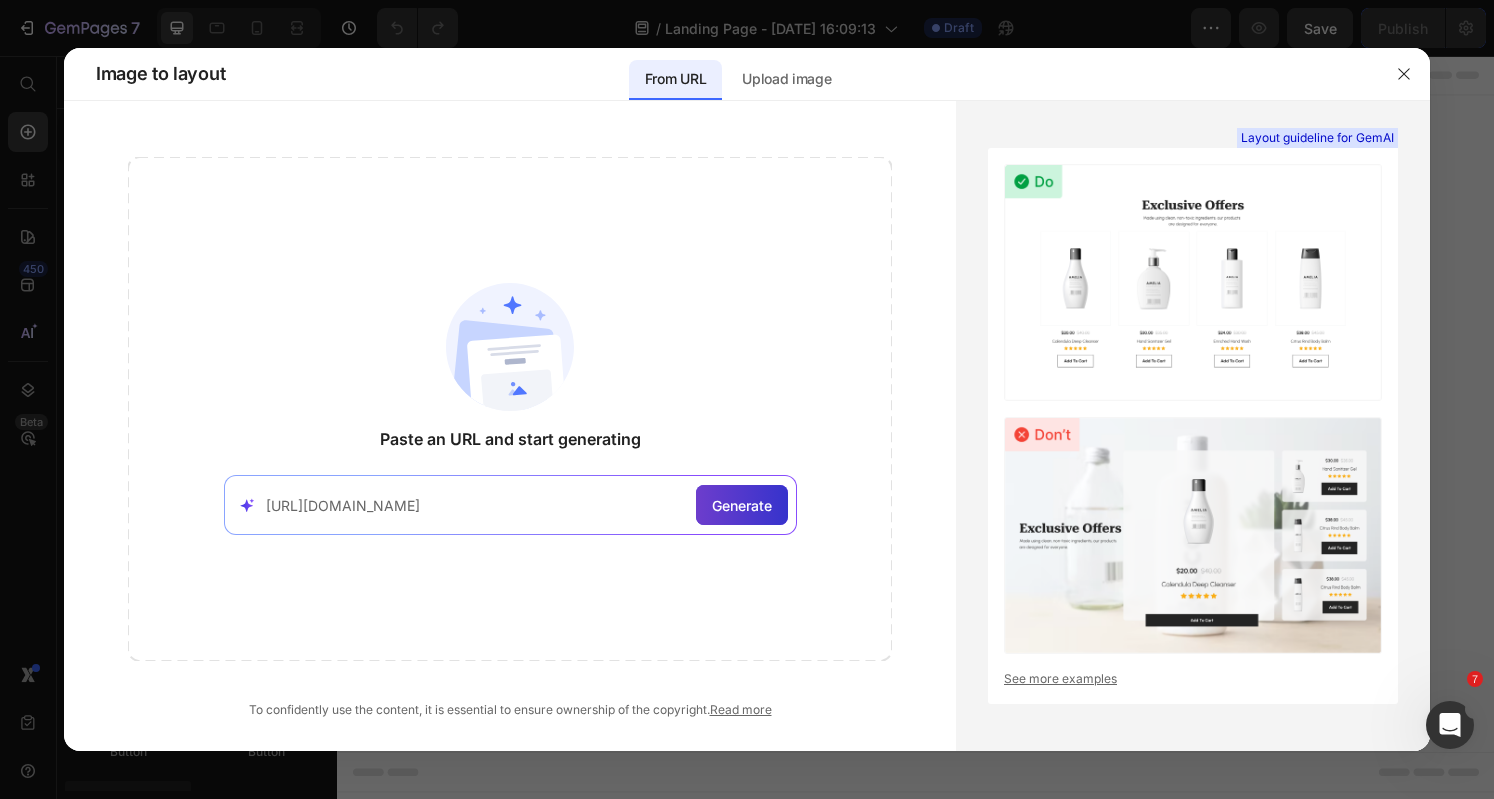 type on "[URL][DOMAIN_NAME]" 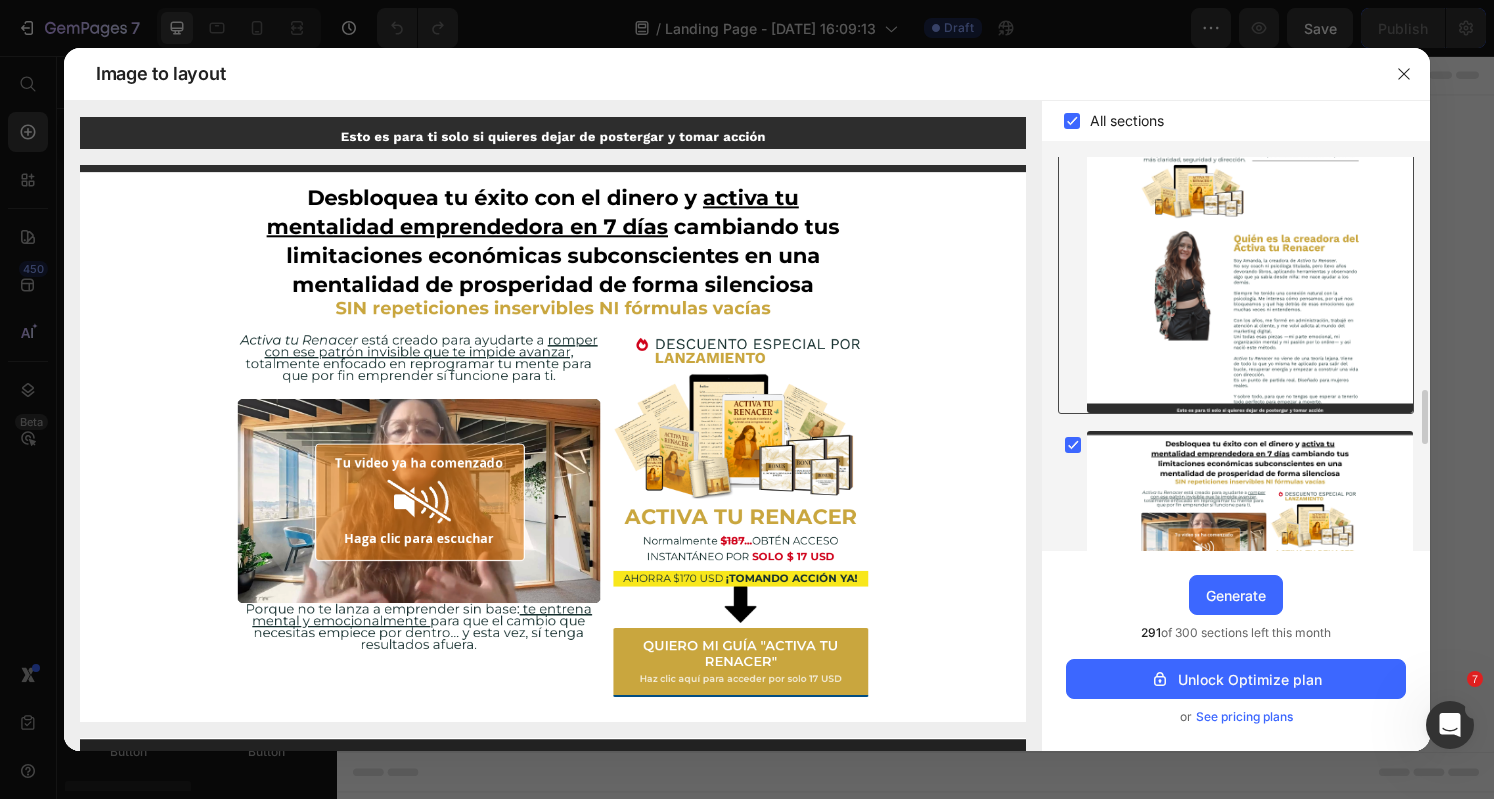 scroll, scrollTop: 1800, scrollLeft: 0, axis: vertical 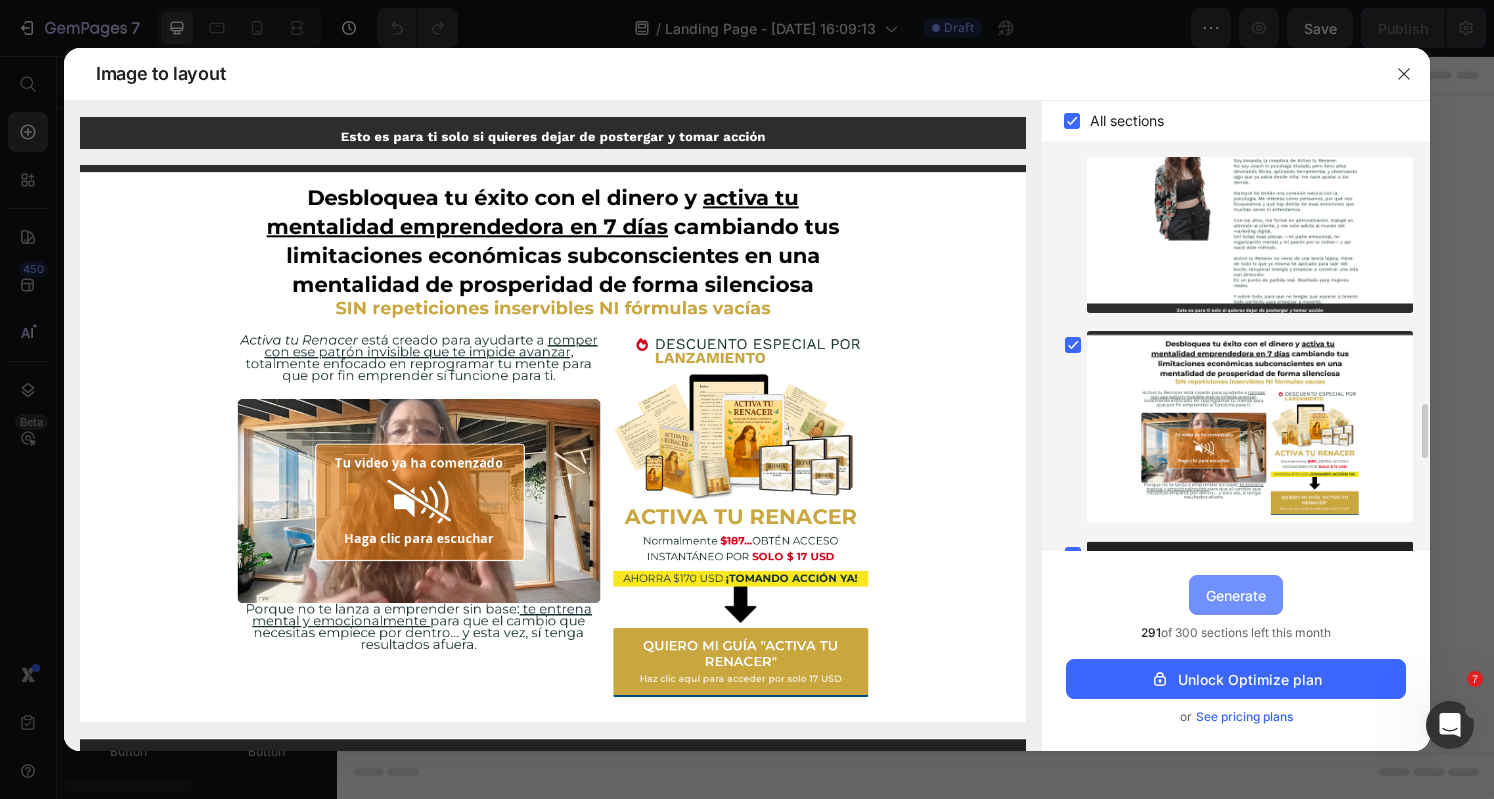 click on "Generate" at bounding box center (1236, 595) 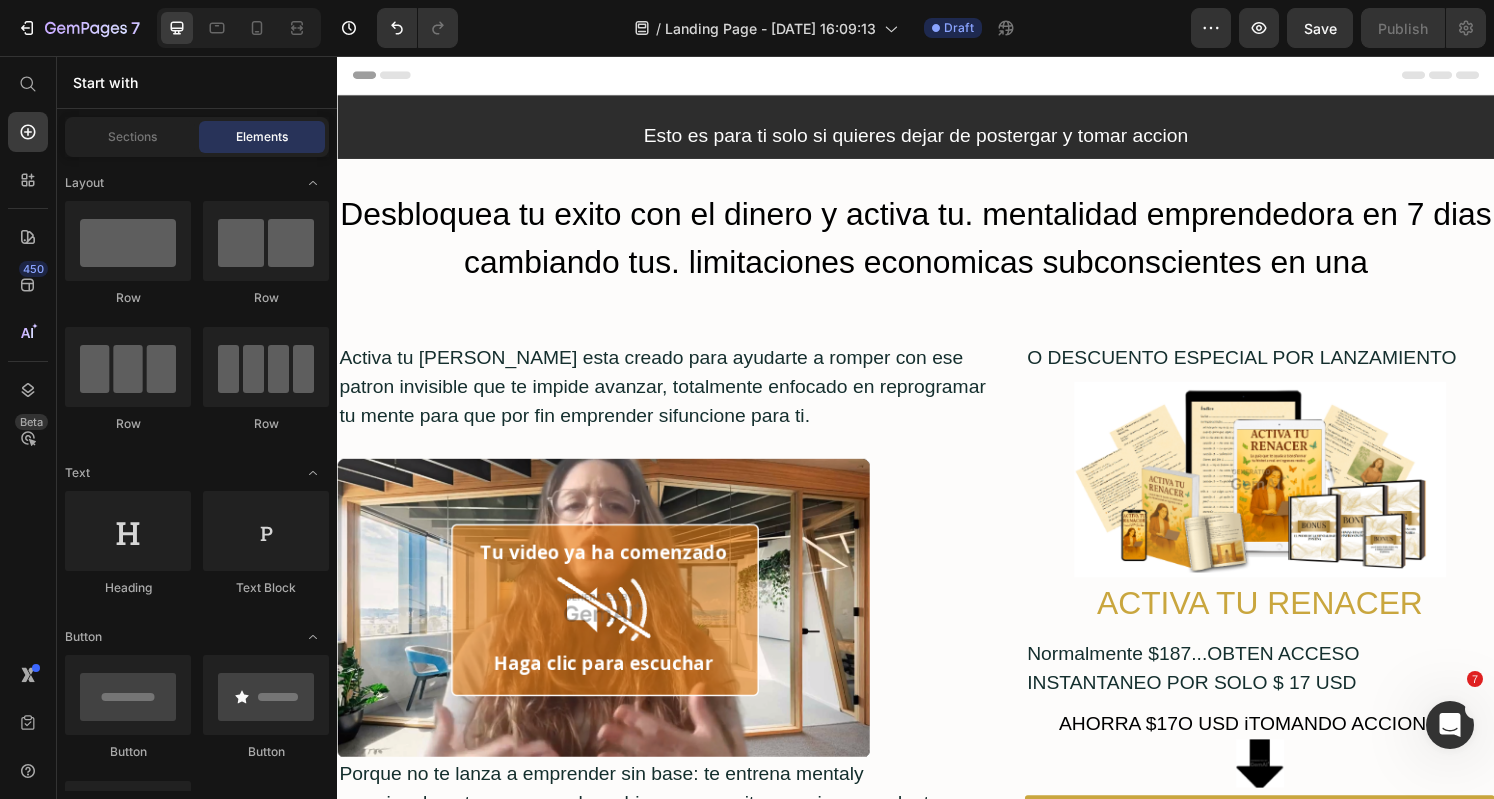 click at bounding box center (239, 28) 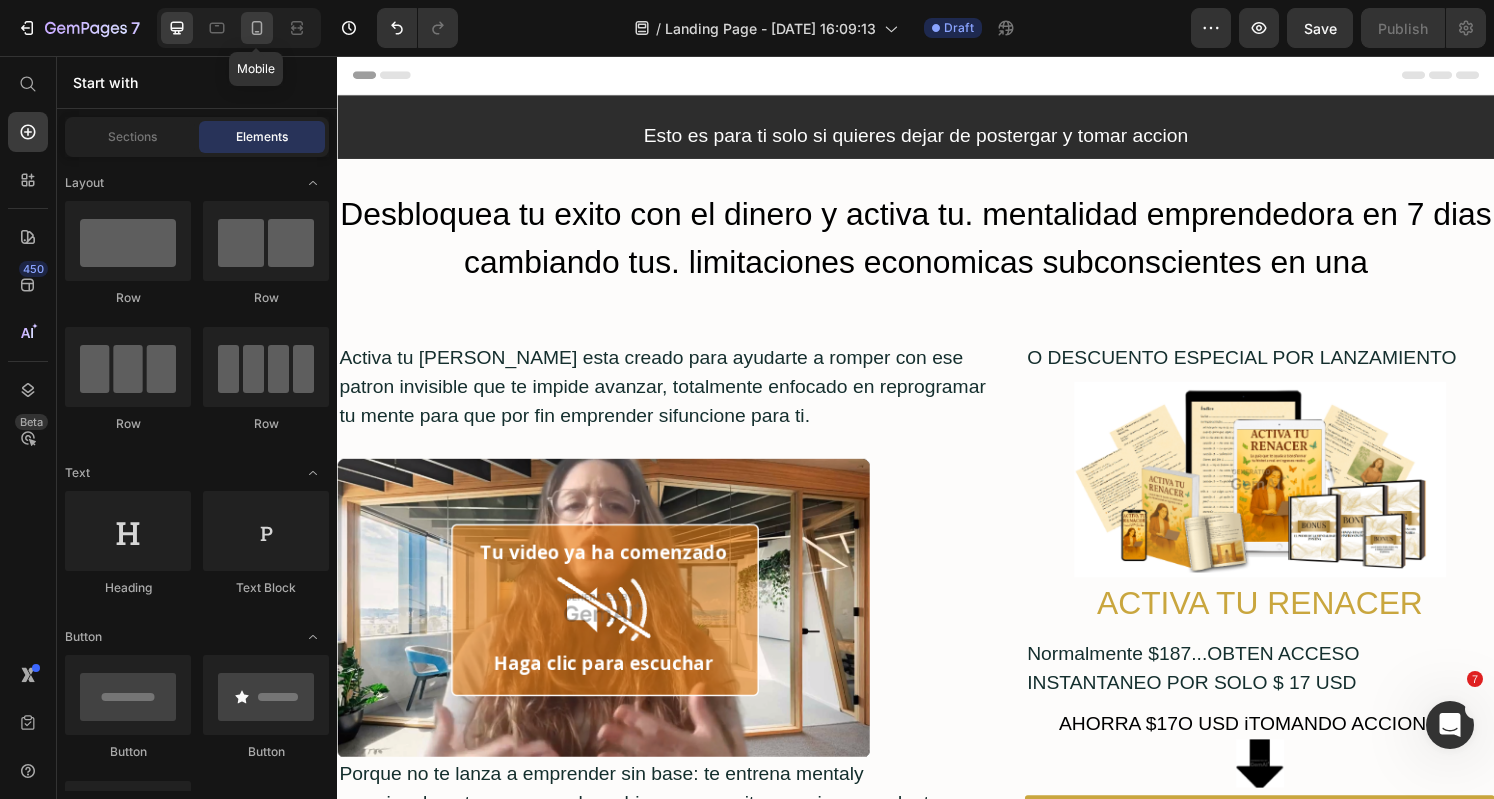 click 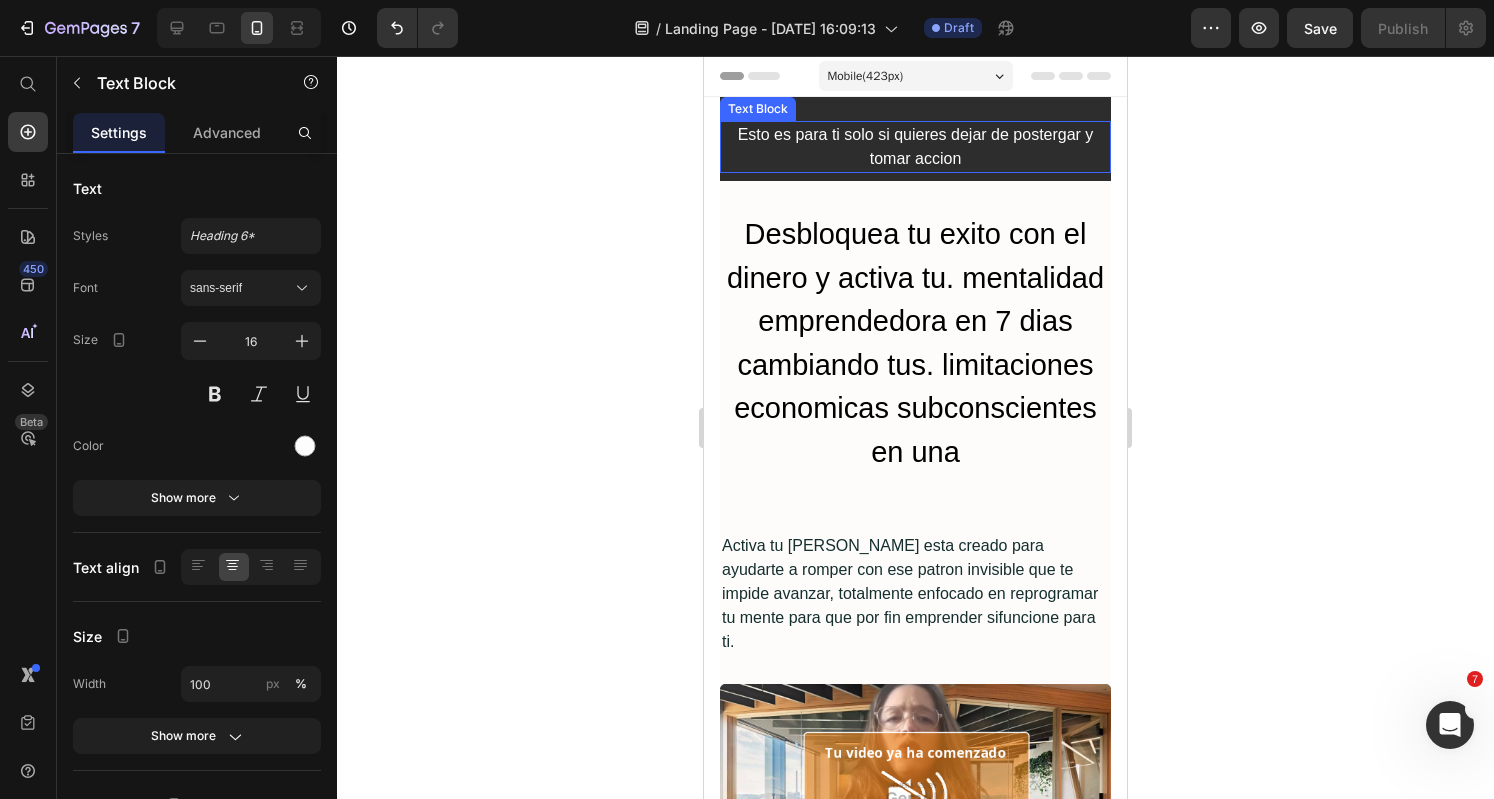 click on "Esto es para ti solo si quieres dejar de postergar y tomar accion" at bounding box center [915, 147] 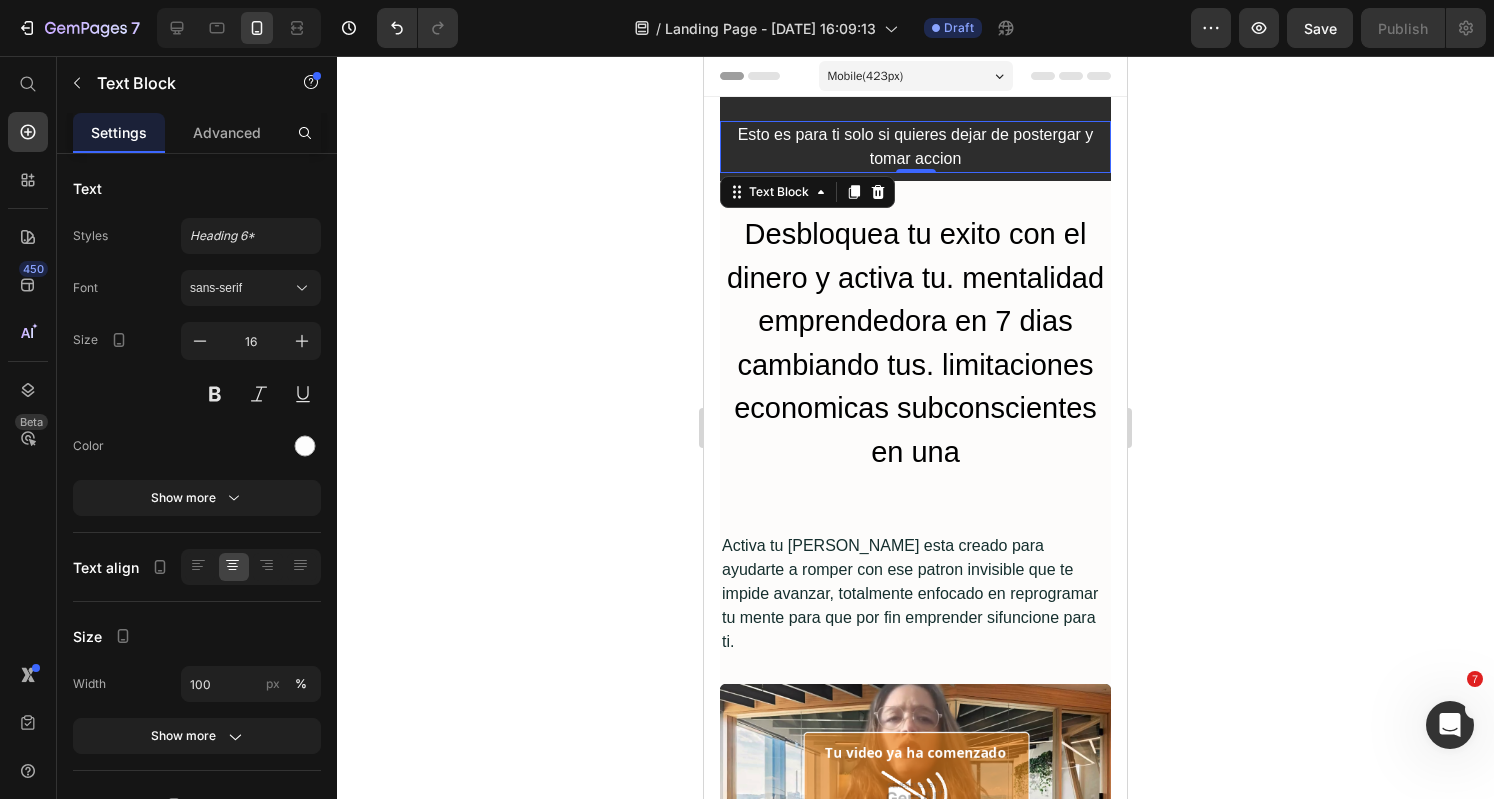 click on "Esto es para ti solo si quieres dejar de postergar y tomar accion" at bounding box center [915, 147] 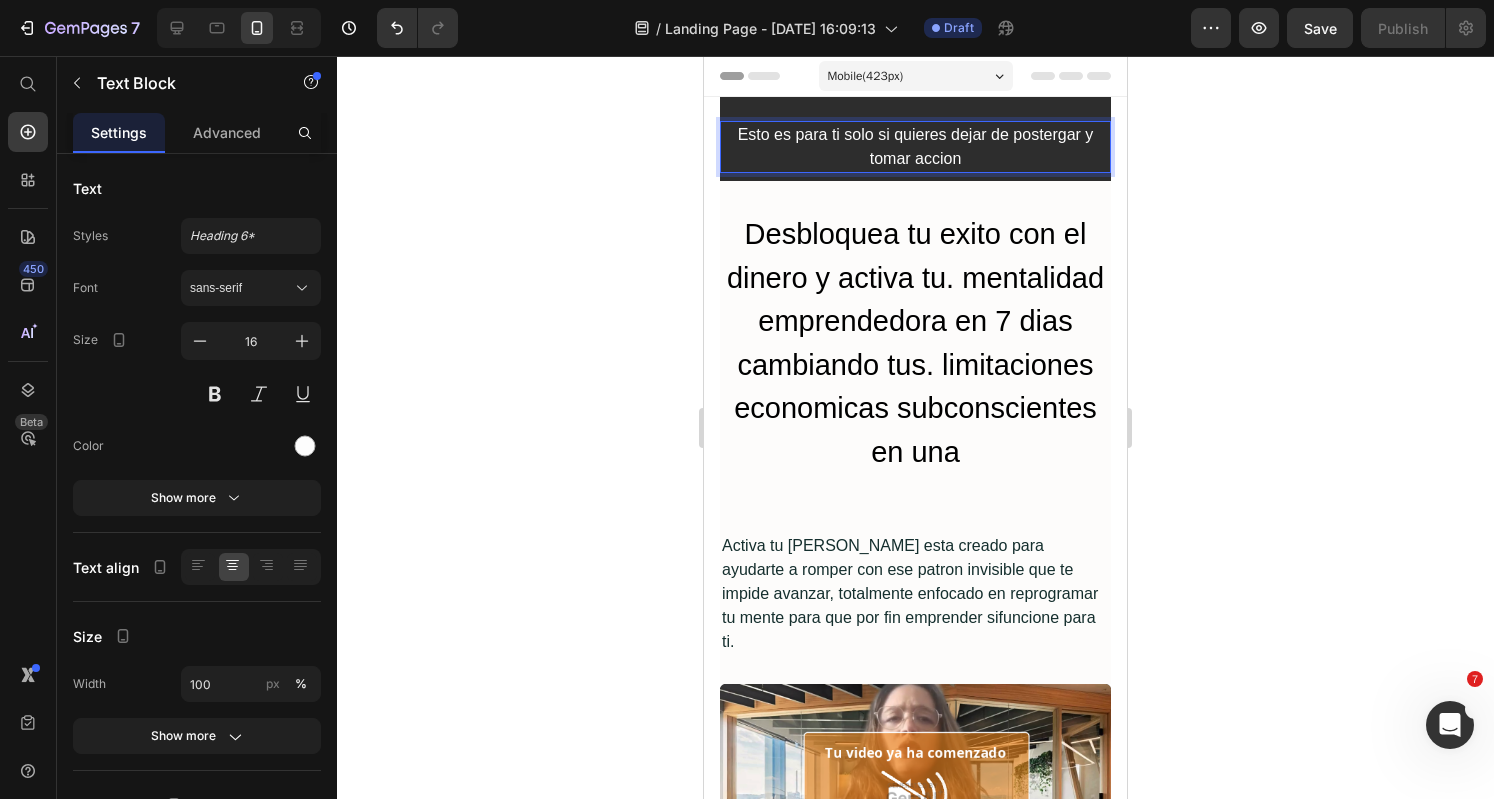 click on "Esto es para ti solo si quieres dejar de postergar y tomar accion" at bounding box center [915, 147] 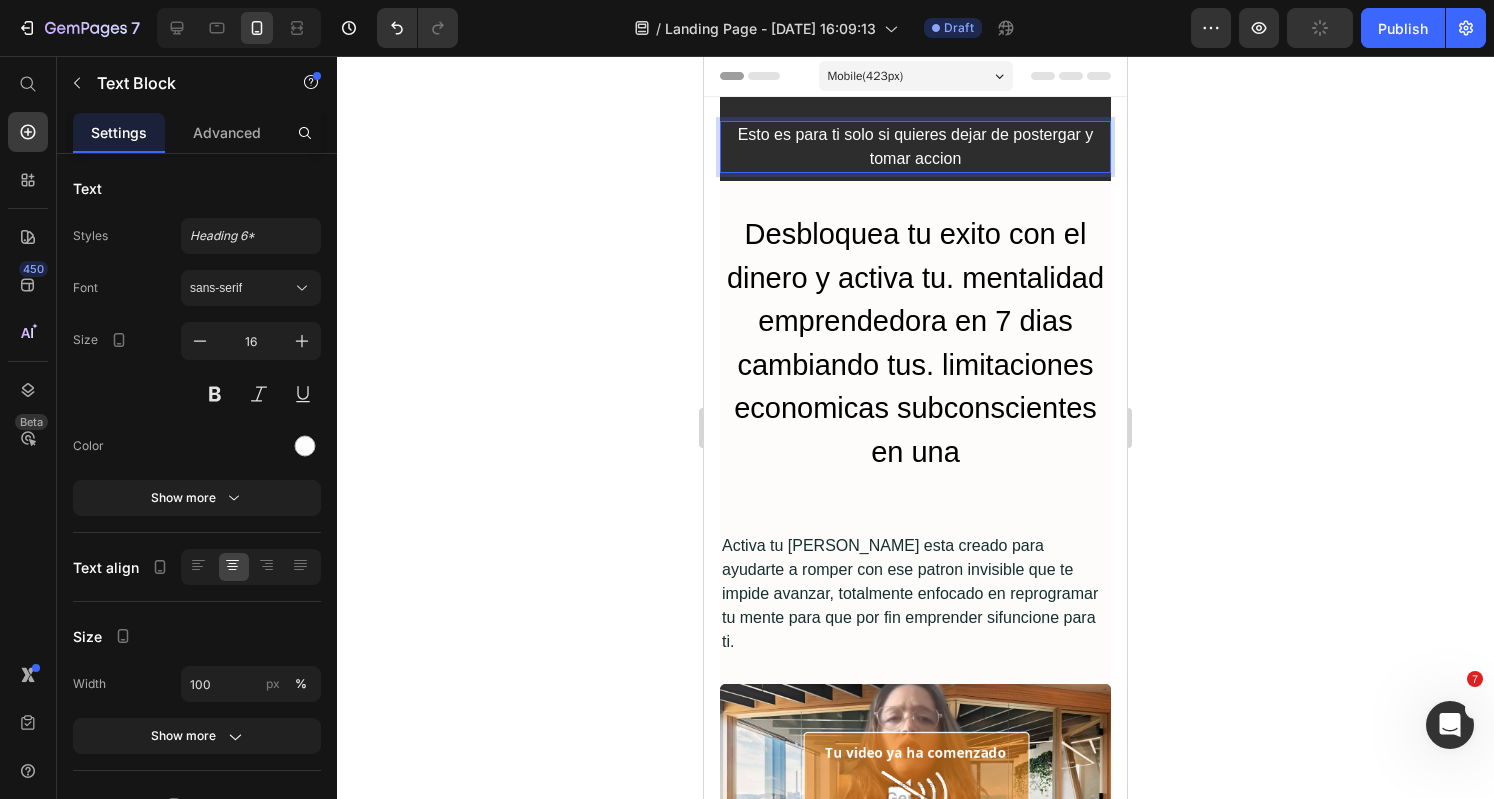 click on "Esto es para ti solo si quieres dejar de postergar y tomar accion" at bounding box center [915, 147] 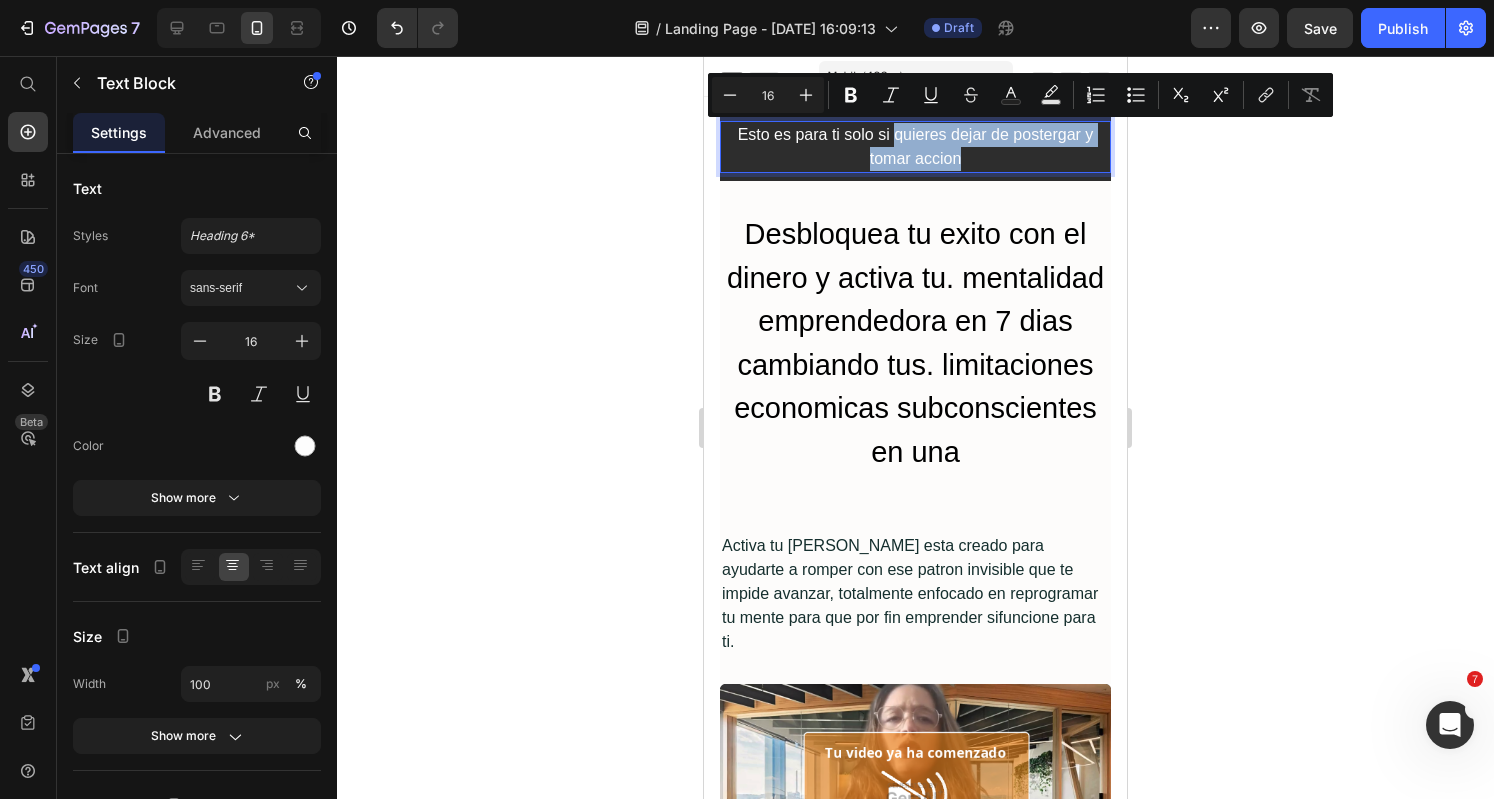 drag, startPoint x: 976, startPoint y: 167, endPoint x: 889, endPoint y: 135, distance: 92.69843 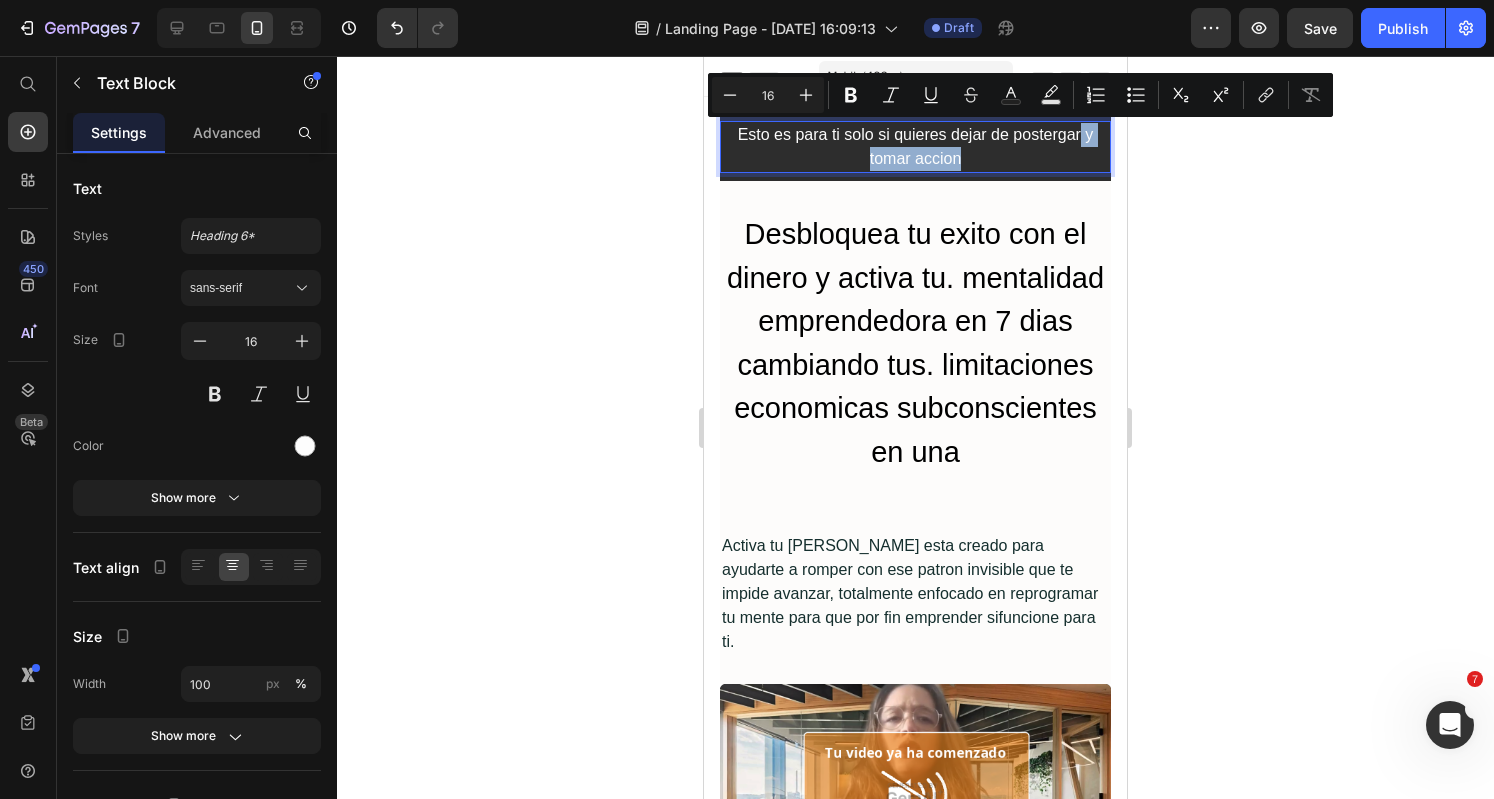 drag, startPoint x: 967, startPoint y: 165, endPoint x: 1074, endPoint y: 136, distance: 110.860275 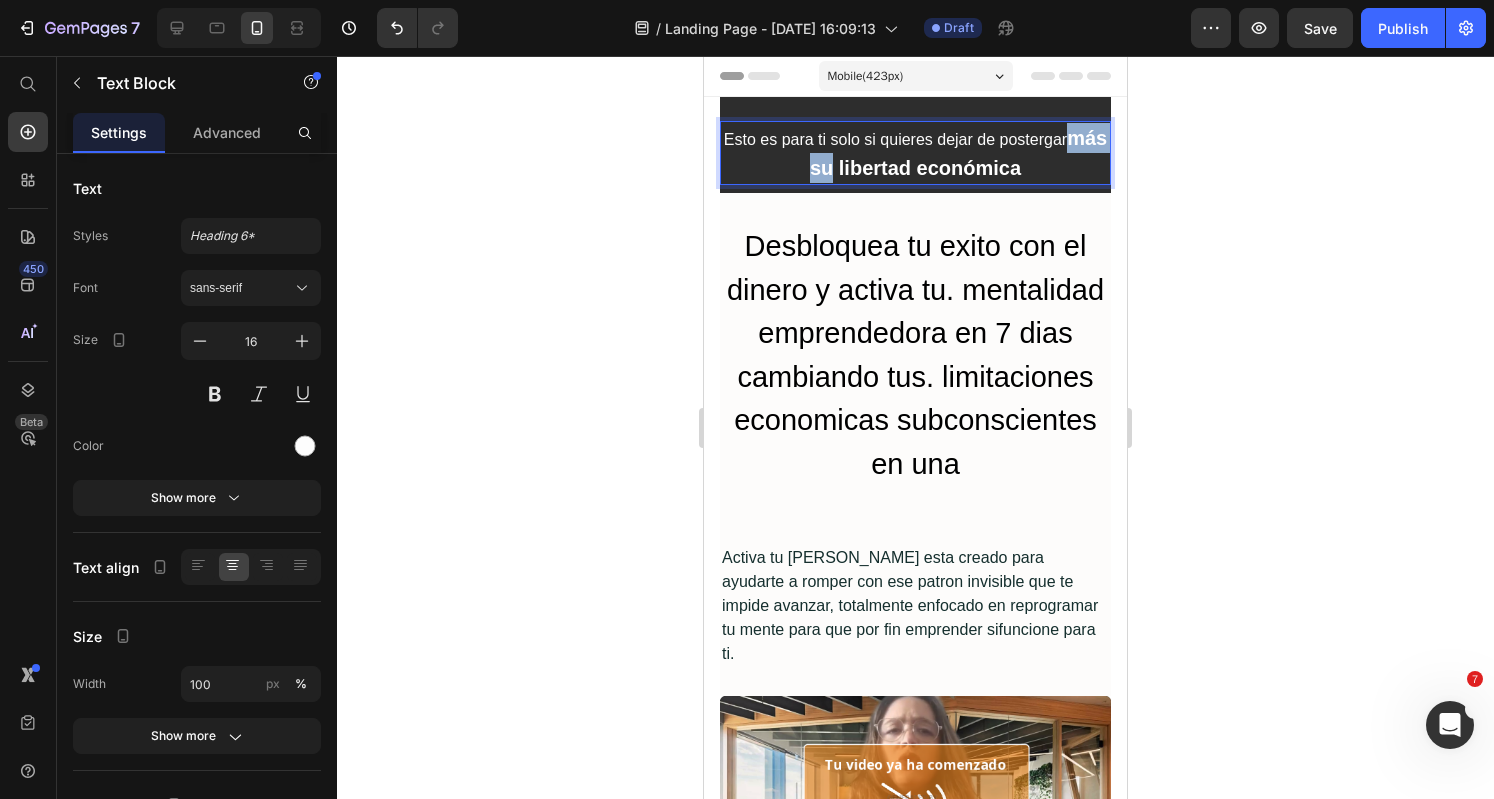 drag, startPoint x: 843, startPoint y: 163, endPoint x: 786, endPoint y: 168, distance: 57.21888 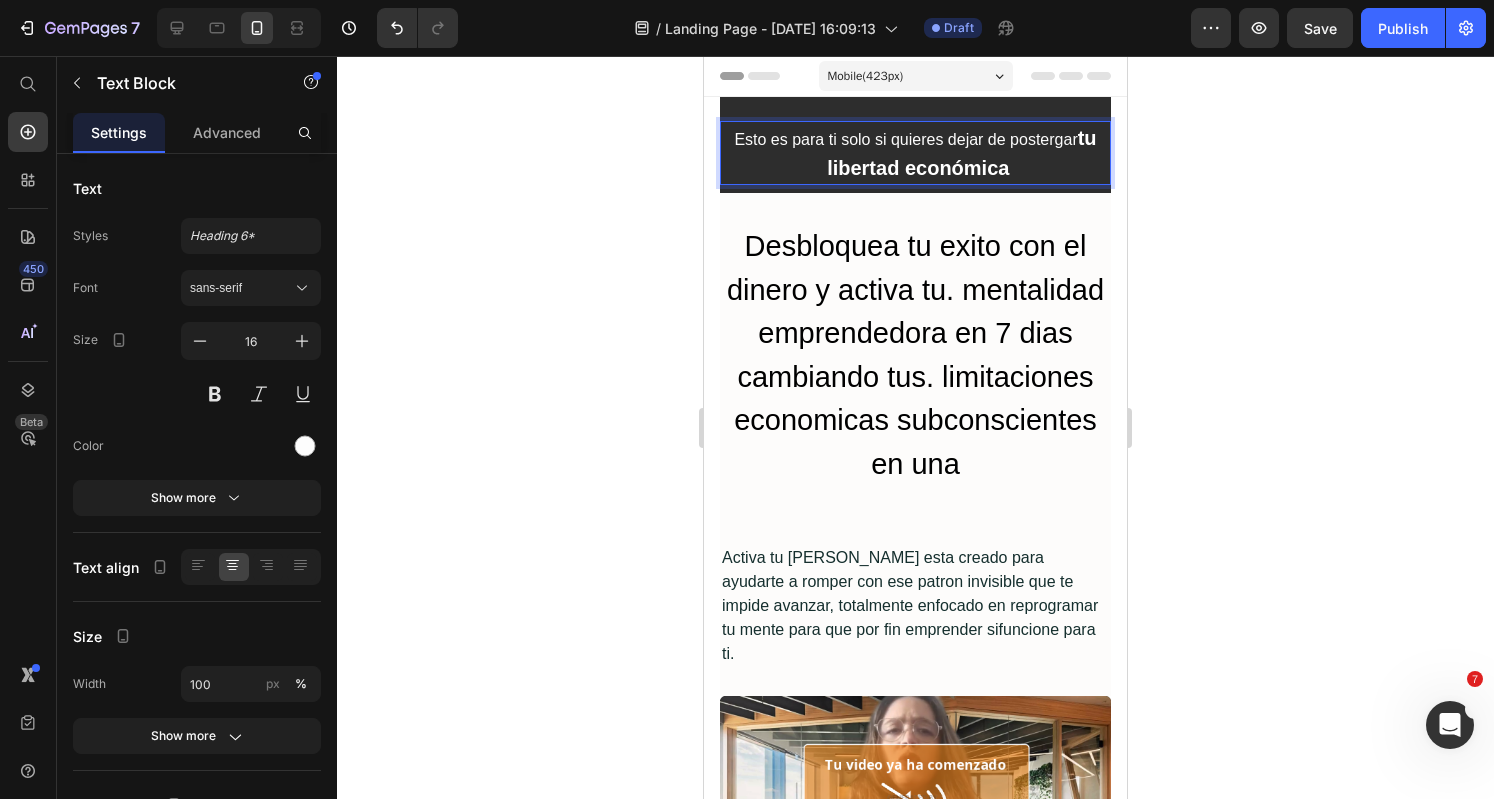 click on "Esto es para ti solo si quieres dejar de postergar  tu  libertad económica" at bounding box center [915, 153] 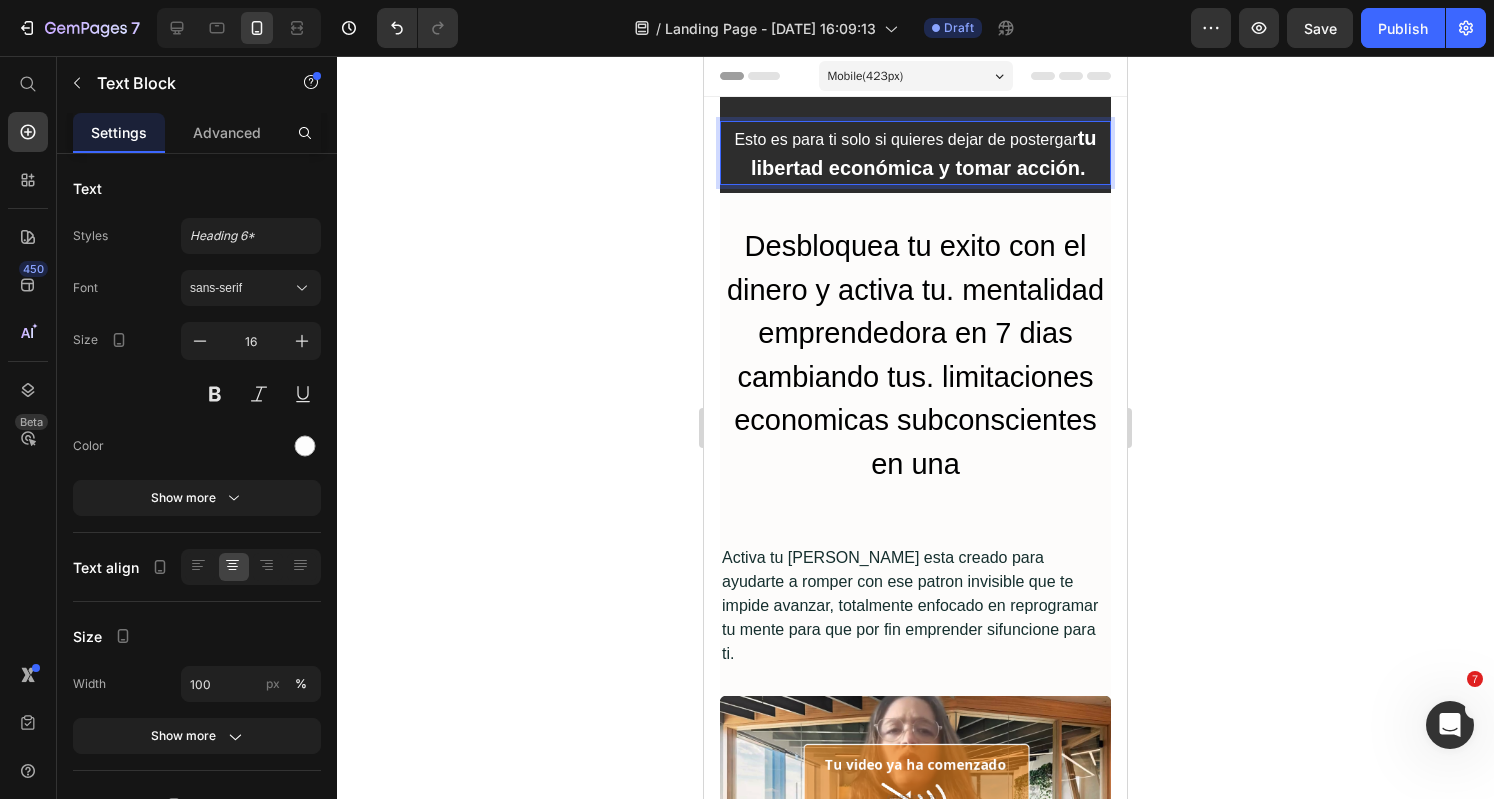 click on "tu  libertad económica y tomar acción." at bounding box center [920, 153] 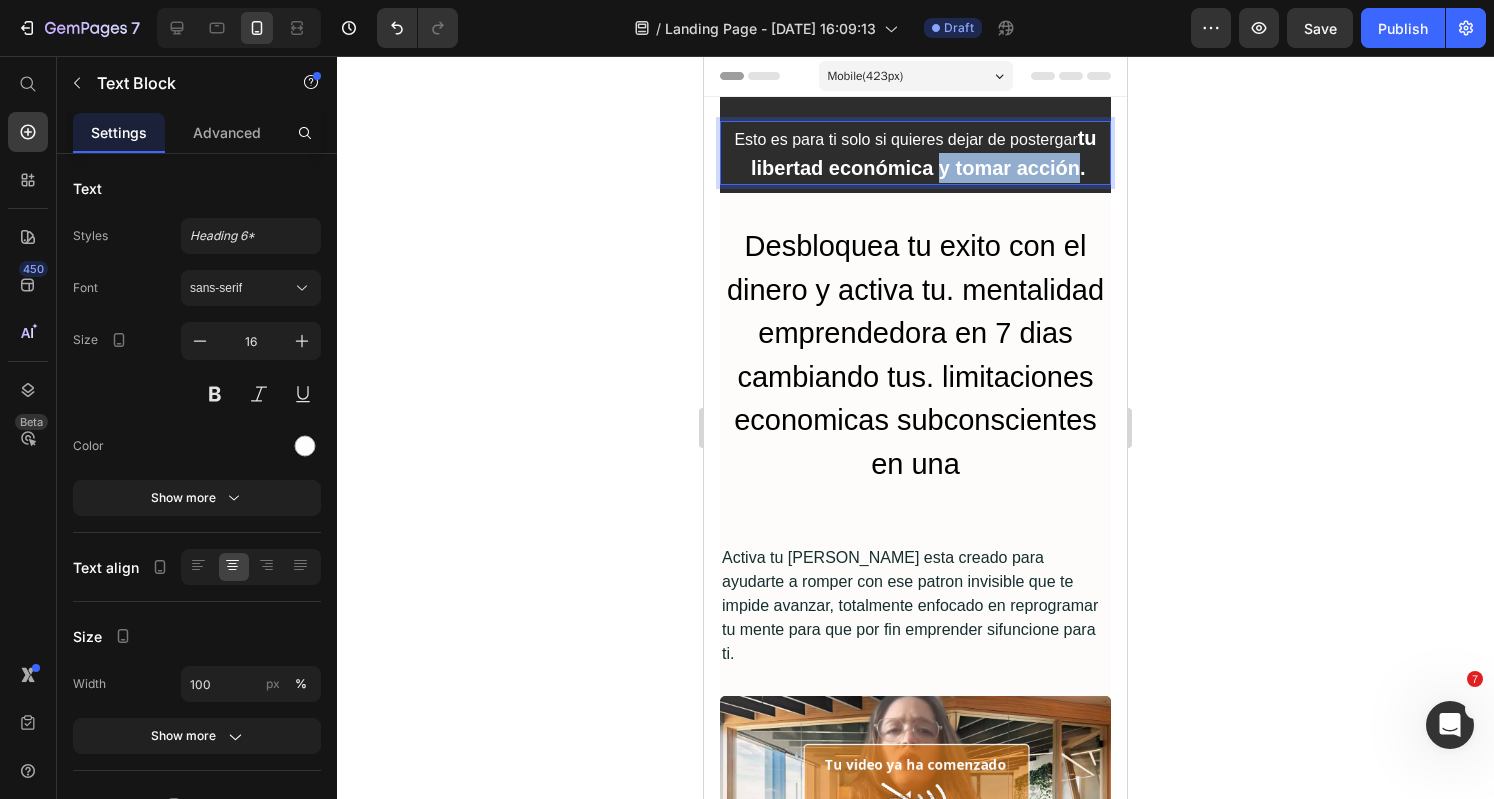 drag, startPoint x: 991, startPoint y: 173, endPoint x: 931, endPoint y: 175, distance: 60.033325 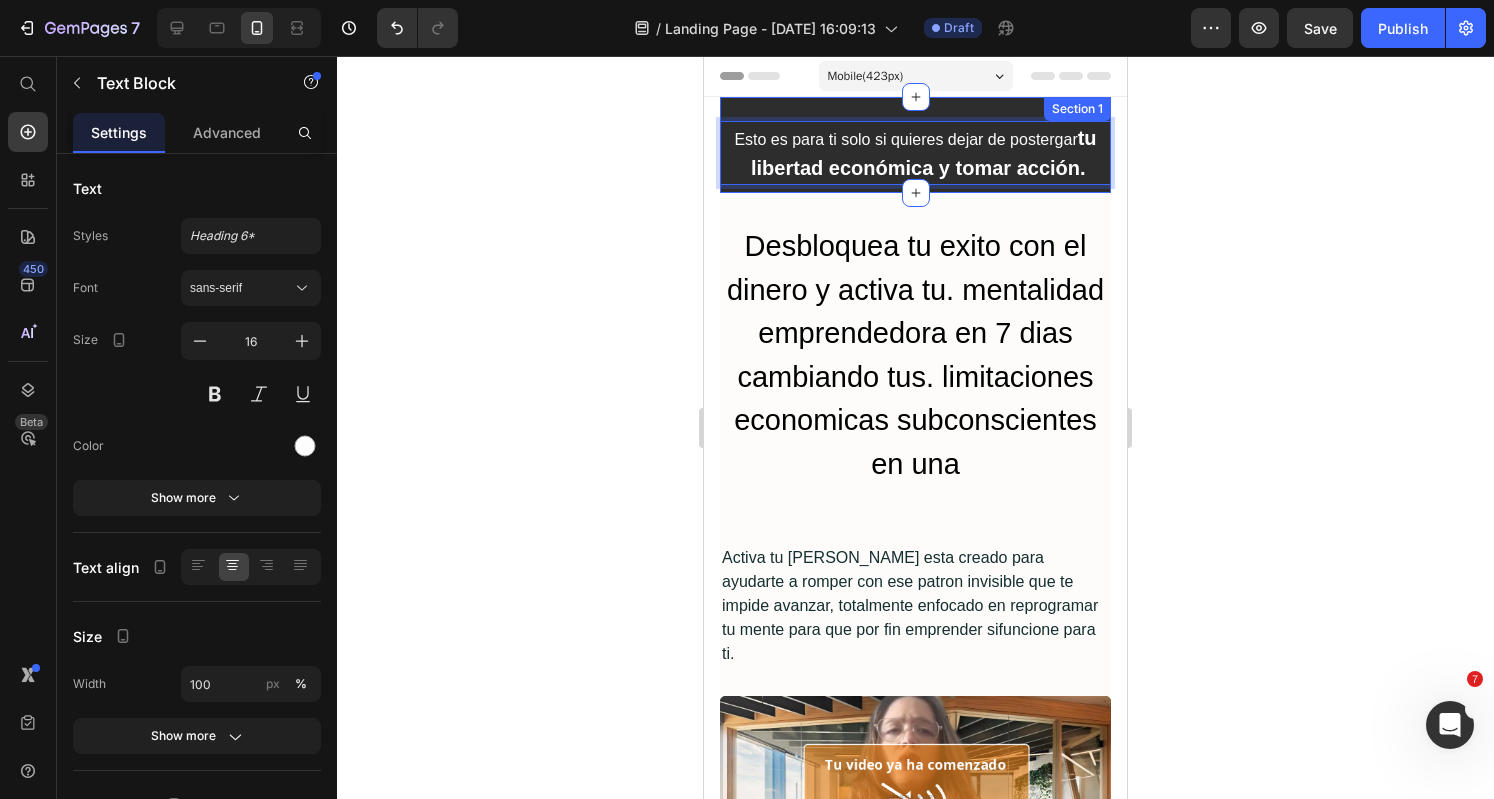 click on "tu  libertad económica y tomar acción." at bounding box center [920, 153] 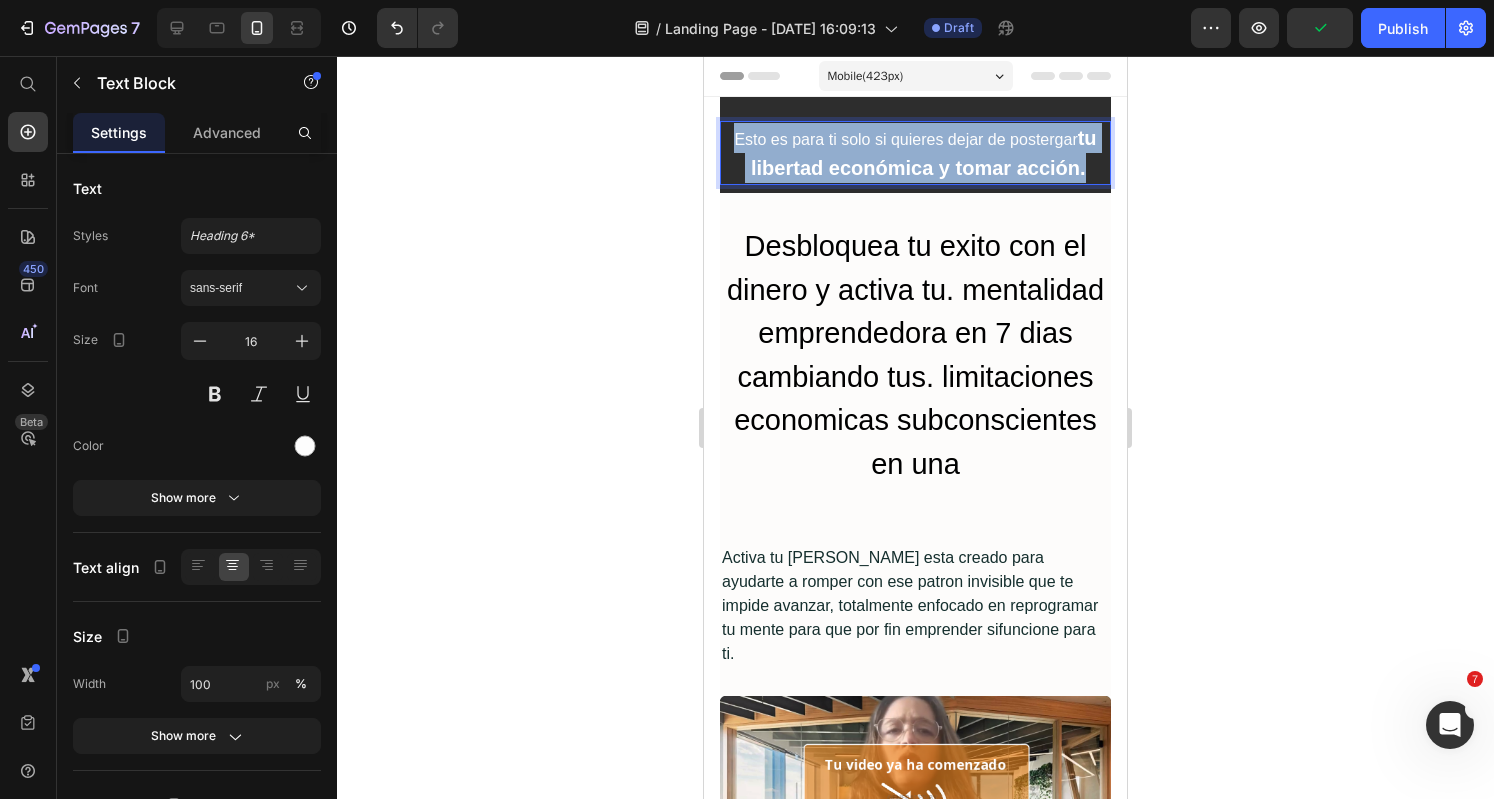 drag, startPoint x: 1080, startPoint y: 167, endPoint x: 707, endPoint y: 143, distance: 373.77133 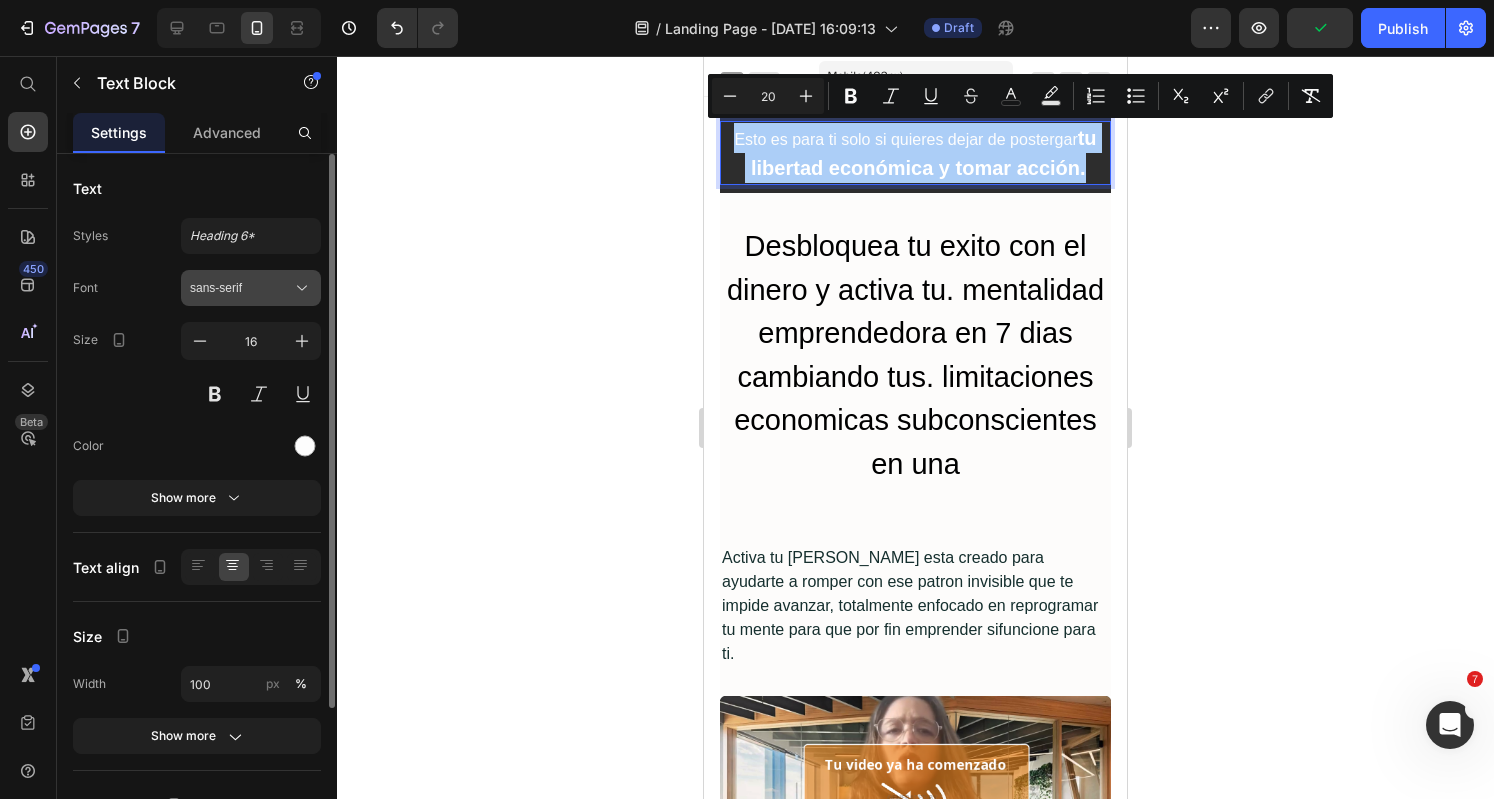 click on "sans-serif" at bounding box center [241, 288] 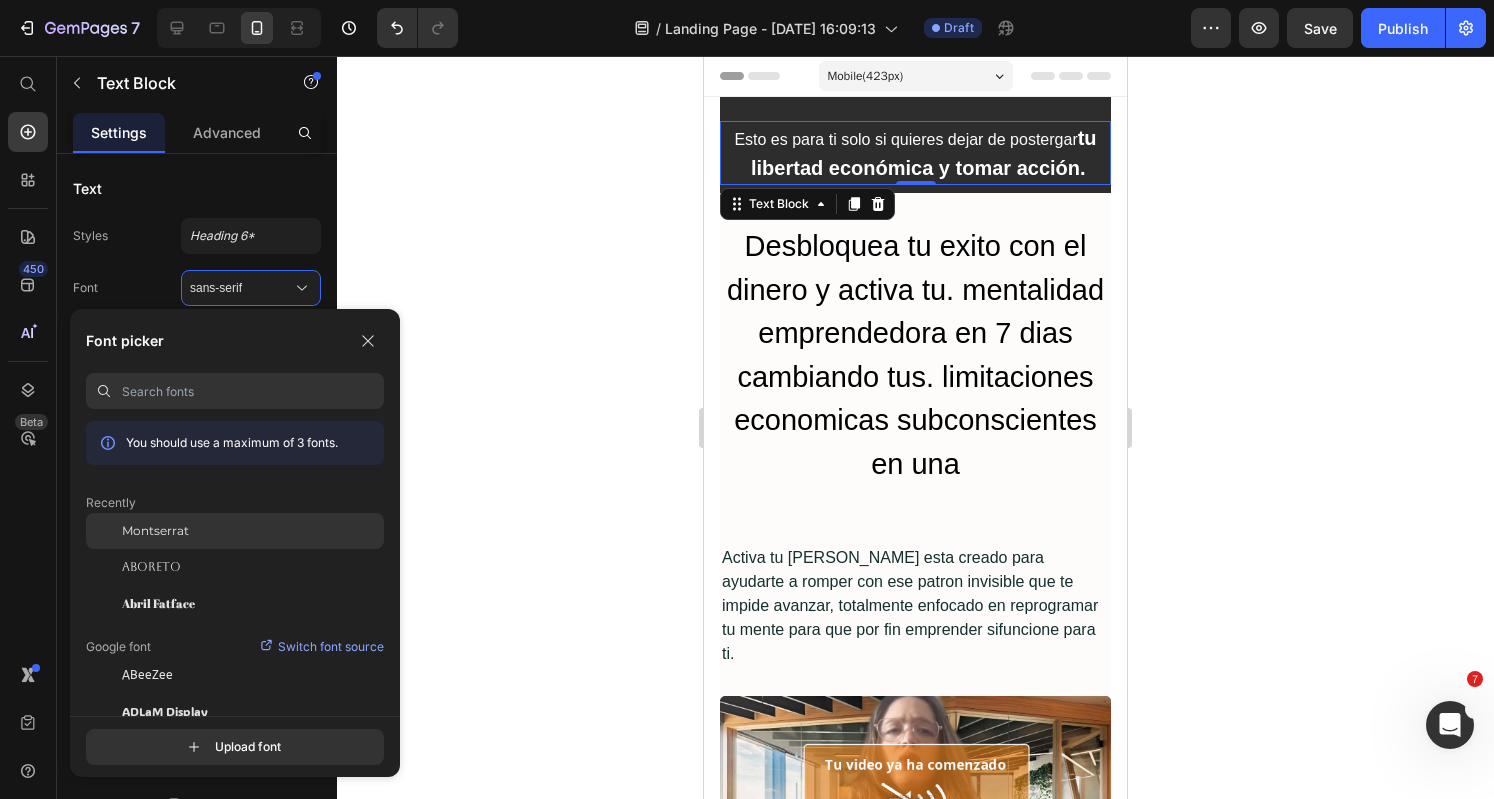 drag, startPoint x: 175, startPoint y: 536, endPoint x: 251, endPoint y: 168, distance: 375.7659 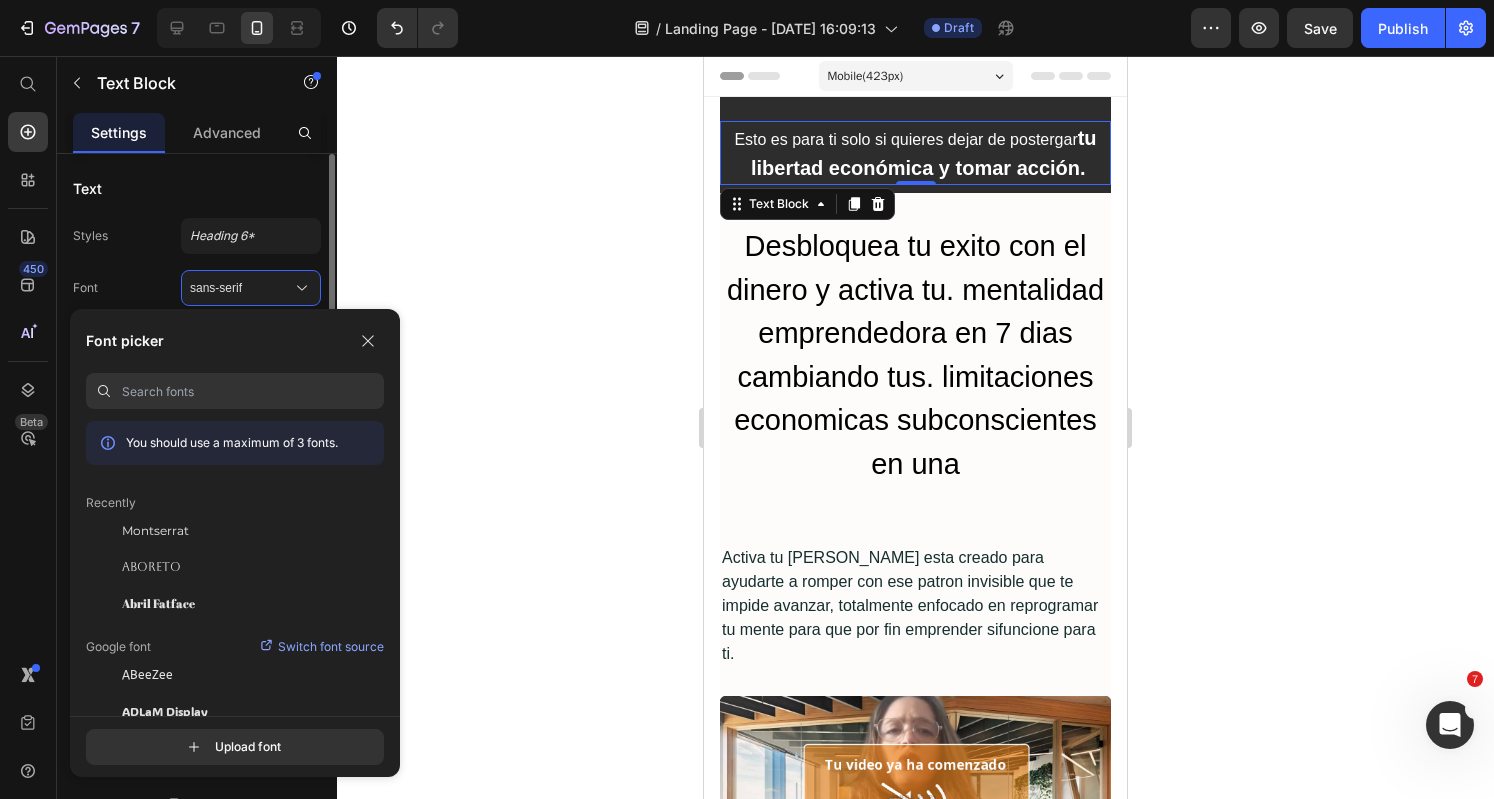 click on "Montserrat" at bounding box center (155, 531) 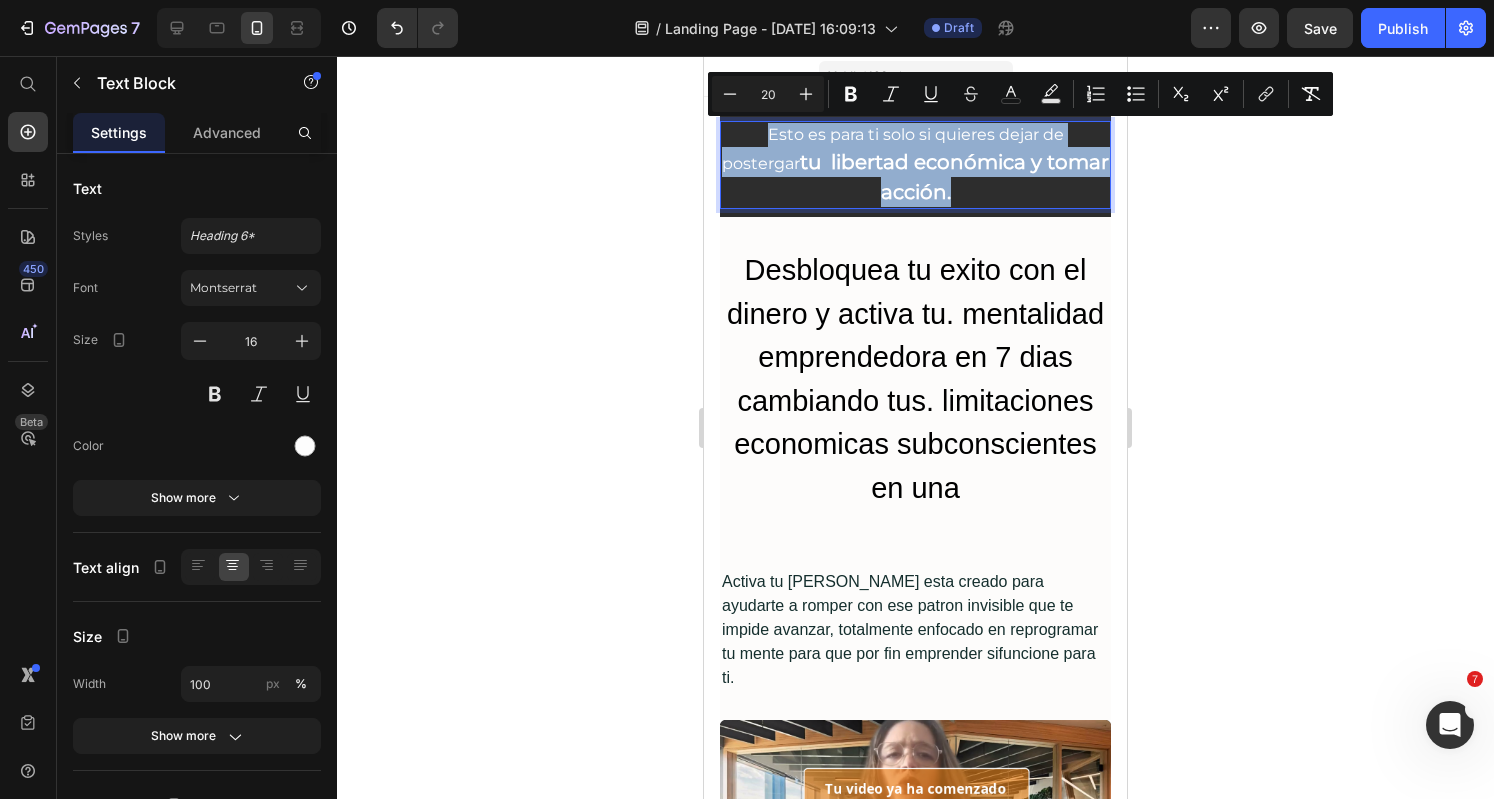 drag, startPoint x: 991, startPoint y: 195, endPoint x: 752, endPoint y: 129, distance: 247.94556 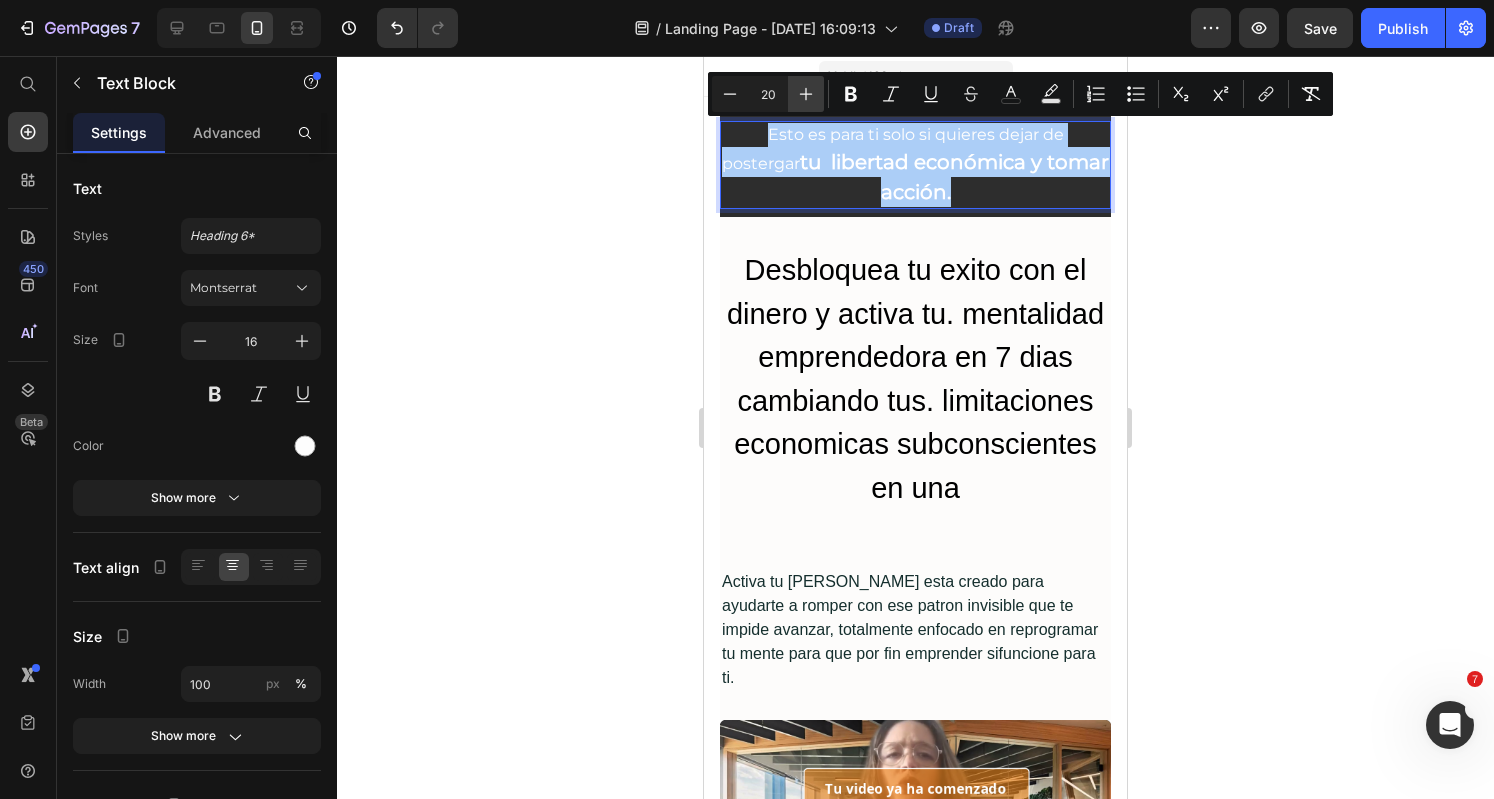 click 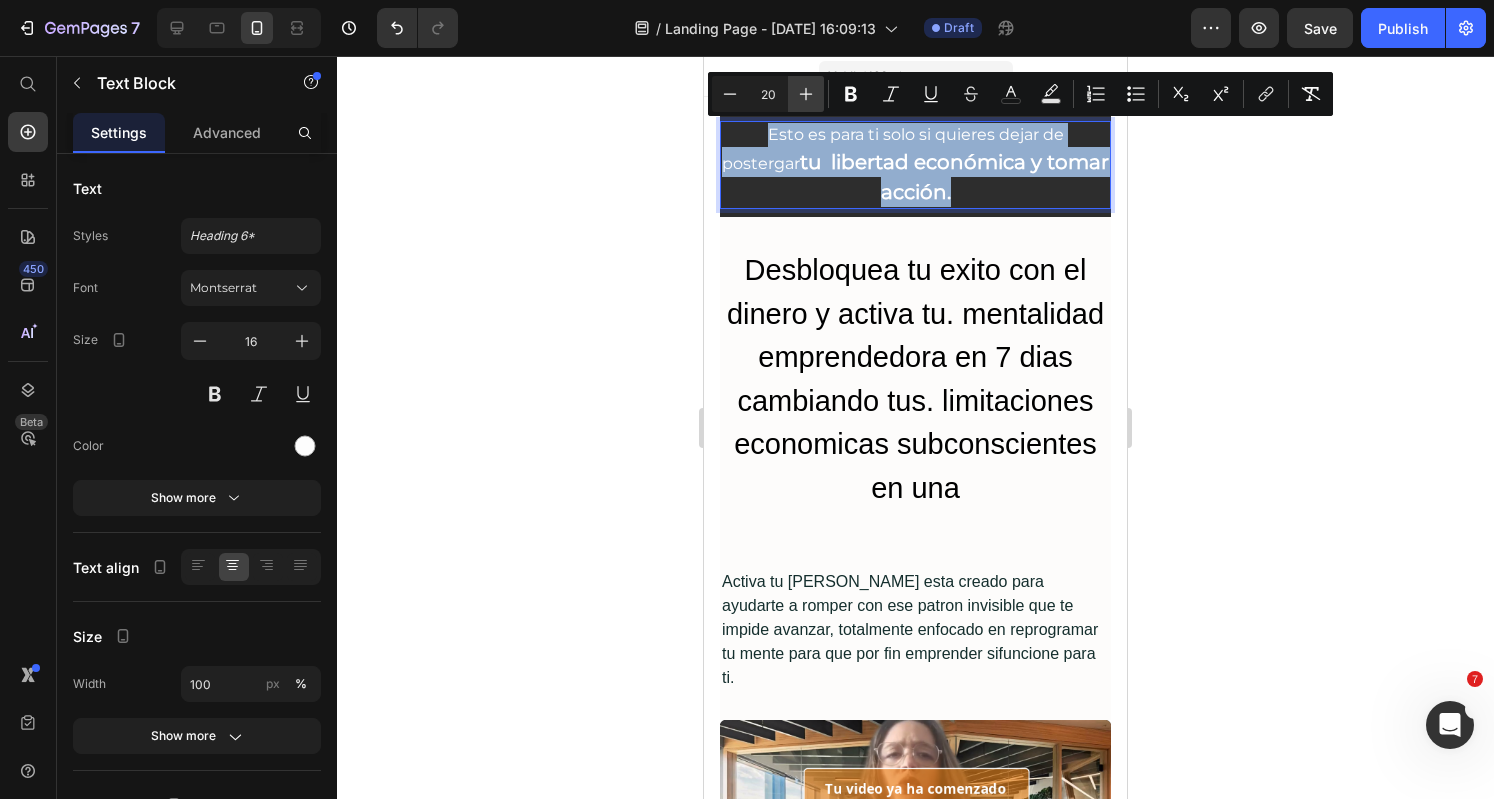 type on "21" 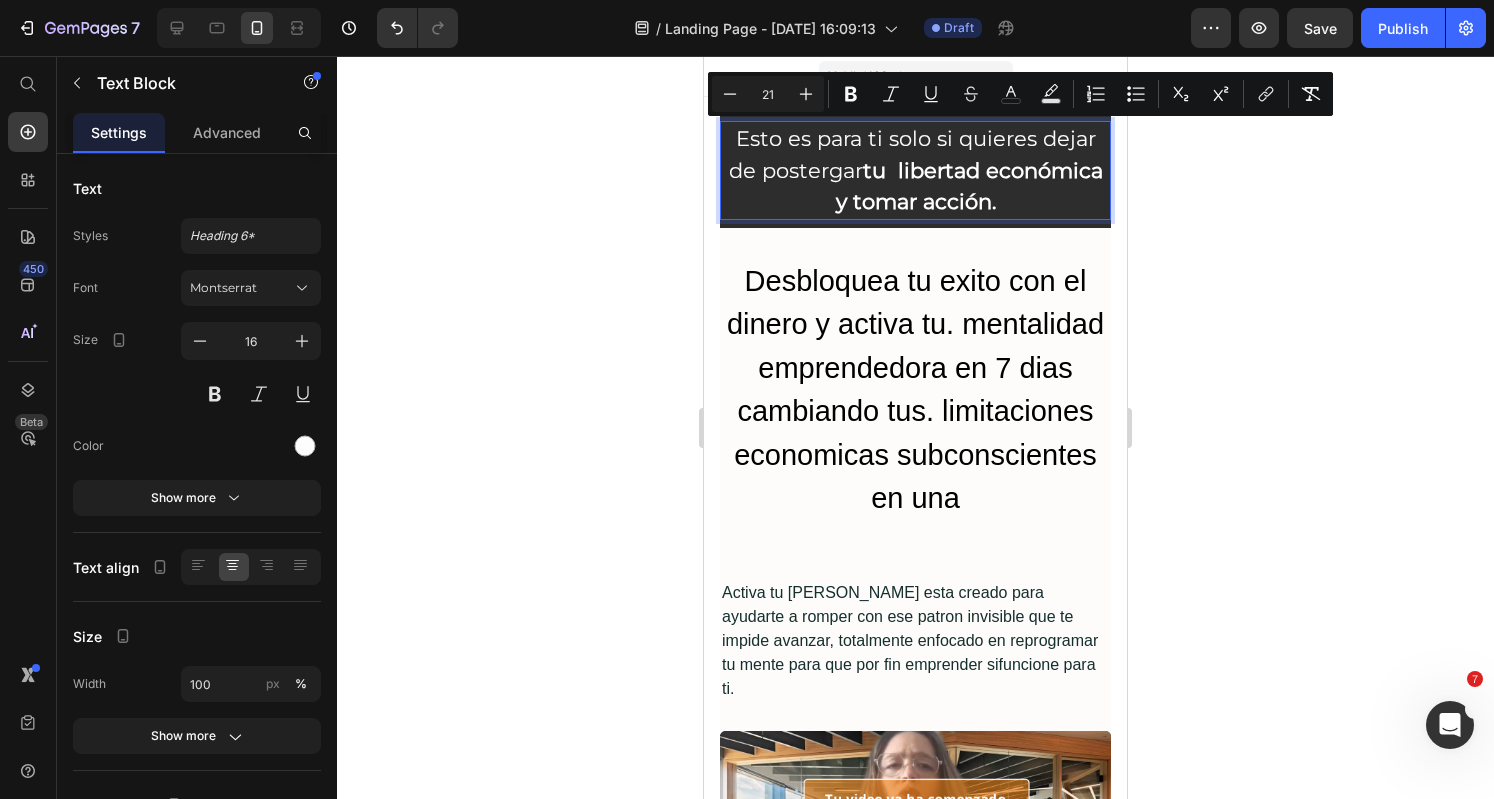 click on "tu  libertad económica y tomar acción." at bounding box center [969, 186] 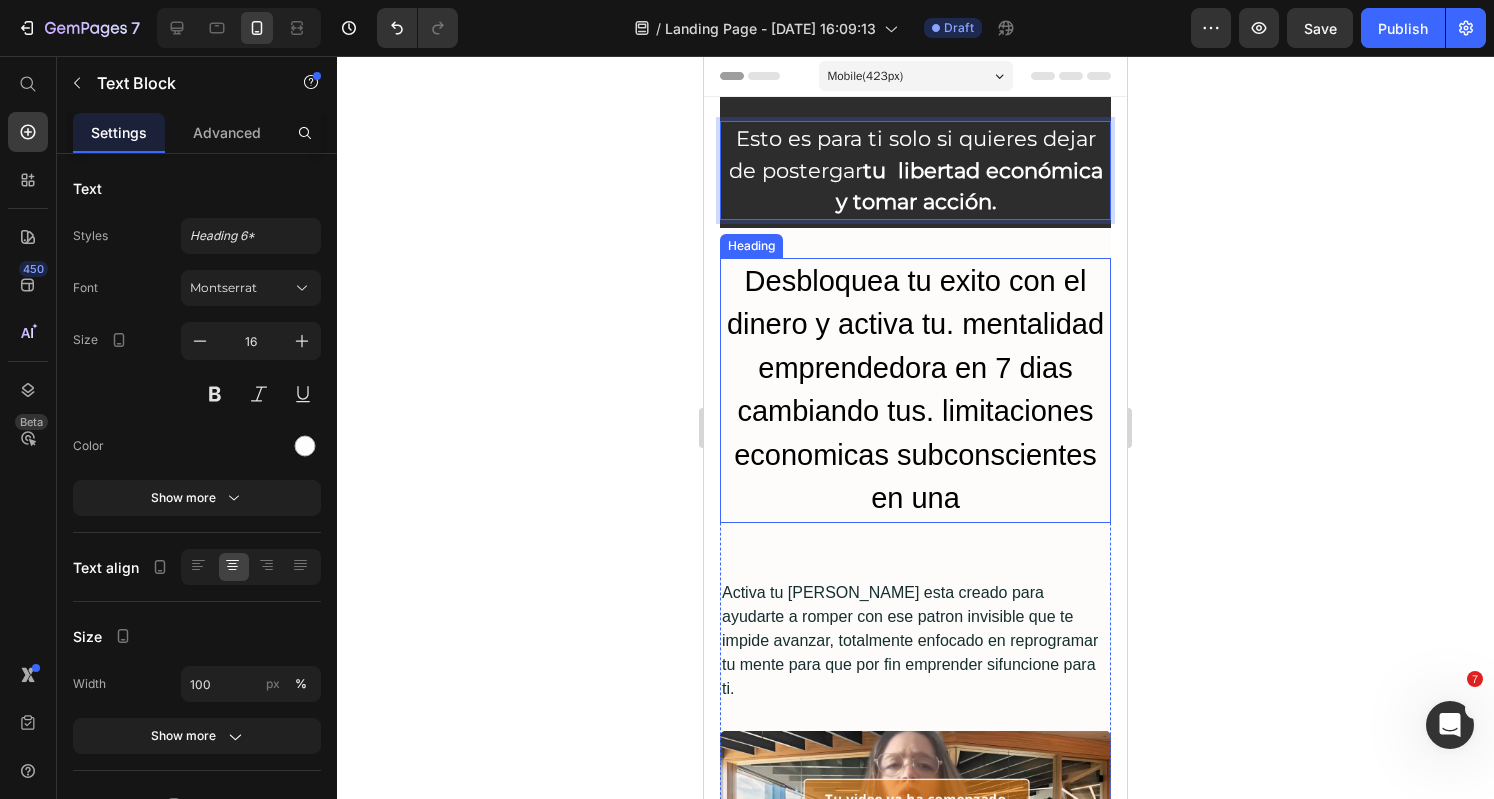 click on "Desbloquea tu exito con el dinero y activa tu. mentalidad emprendedora en 7 dias cambiando tus. limitaciones economicas subconscientes en una" at bounding box center (915, 390) 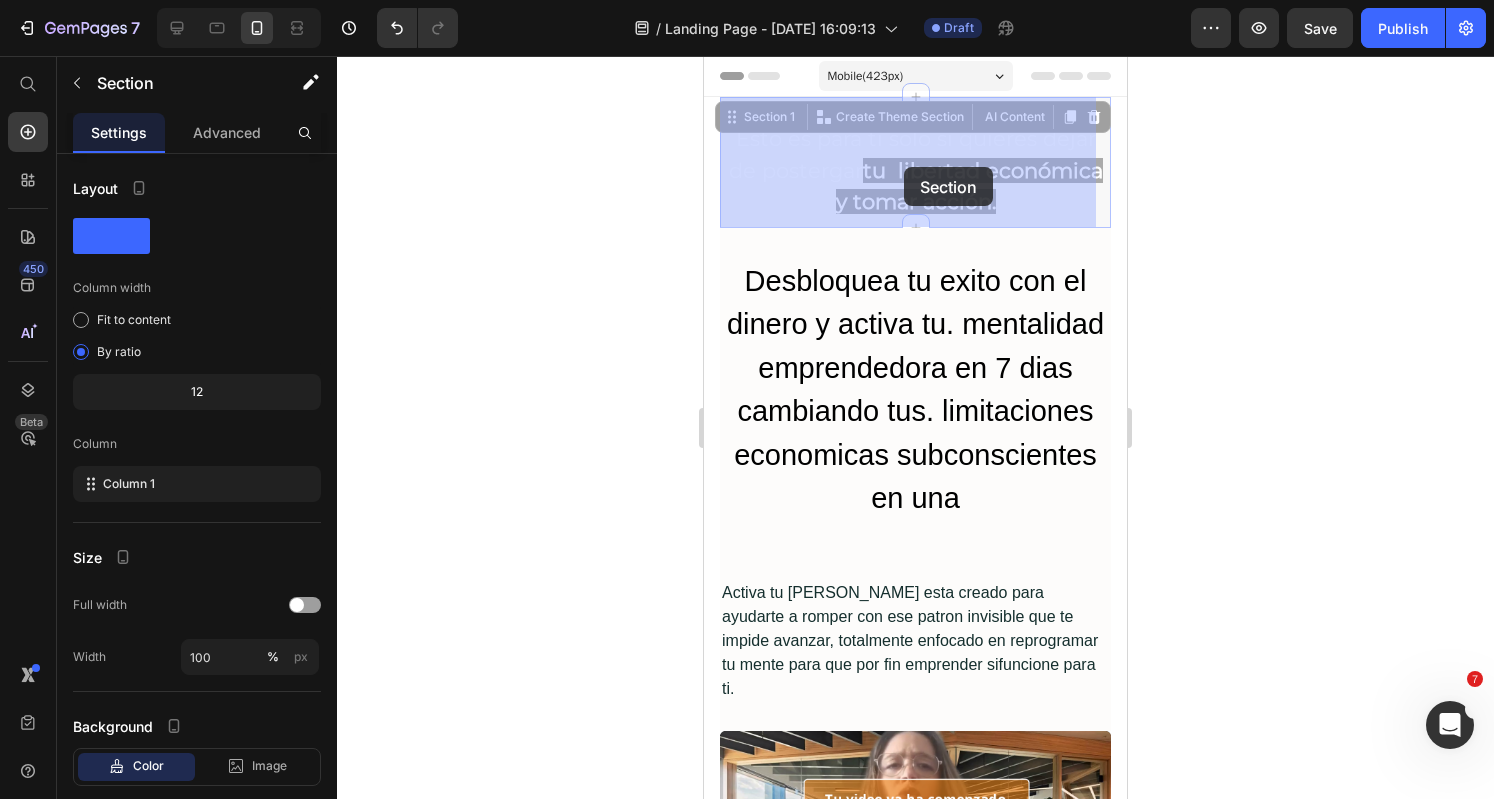 drag, startPoint x: 1028, startPoint y: 109, endPoint x: 900, endPoint y: 166, distance: 140.11781 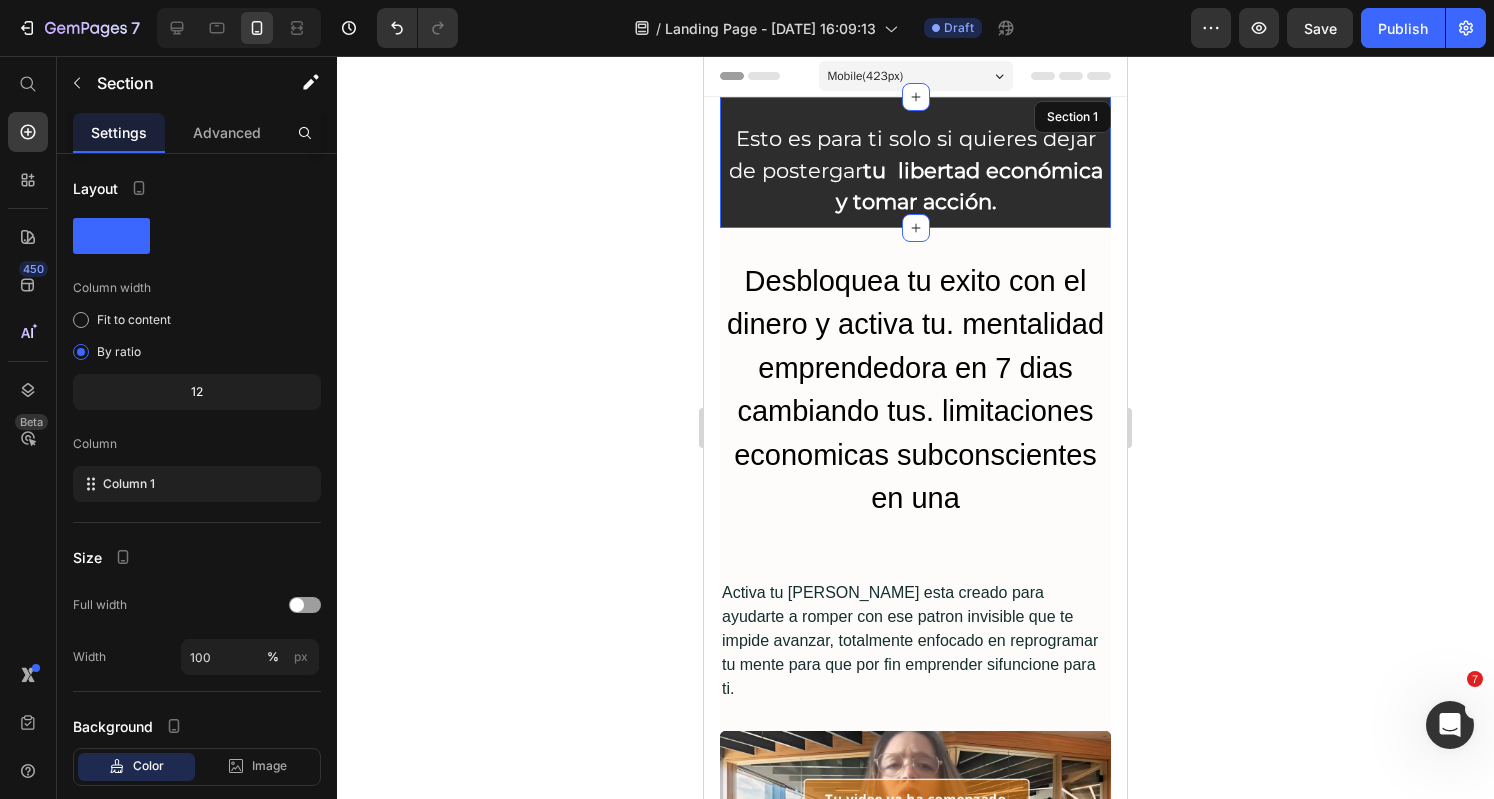 click on "Esto es para ti solo si quieres dejar de postergar" at bounding box center [912, 154] 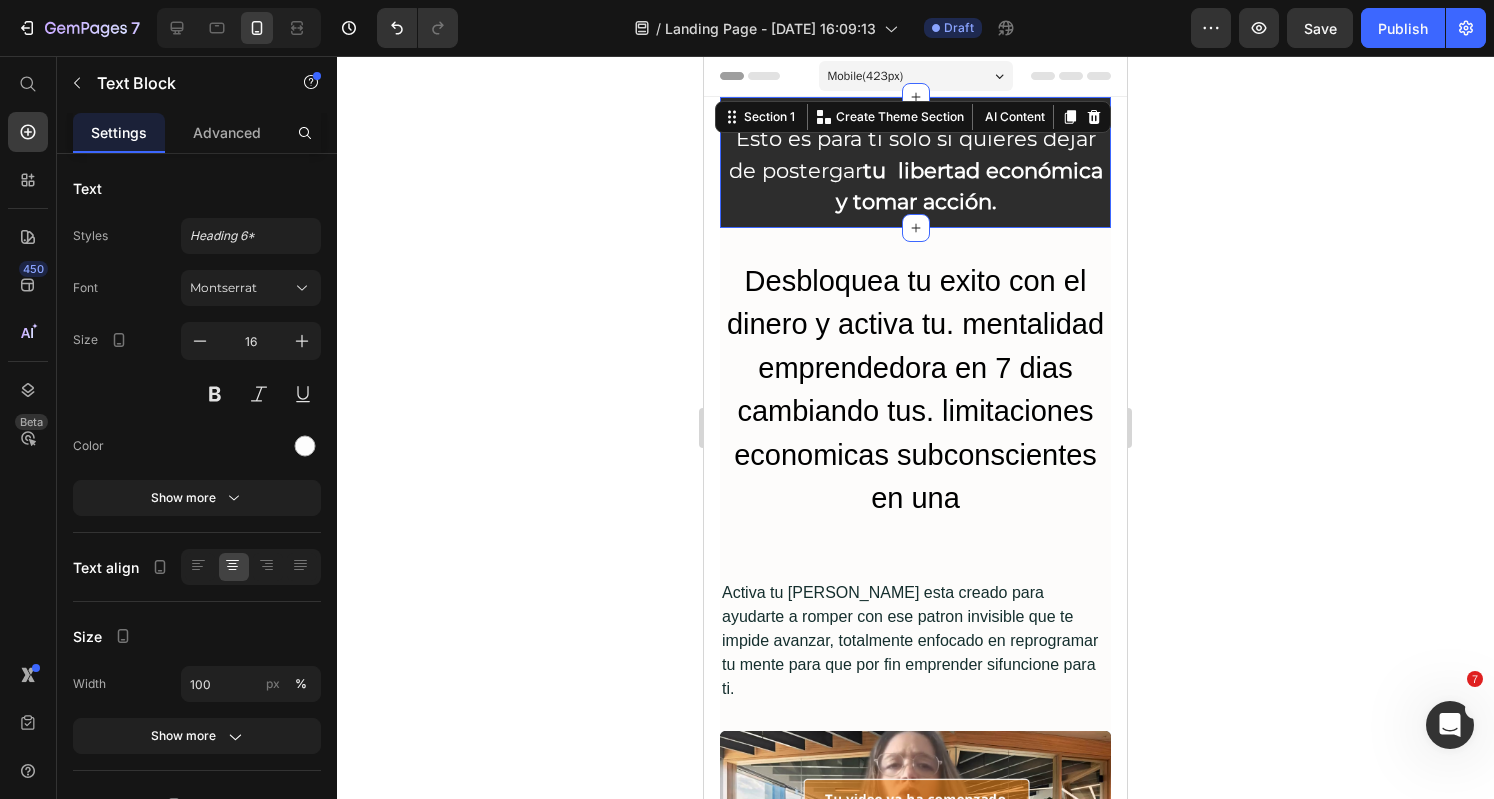 click on "Esto es para ti solo si quieres dejar de postergar  tu  libertad económica y tomar acción. Text Block Row Section 1   You can create reusable sections Create Theme Section AI Content Write with [PERSON_NAME] What would you like to describe here? Tone and Voice Persuasive Product Getting products... Show more Generate" at bounding box center (915, 162) 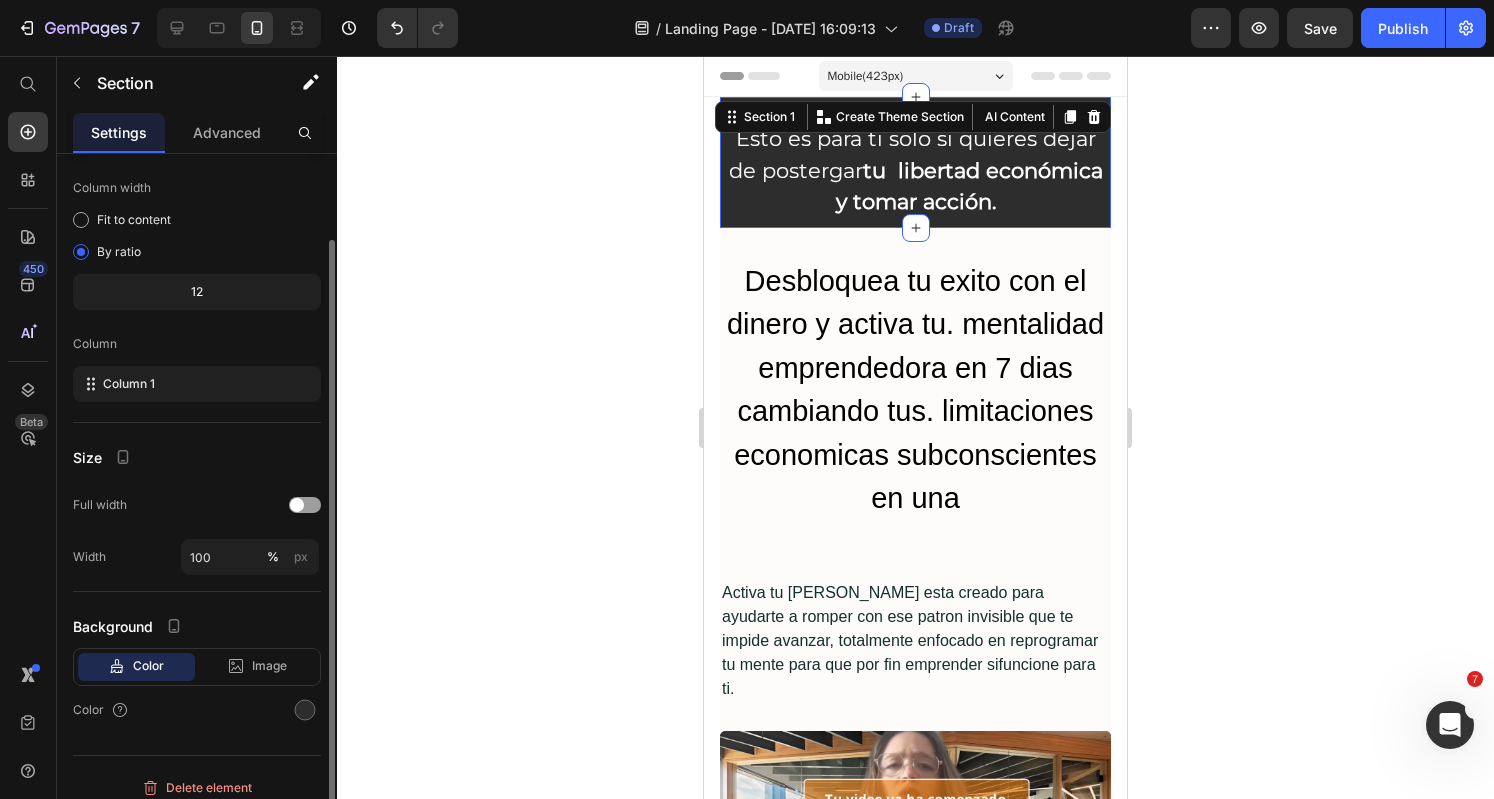 scroll, scrollTop: 112, scrollLeft: 0, axis: vertical 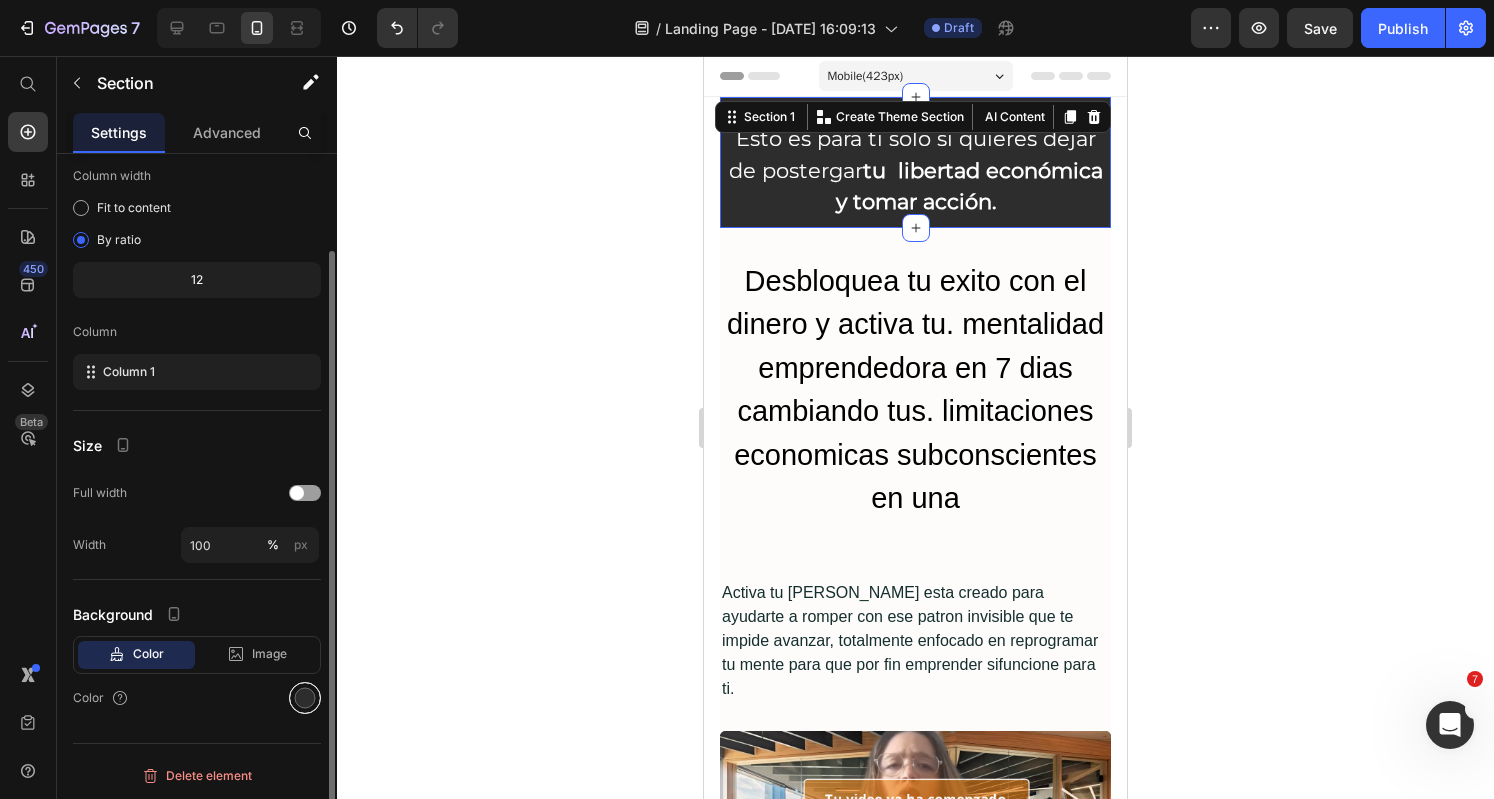click at bounding box center [305, 698] 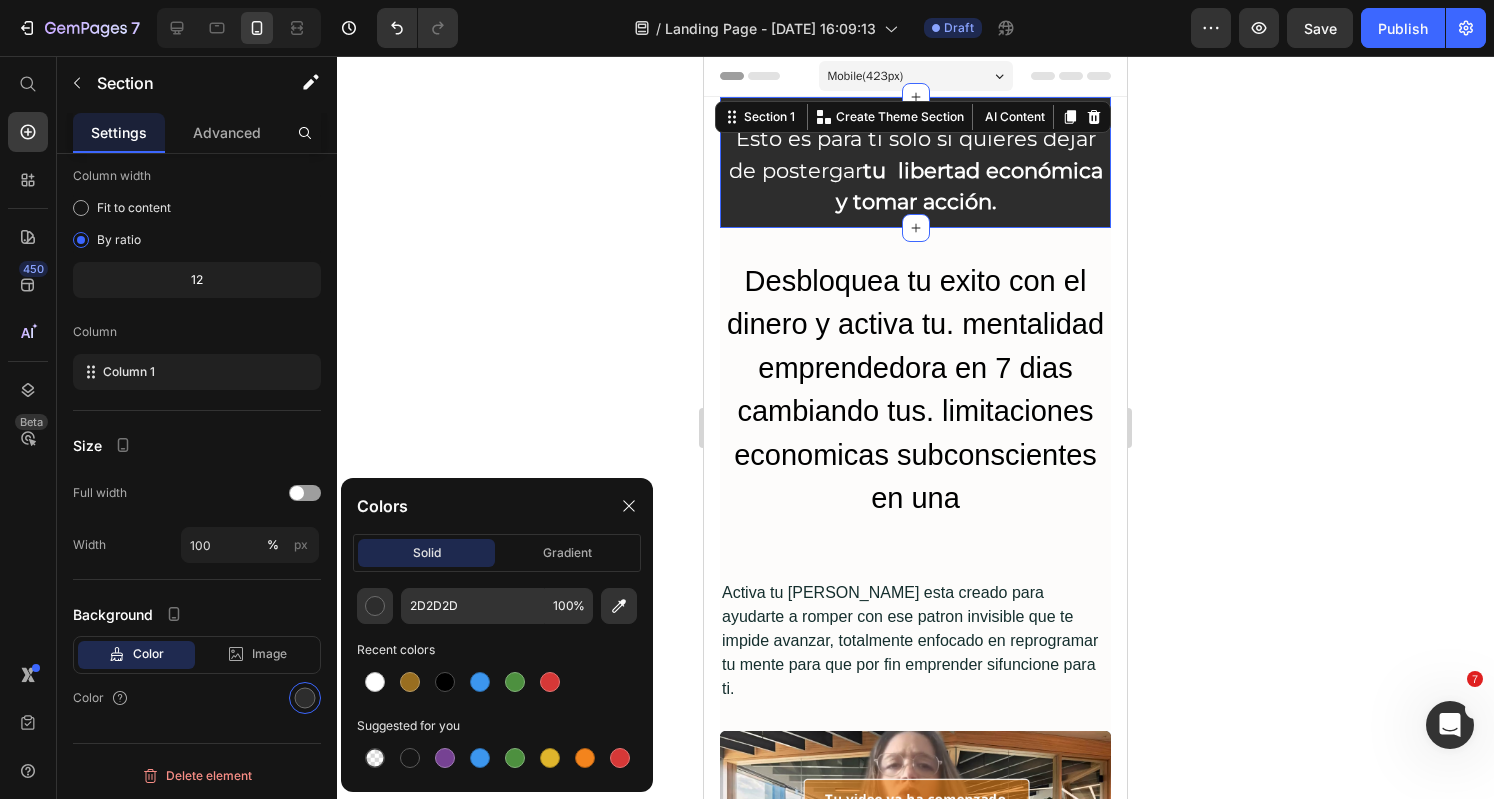 drag, startPoint x: 433, startPoint y: 685, endPoint x: 588, endPoint y: 599, distance: 177.25969 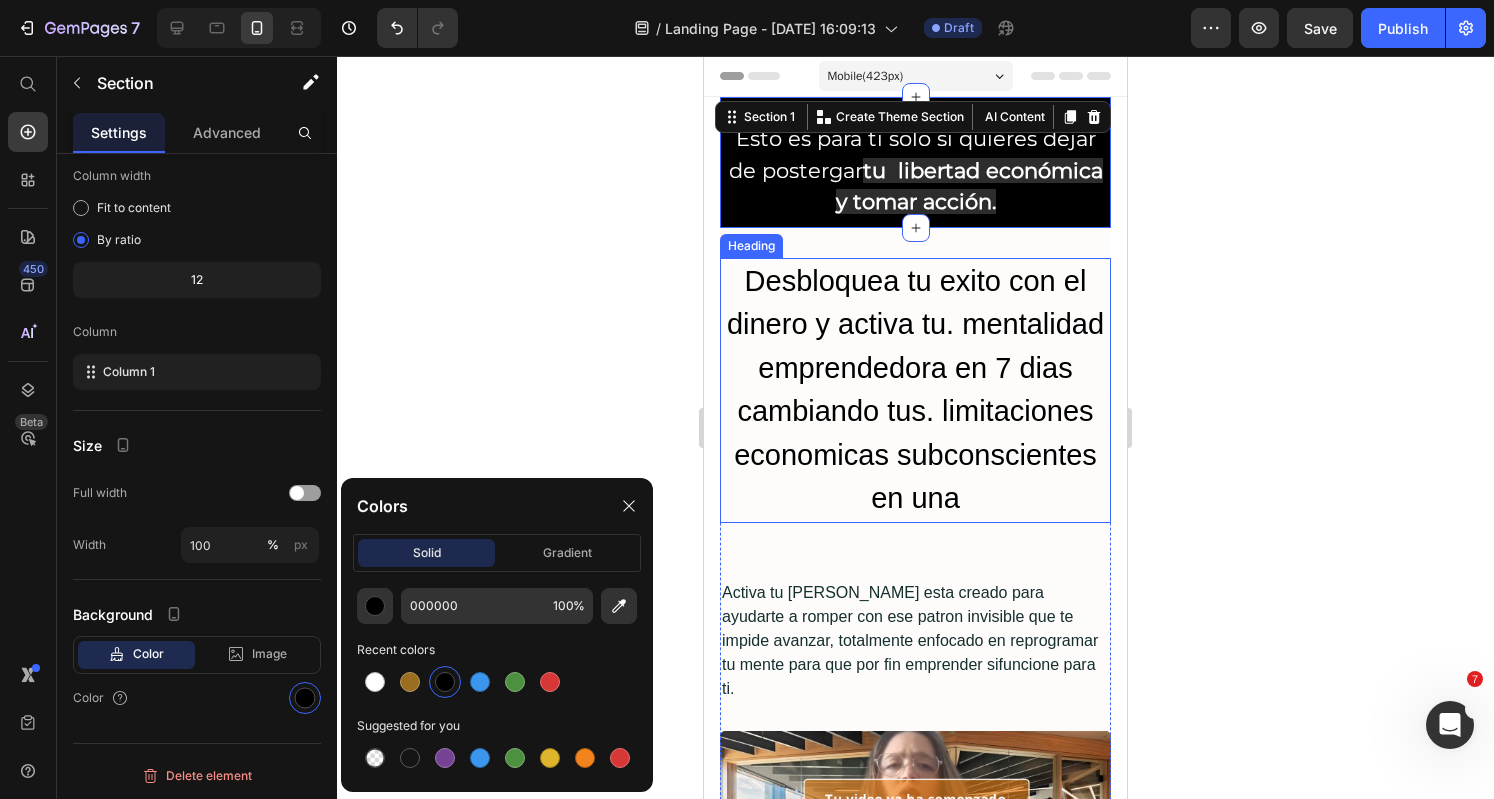 click on "Desbloquea tu exito con el dinero y activa tu. mentalidad emprendedora en 7 dias cambiando tus. limitaciones economicas subconscientes en una" at bounding box center [915, 390] 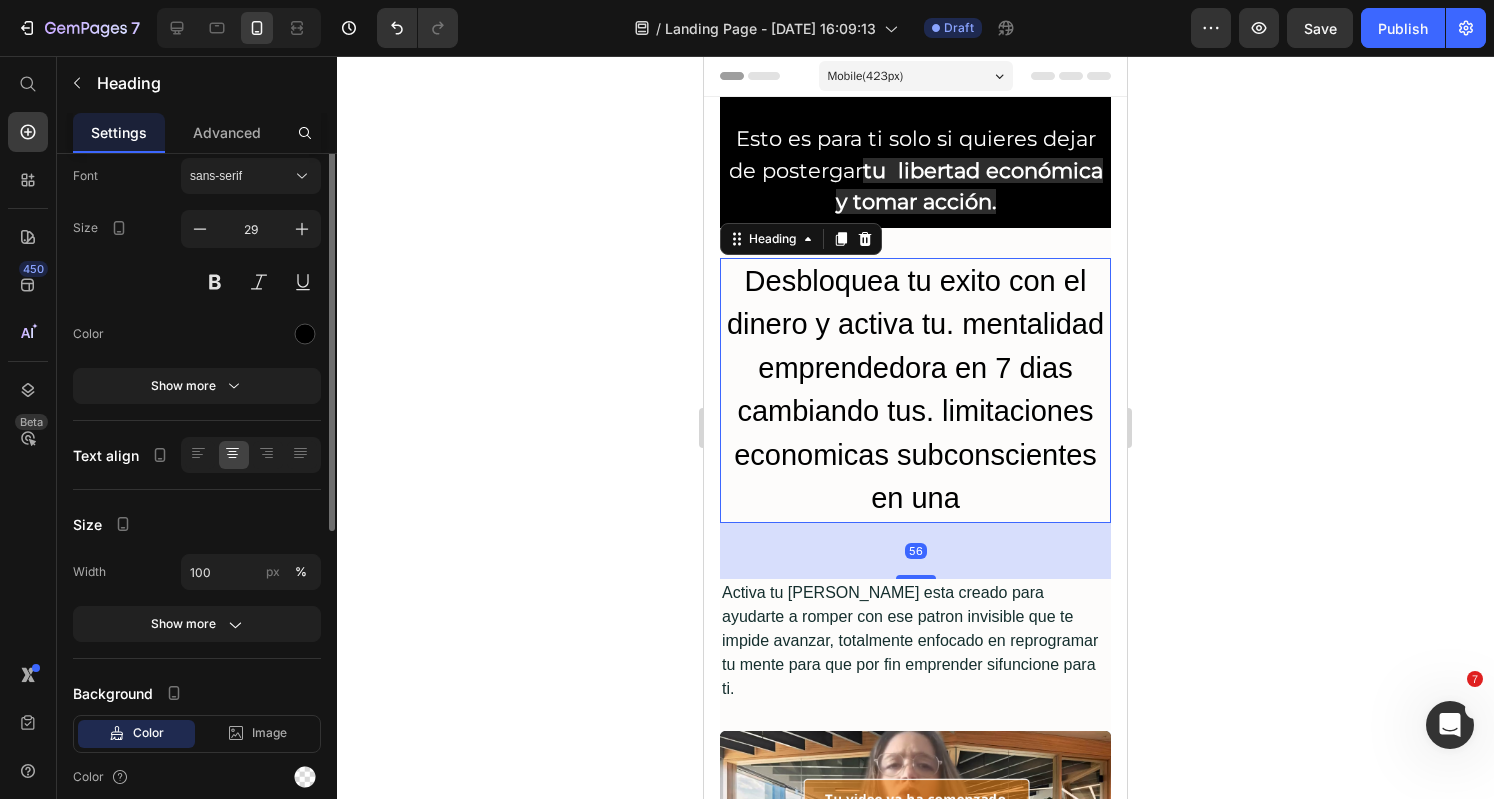scroll, scrollTop: 0, scrollLeft: 0, axis: both 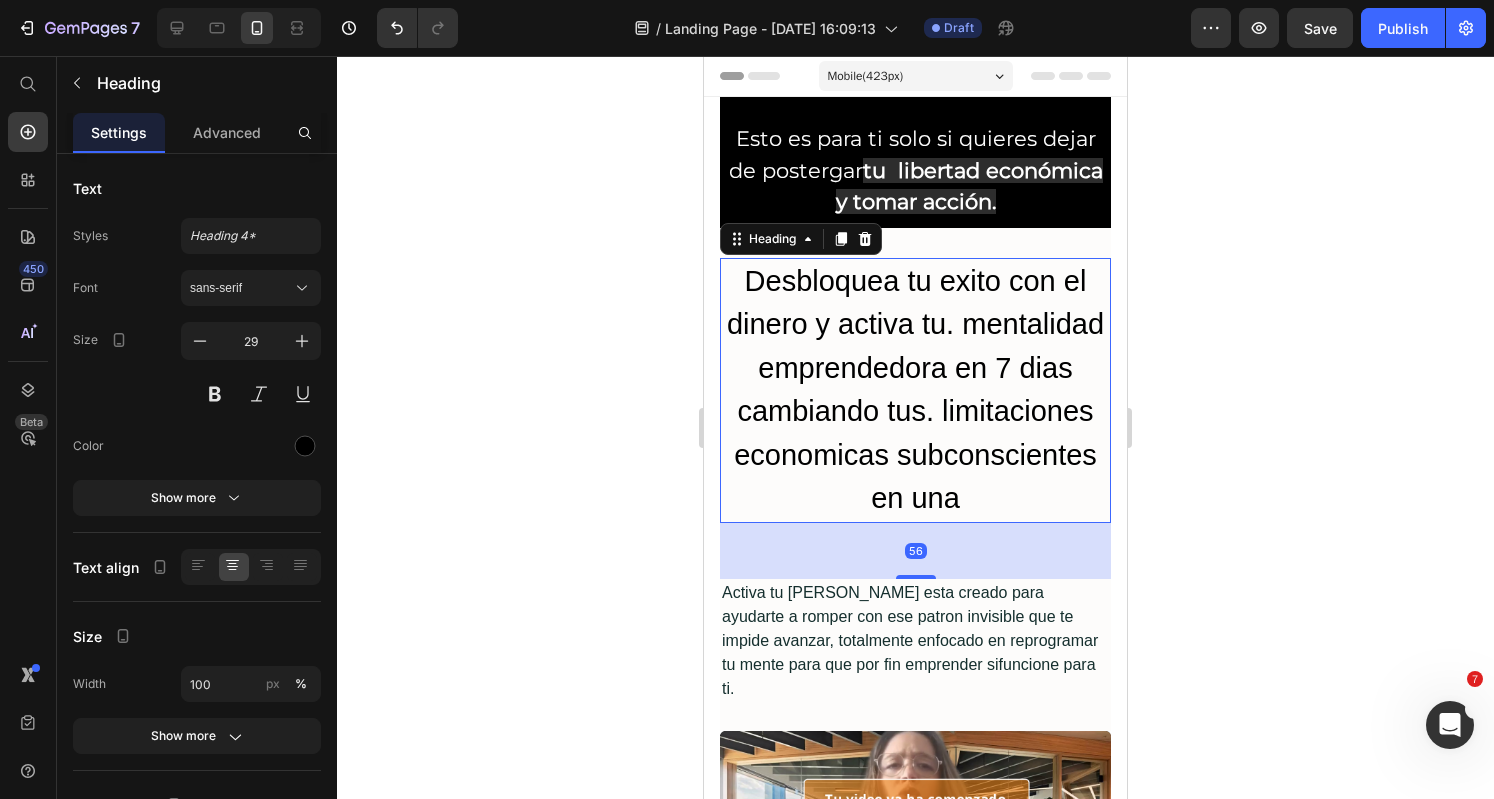 click on "Desbloquea tu exito con el dinero y activa tu. mentalidad emprendedora en 7 dias cambiando tus. limitaciones economicas subconscientes en una" at bounding box center (915, 390) 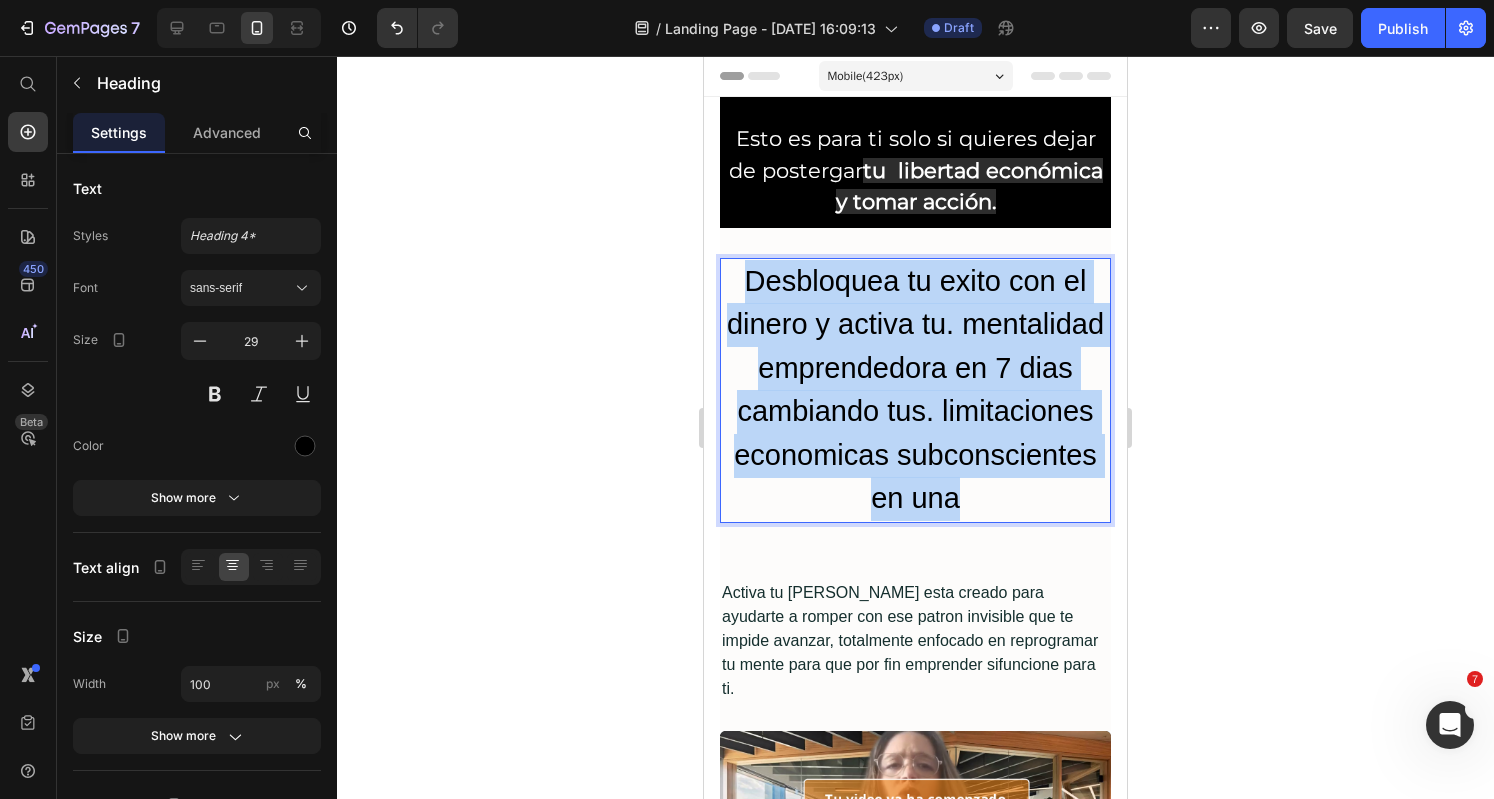 drag, startPoint x: 1068, startPoint y: 501, endPoint x: 1364, endPoint y: 345, distance: 334.5923 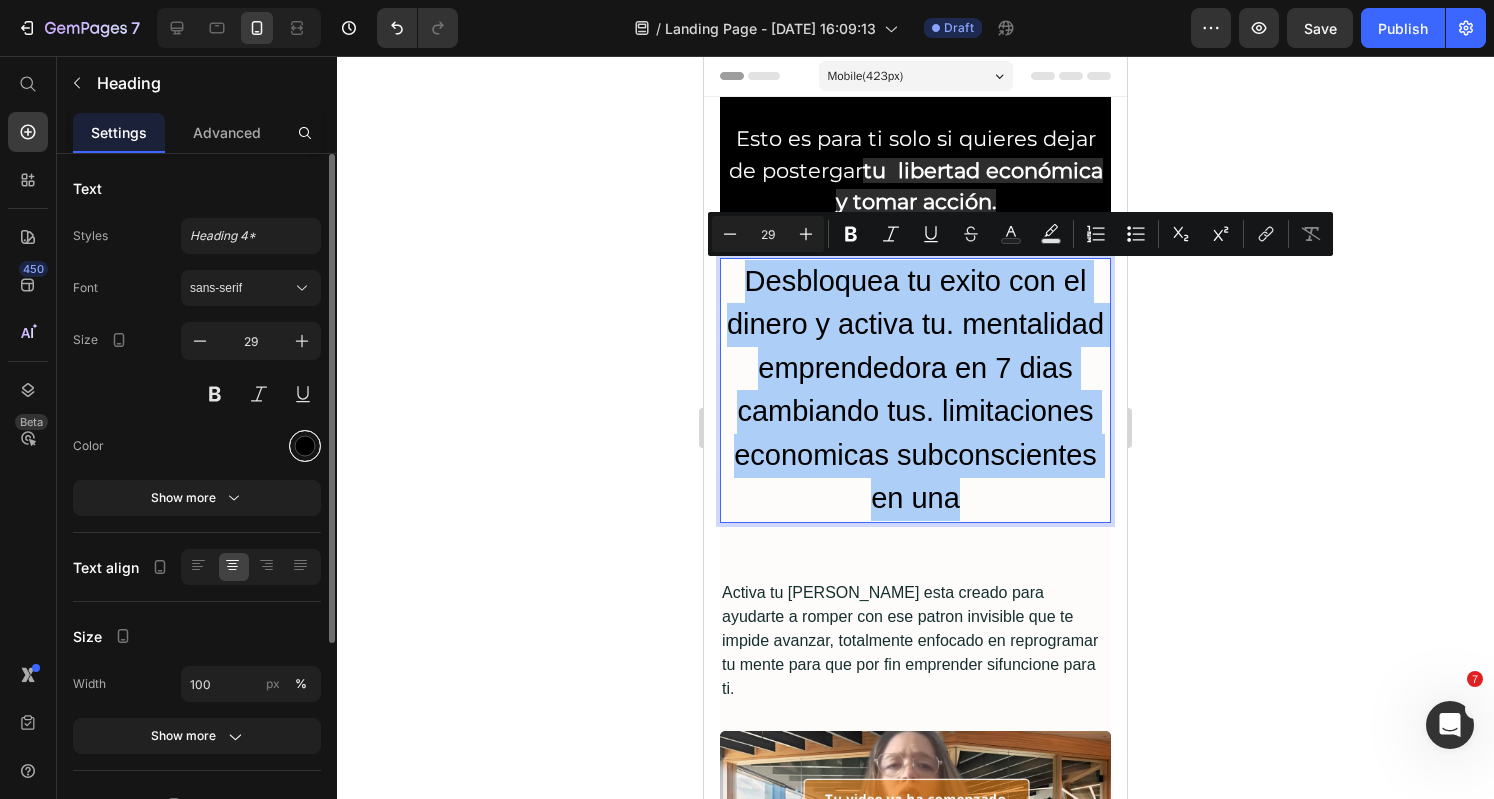 click at bounding box center (305, 446) 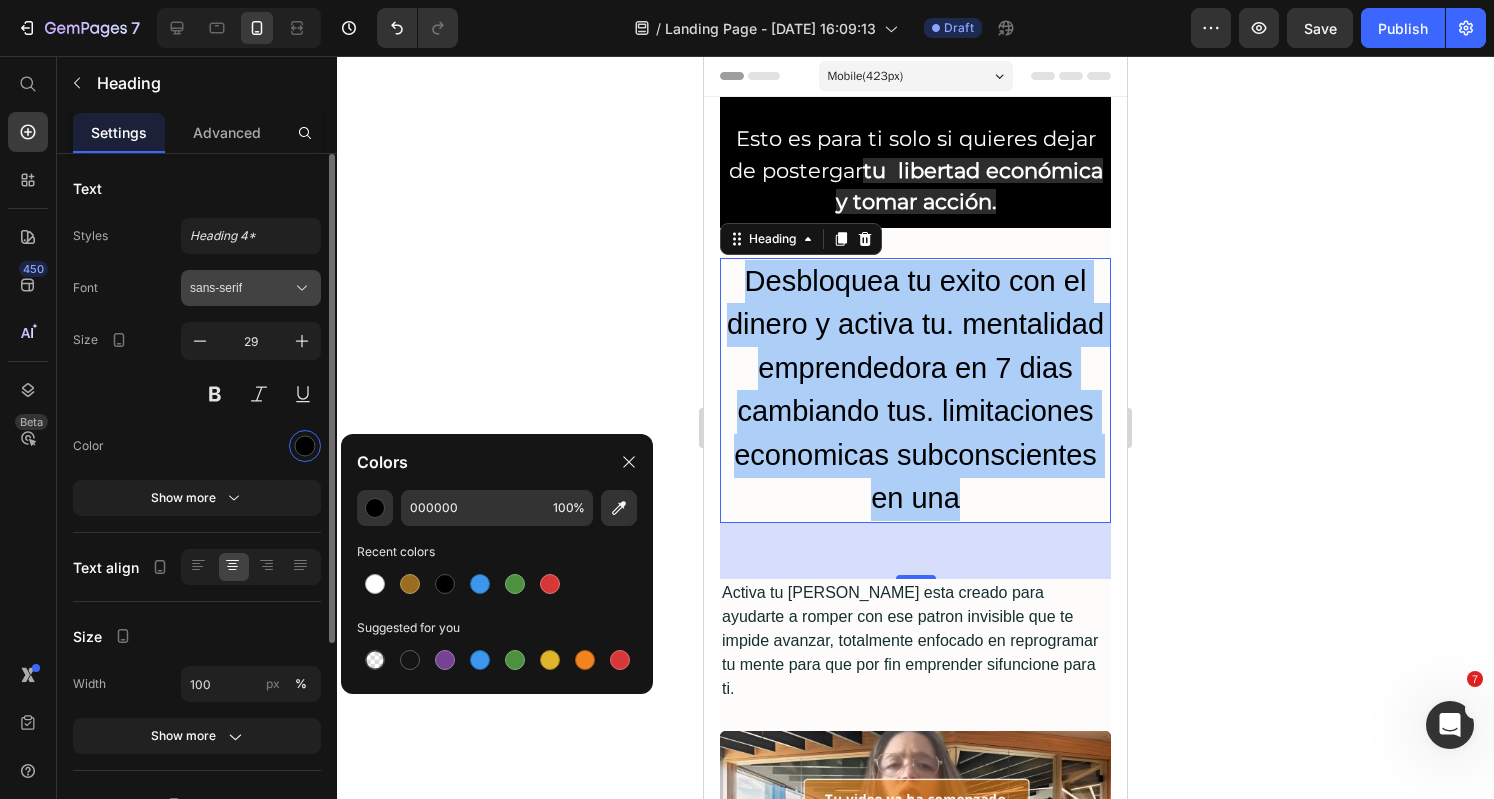 click on "sans-serif" at bounding box center (251, 288) 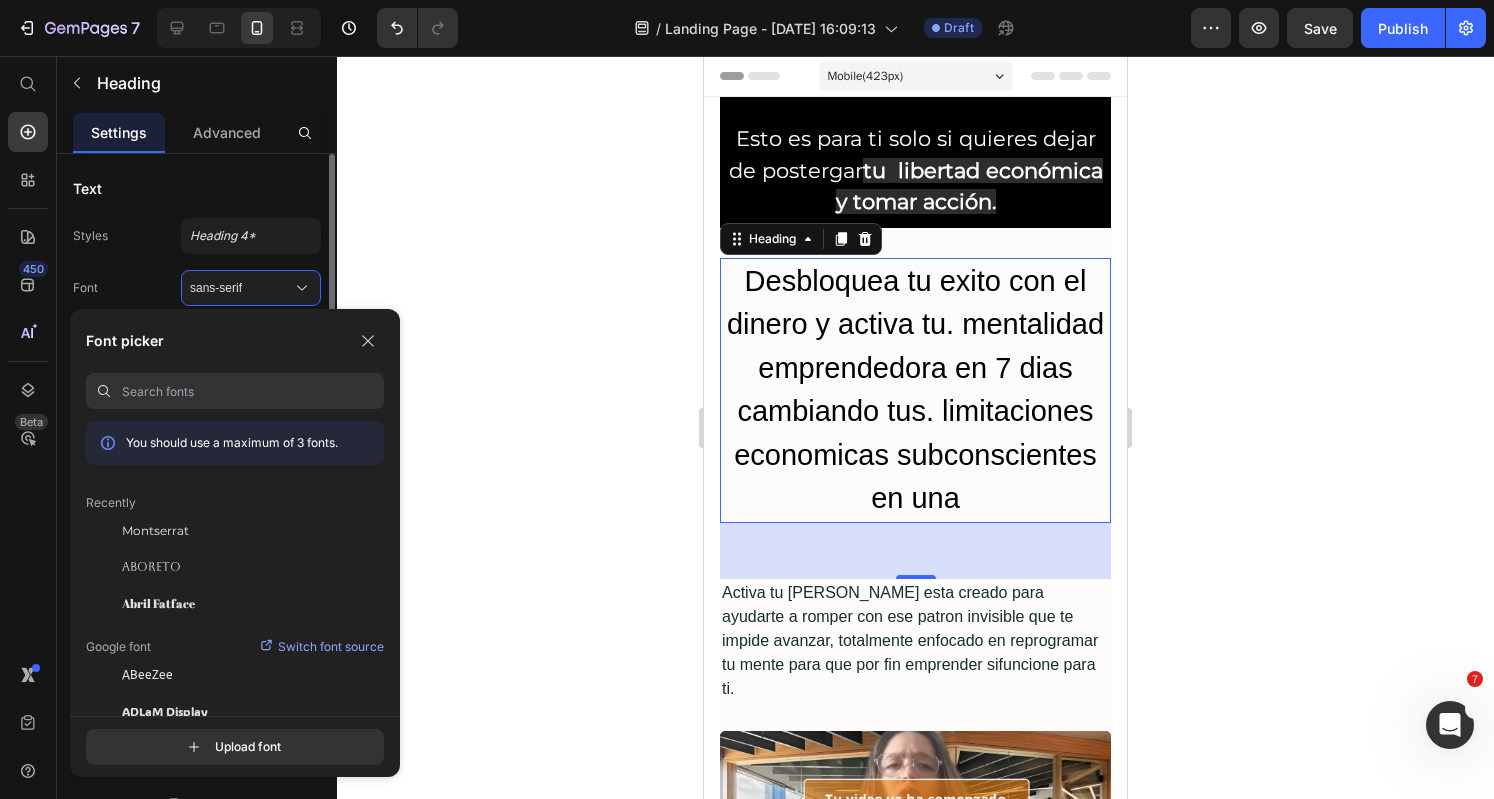 drag, startPoint x: 191, startPoint y: 533, endPoint x: 209, endPoint y: 505, distance: 33.286633 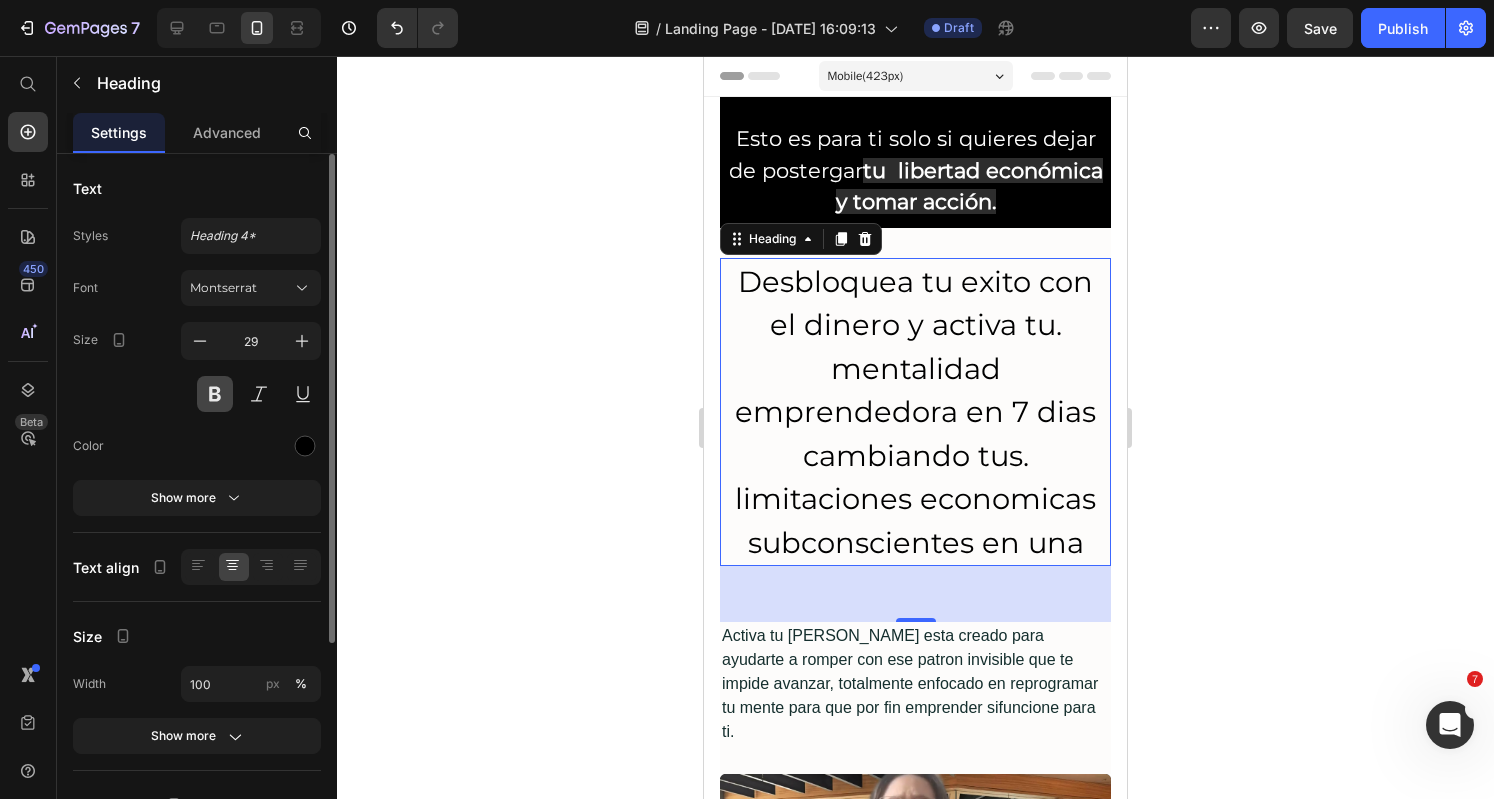 click at bounding box center (215, 394) 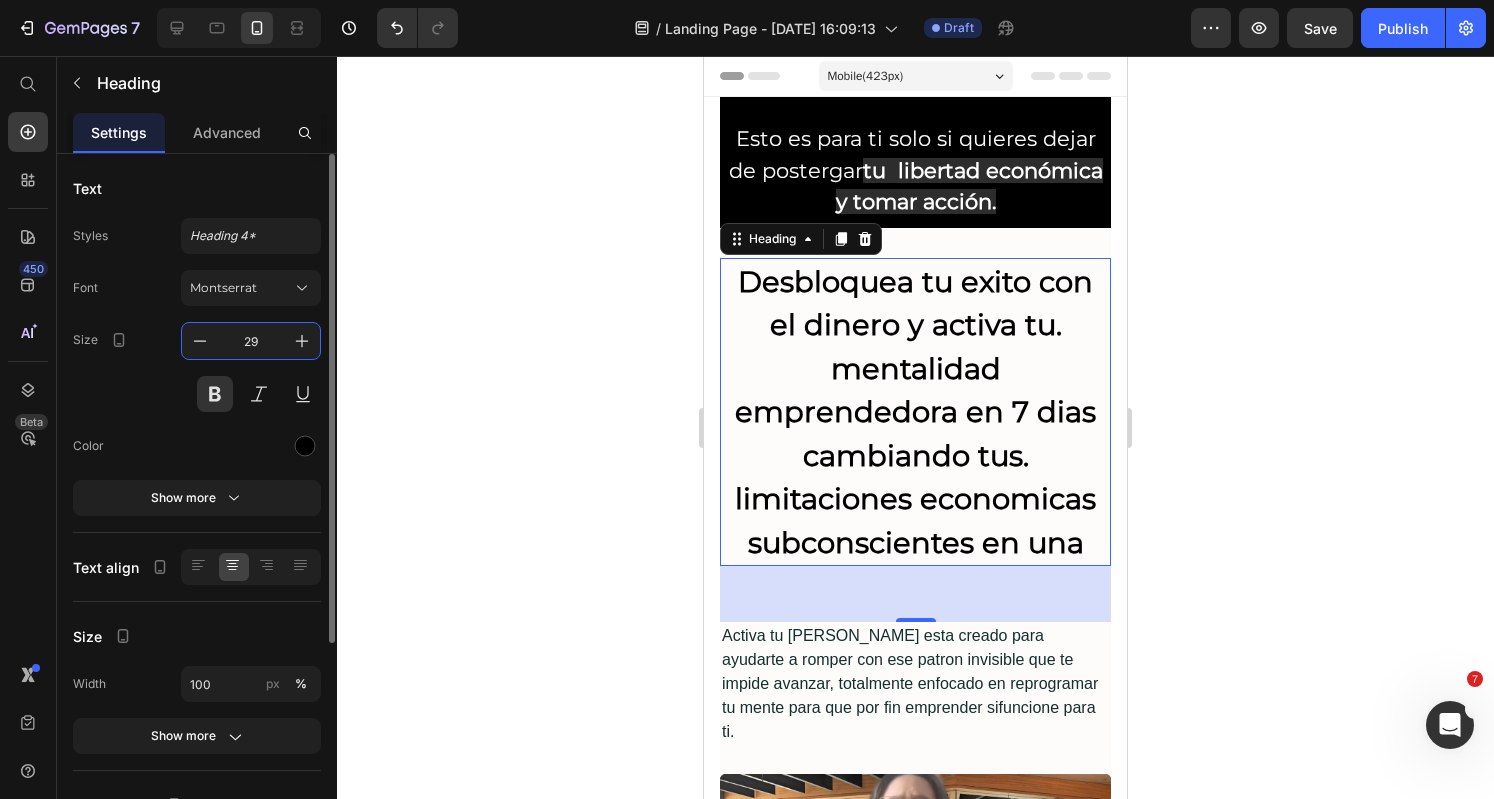 click on "29" at bounding box center (251, 341) 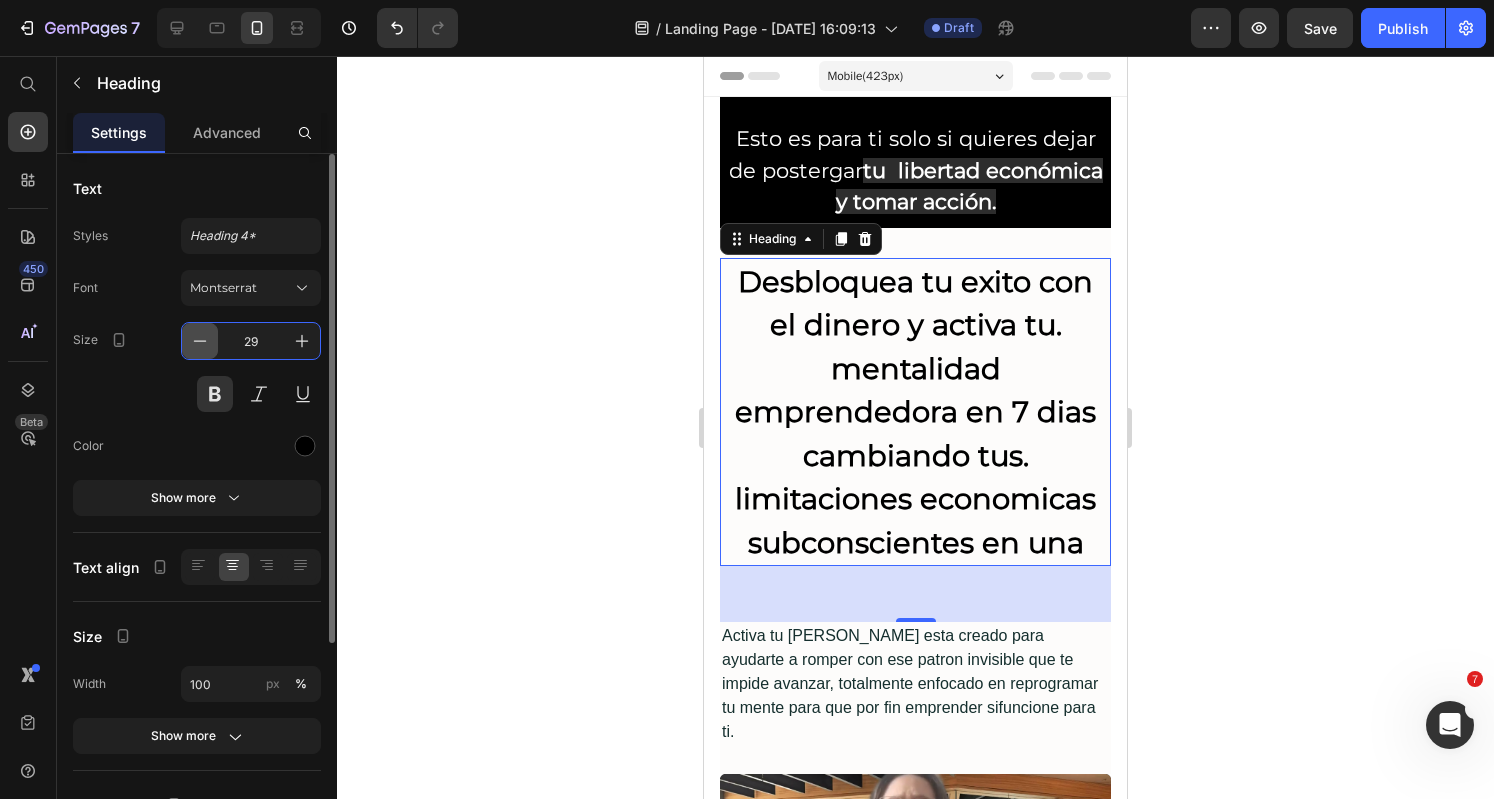 click 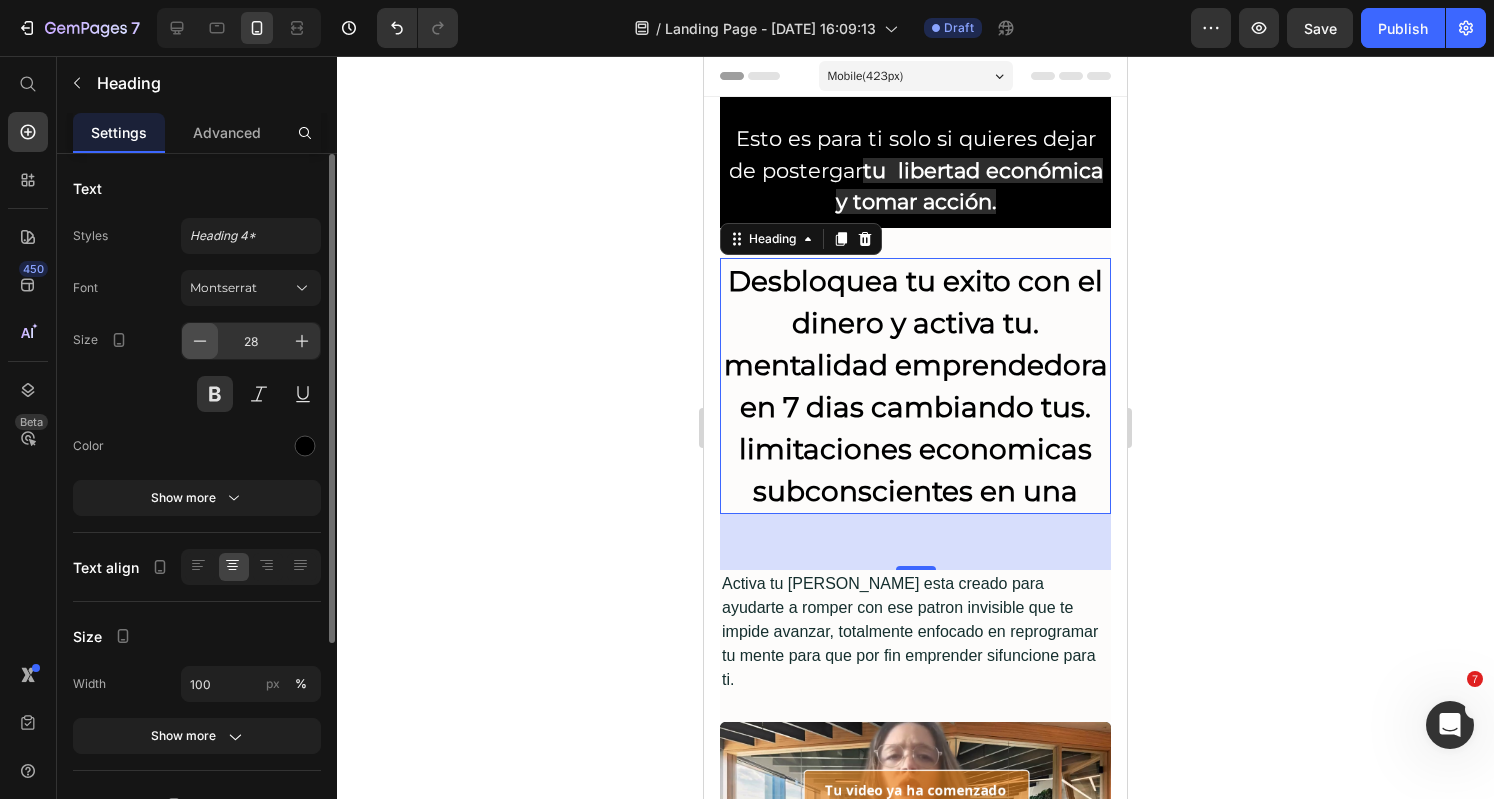 click 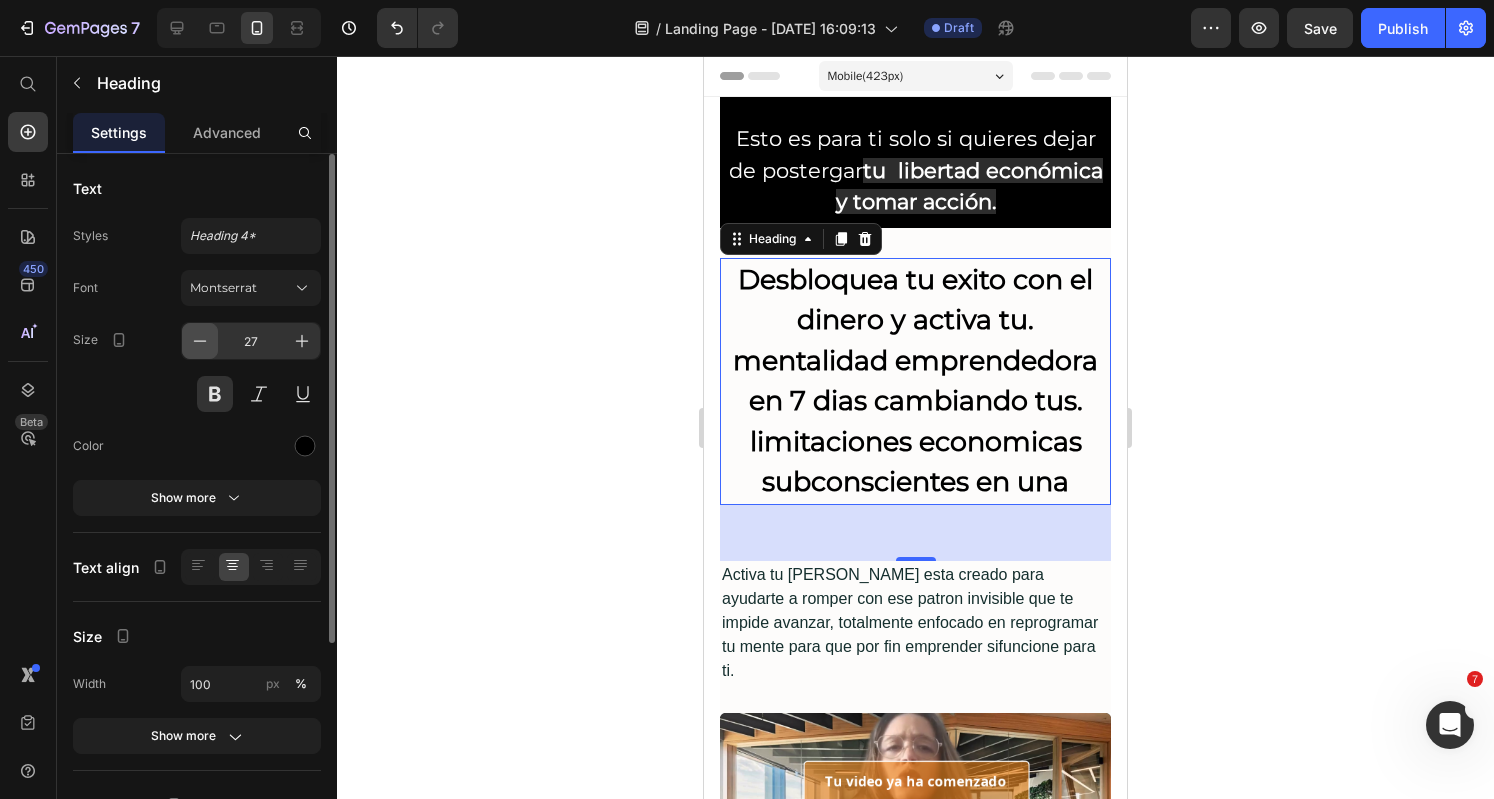 click 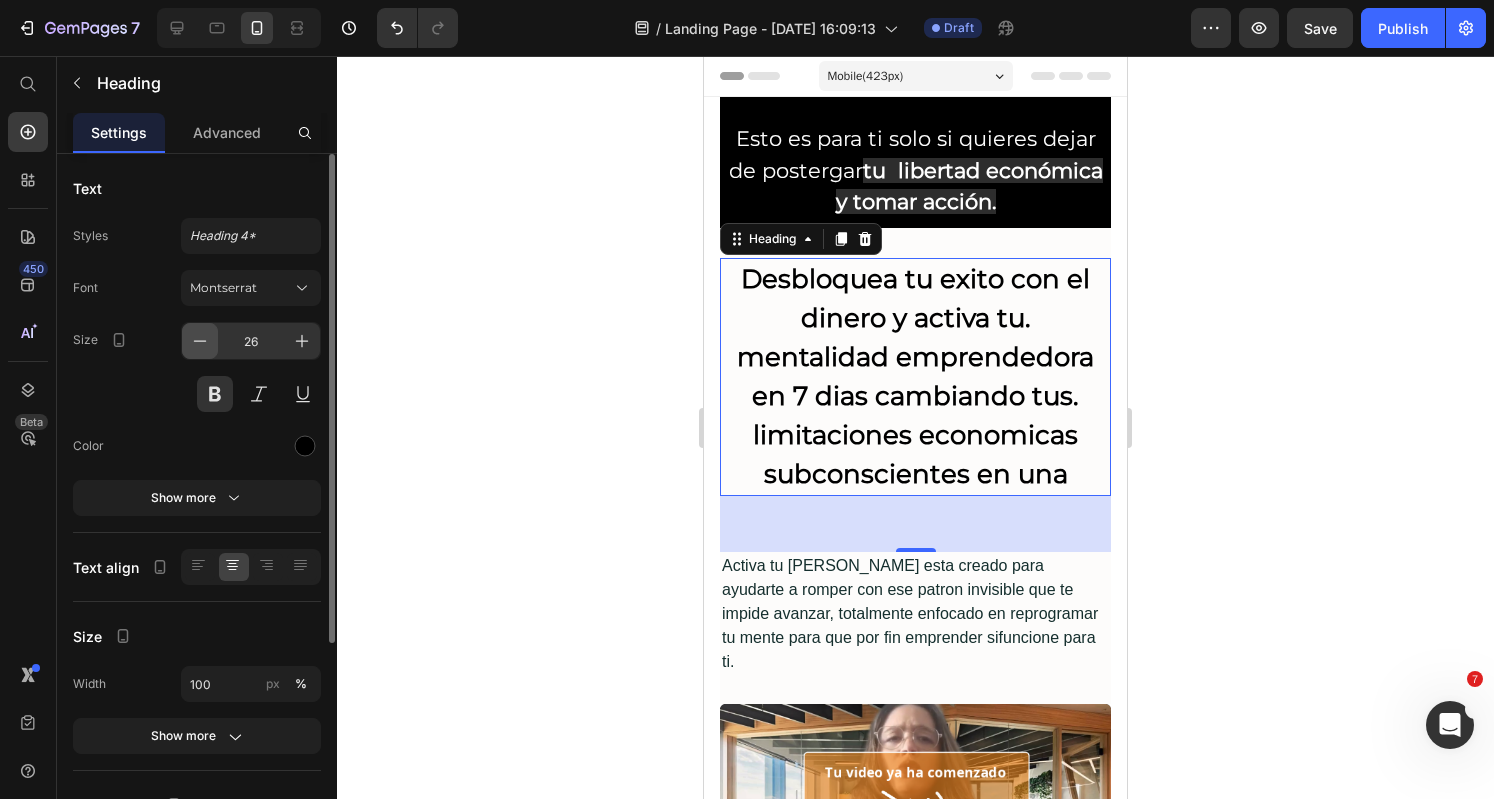 click 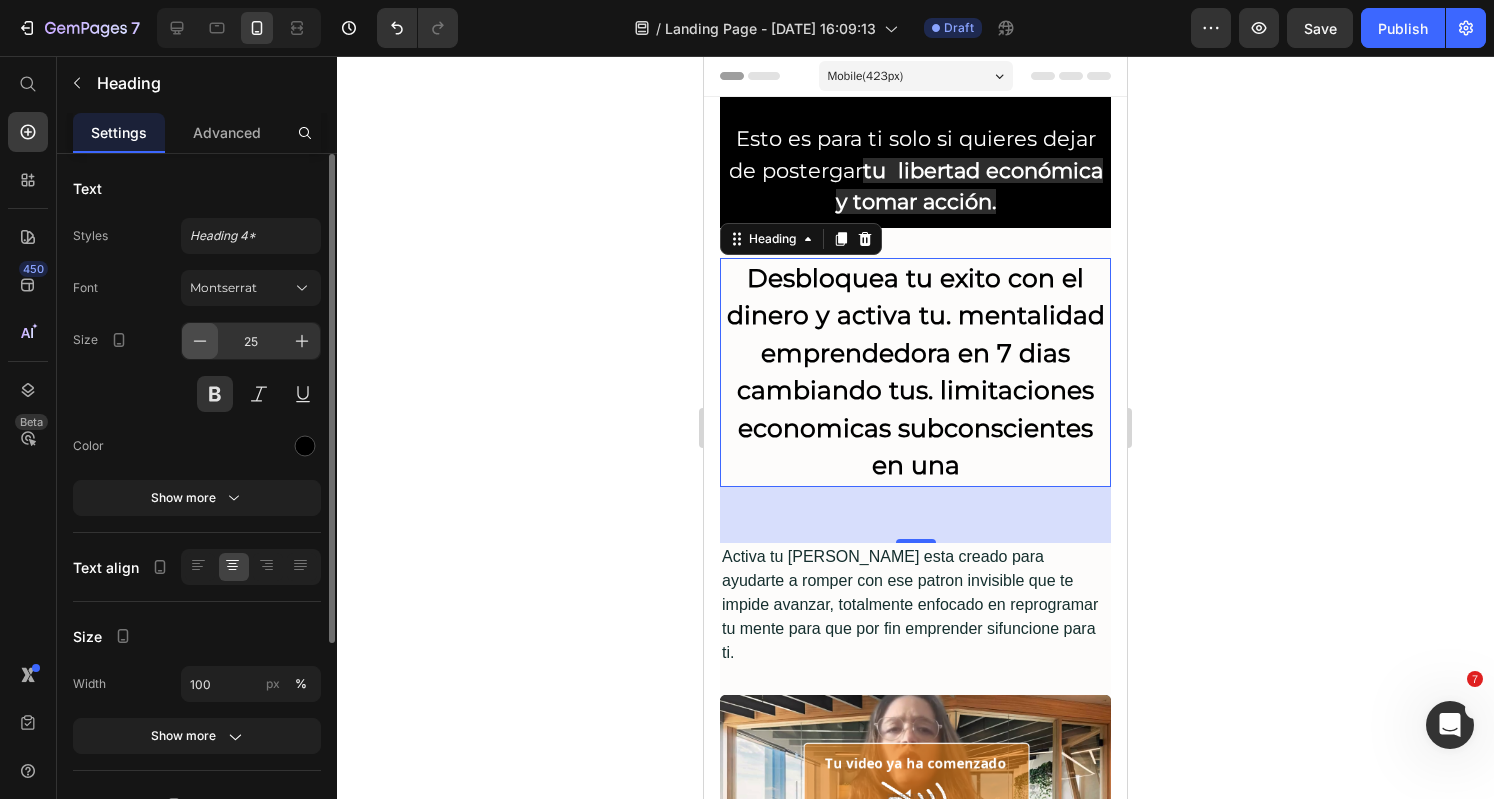 click 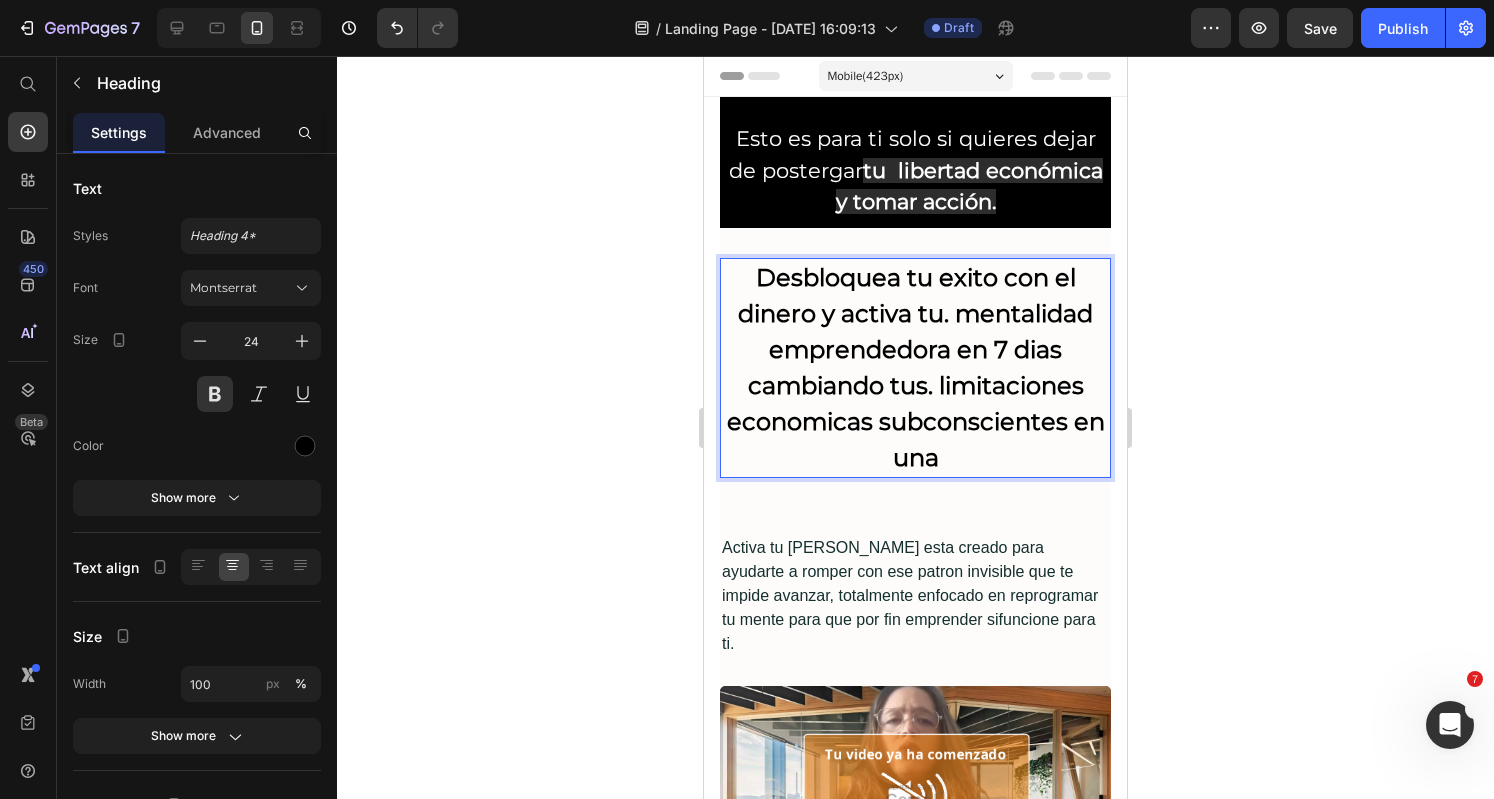 click on "Desbloquea tu exito con el dinero y activa tu. mentalidad emprendedora en 7 dias cambiando tus. limitaciones economicas subconscientes en una" at bounding box center [915, 368] 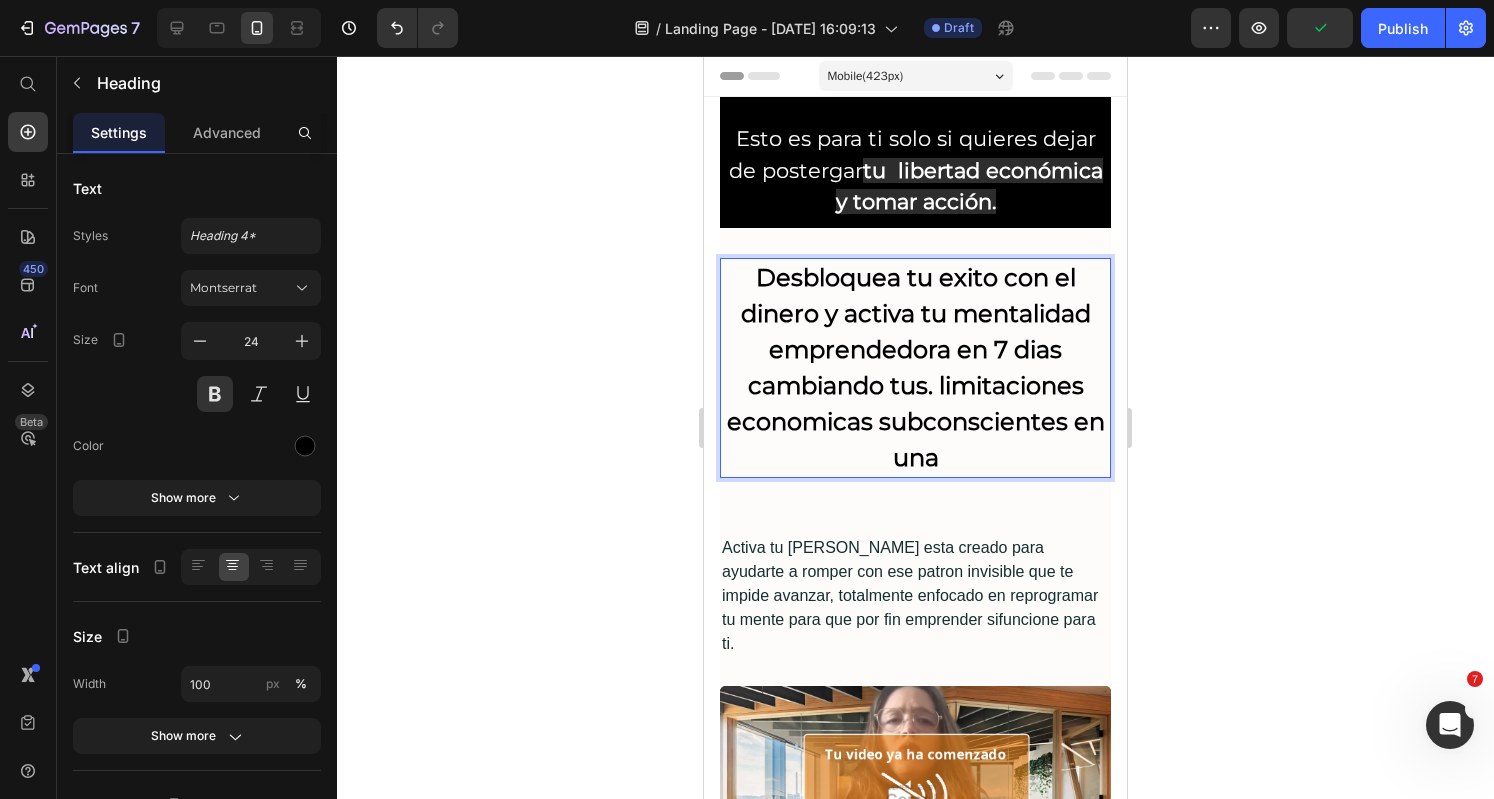 click on "Desbloquea tu exito con el dinero y activa tu mentalidad emprendedora en 7 dias cambiando tus. limitaciones economicas subconscientes en una" at bounding box center (915, 368) 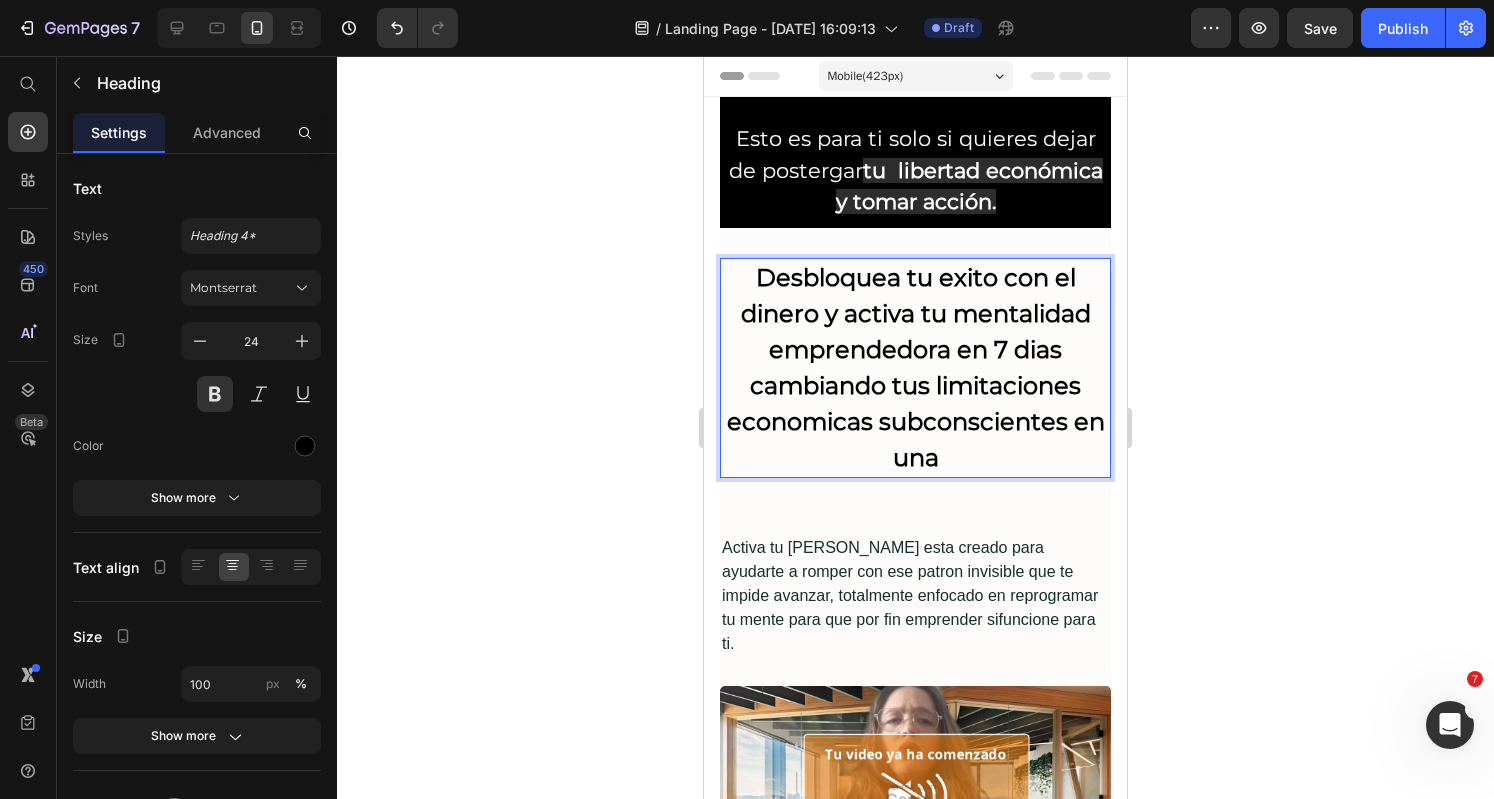 click on "Desbloquea tu exito con el dinero y activa tu mentalidad emprendedora en 7 dias cambiando tus limitaciones economicas subconscientes en una" at bounding box center (915, 368) 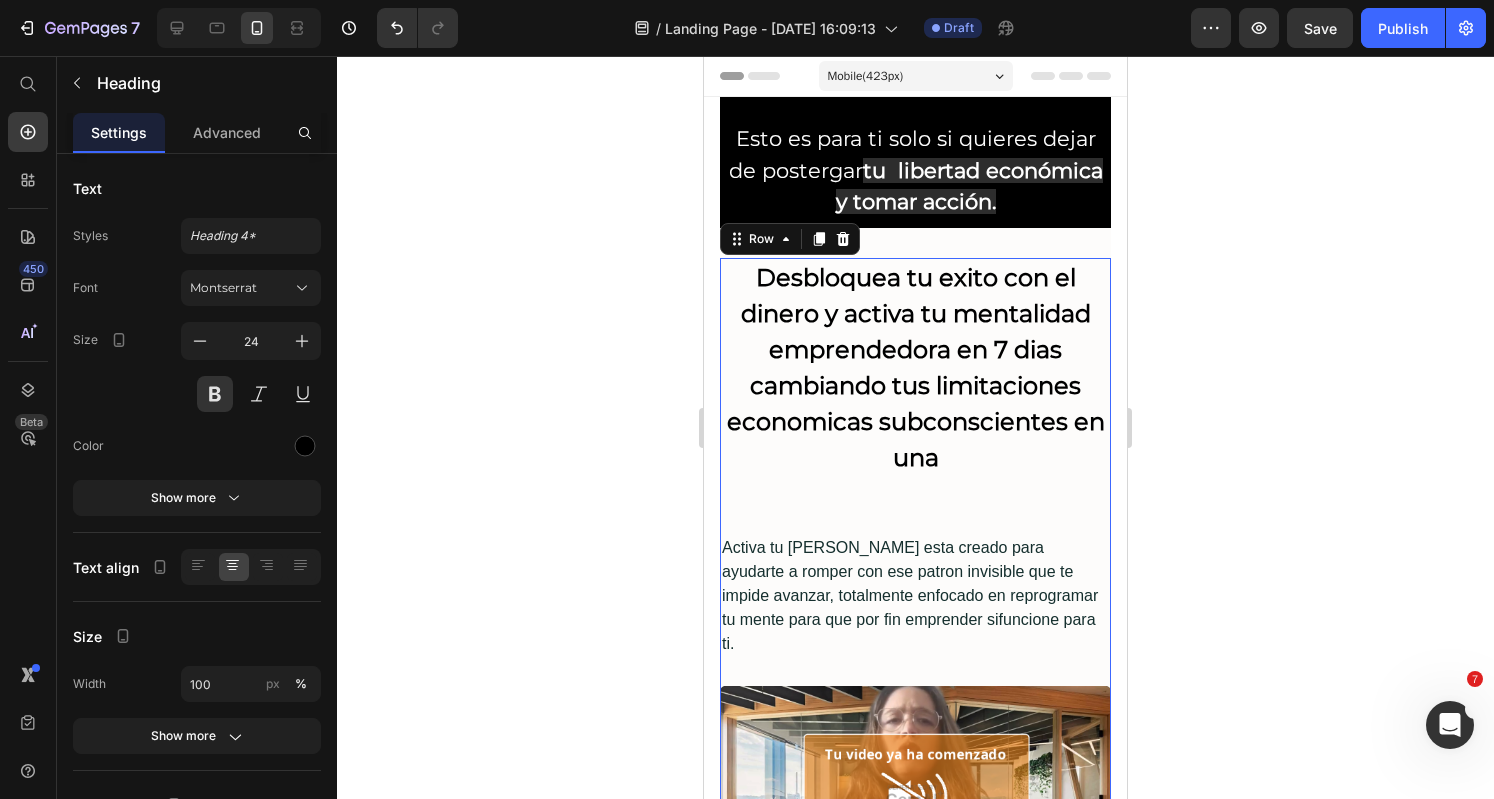 click on "Desbloquea tu exito con el dinero y activa tu mentalidad emprendedora en 7 dias cambiando tus limitaciones economicas subconscientes en una Heading Activa tu Renacer esta creado para ayudarte a romper con ese patron invisible que te impide avanzar, totalmente enfocado en reprogramar tu mente para que por fin emprender sifuncione para ti. Text Block Image Porque no te lanza a emprender sin base: te entrena mentaly emocionalmente para que el cambio que necesitas empiece por dentro... y esta vez, si tenga resultados afuera. Text Block Row O DESCUENTO ESPECIAL POR LANZAMIENTO Text Block Image ACTIVA TU RENACER Heading Normalmente $187...OBTEN ACCESO INSTANTANEO POR SOLO $ 17 USD Text Block AHORRA $17O USD iTOMANDO ACCION YA! Text Block Image QUIERO MI GUIA "ACTIVA TU RENACER" Haz clic aqui para acceder por solo 17 UsD Button Row Row" at bounding box center (915, 881) 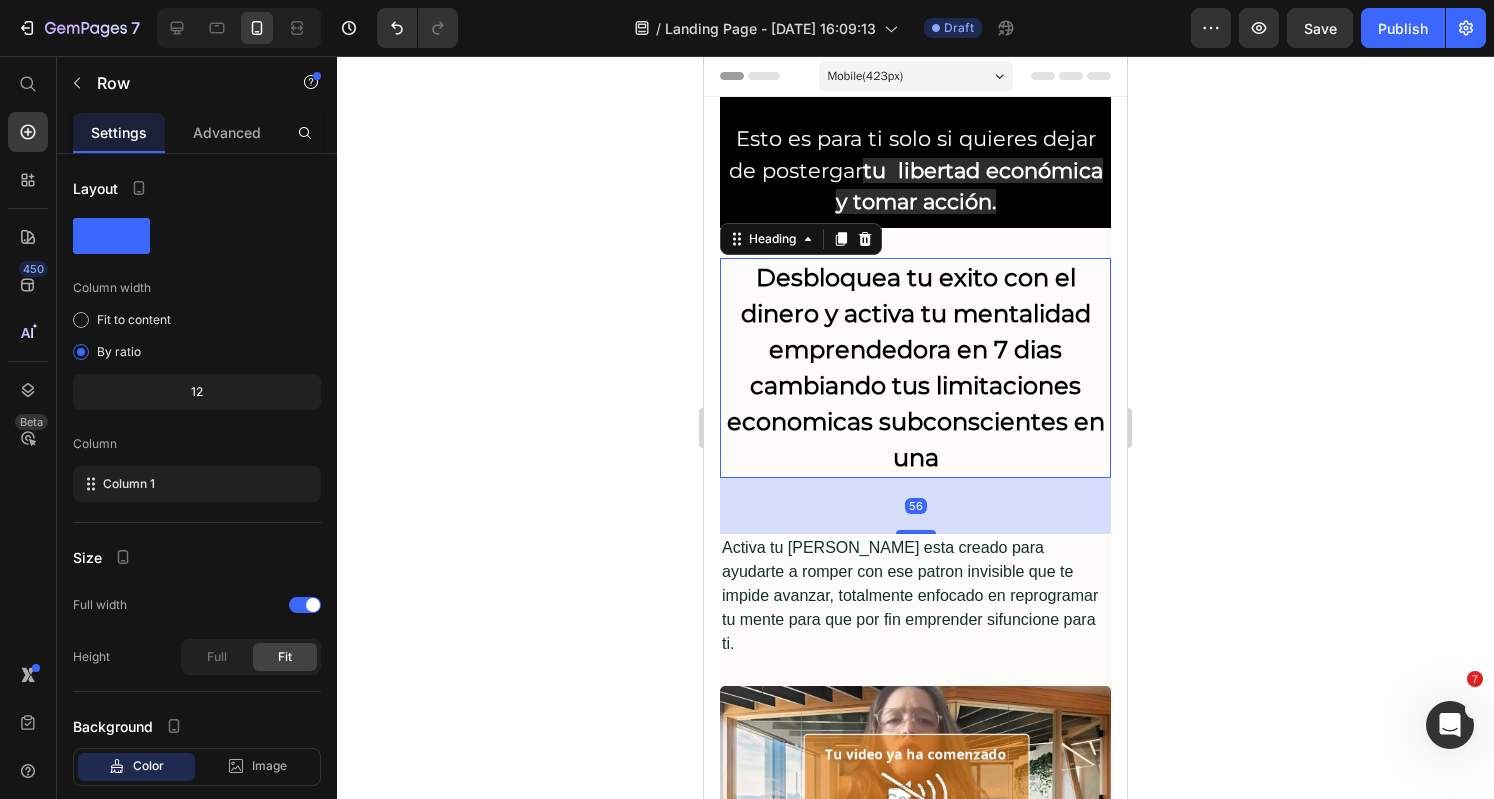 click on "Desbloquea tu exito con el dinero y activa tu mentalidad emprendedora en 7 dias cambiando tus limitaciones economicas subconscientes en una" at bounding box center [915, 368] 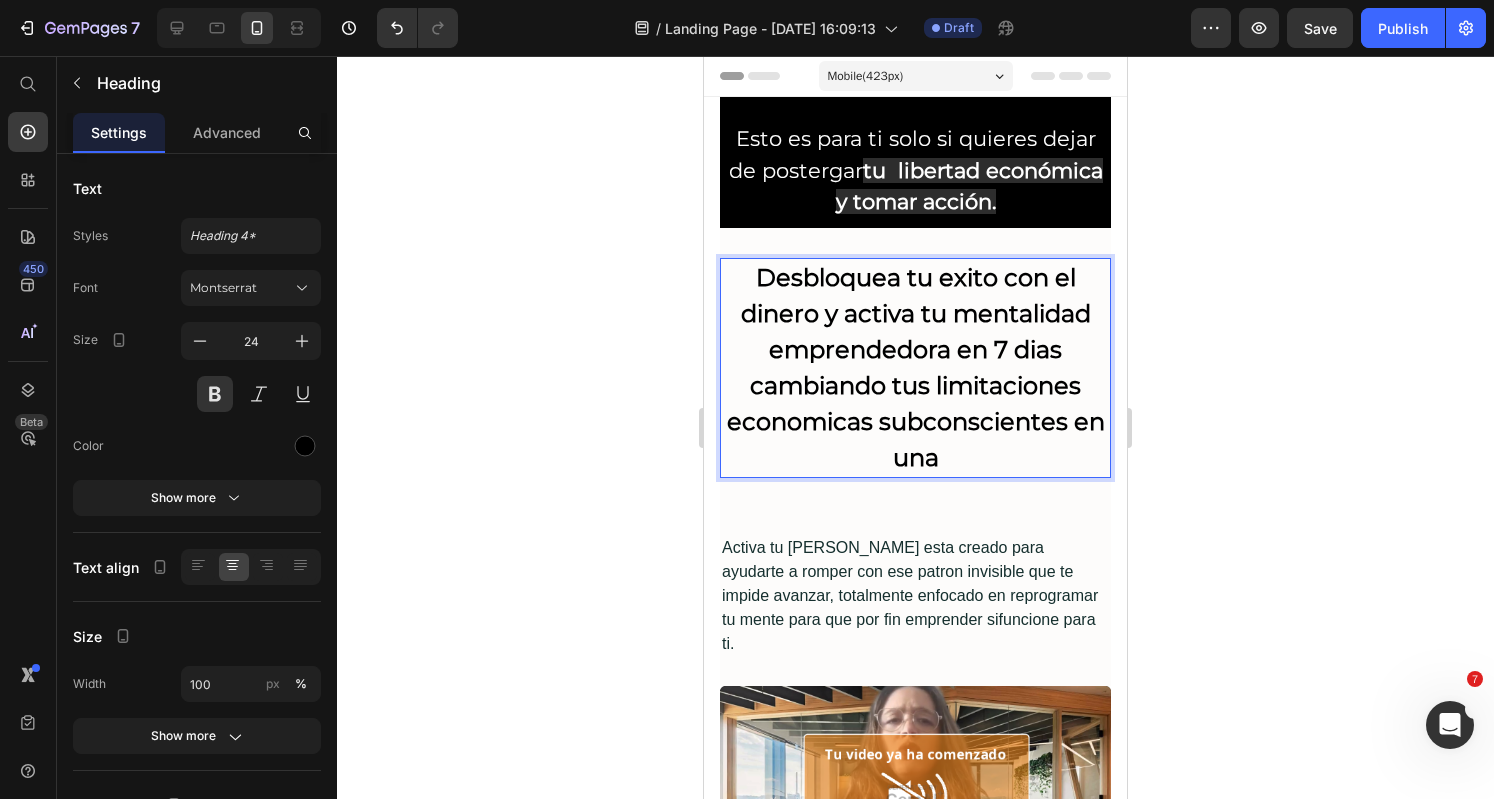 click on "Desbloquea tu exito con el dinero y activa tu mentalidad emprendedora en 7 dias cambiando tus limitaciones economicas subconscientes en una" at bounding box center (915, 368) 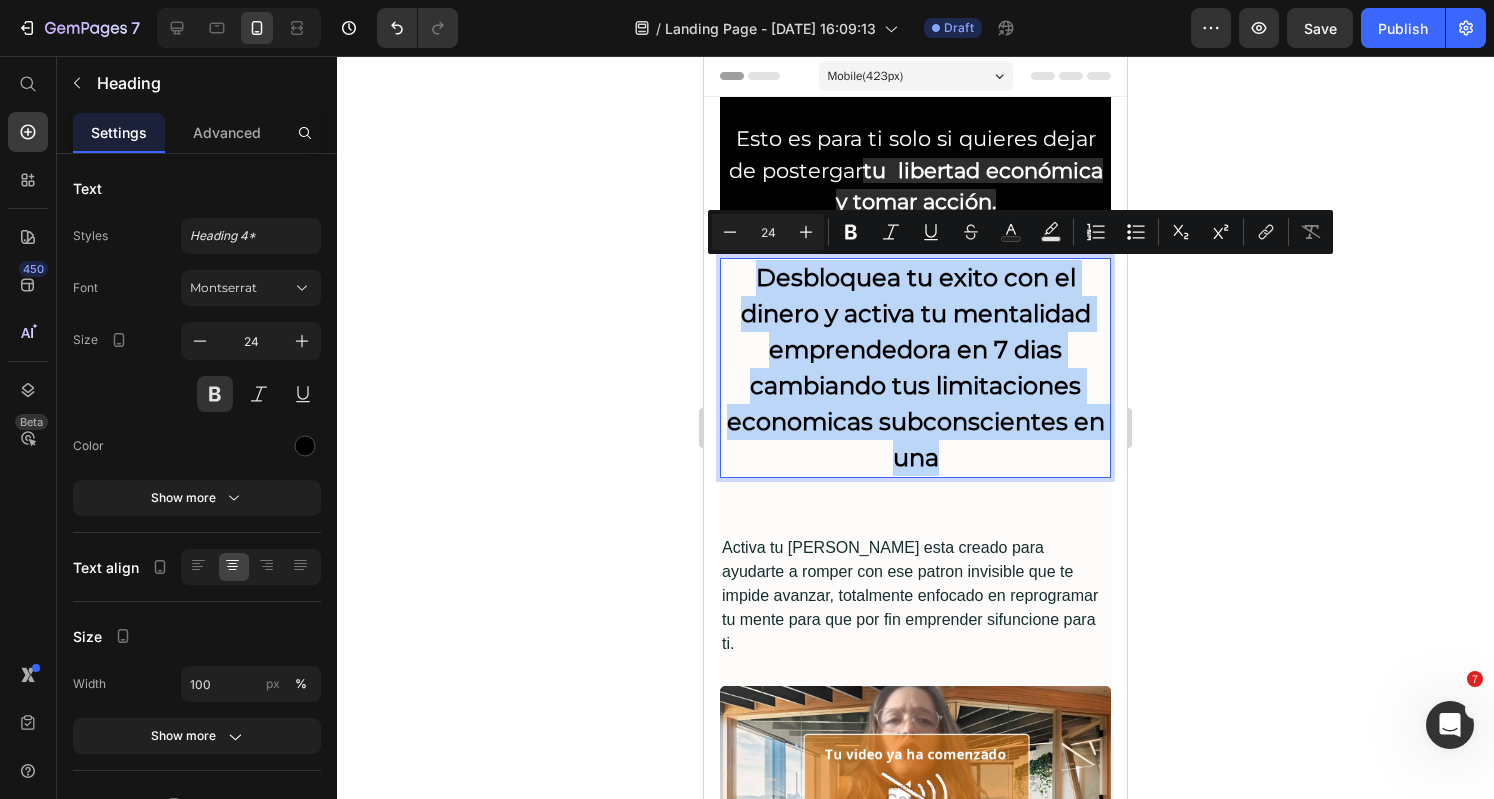 drag, startPoint x: 954, startPoint y: 454, endPoint x: 730, endPoint y: 266, distance: 292.43802 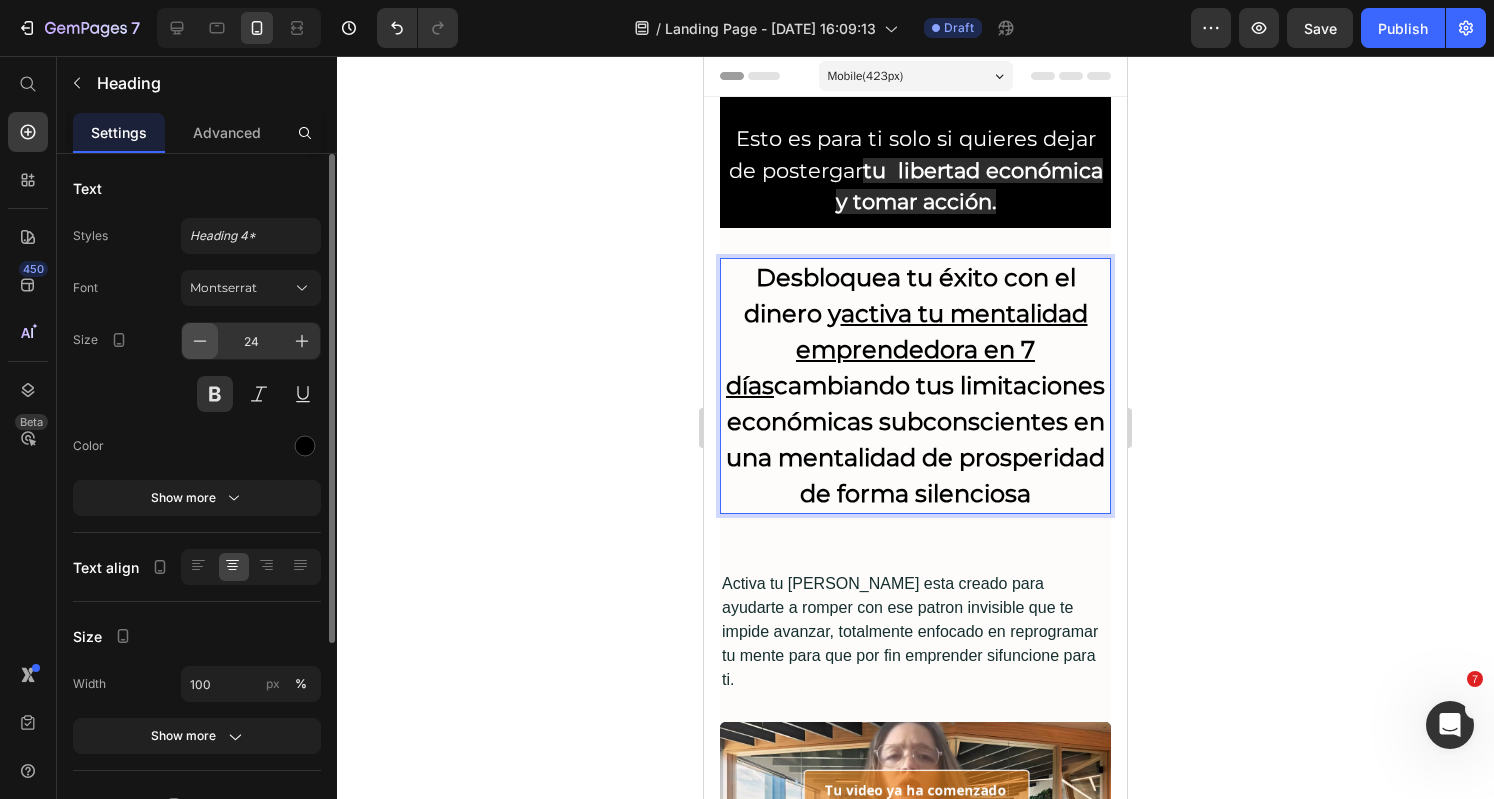 click 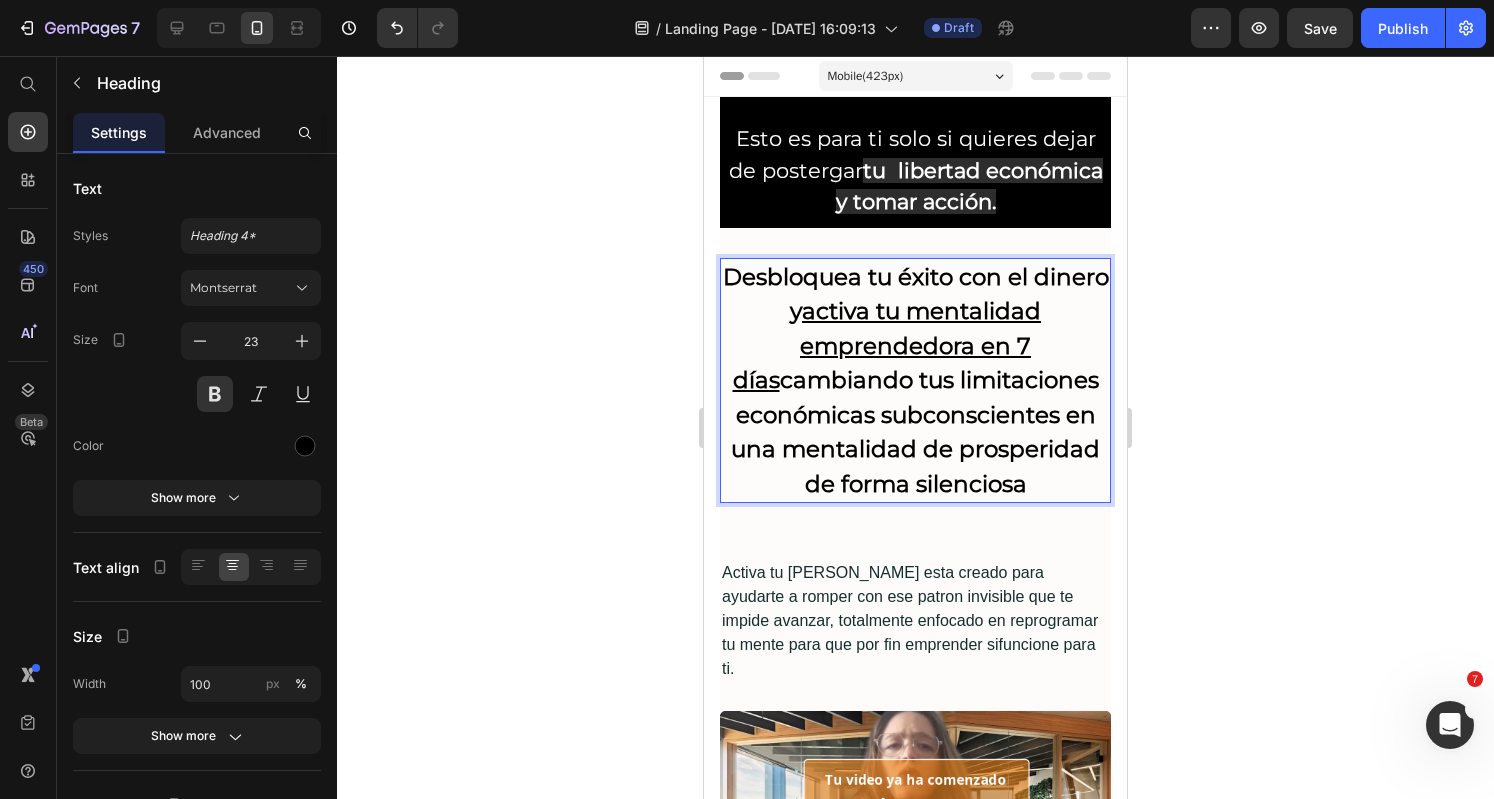 click on "Desbloquea tu éxito con el dinero y  activa tu mentalidad emprendedora en 7 días  cambiando tus limitaciones económicas subconscientes en una mentalidad de prosperidad de forma silenciosa" at bounding box center [915, 381] 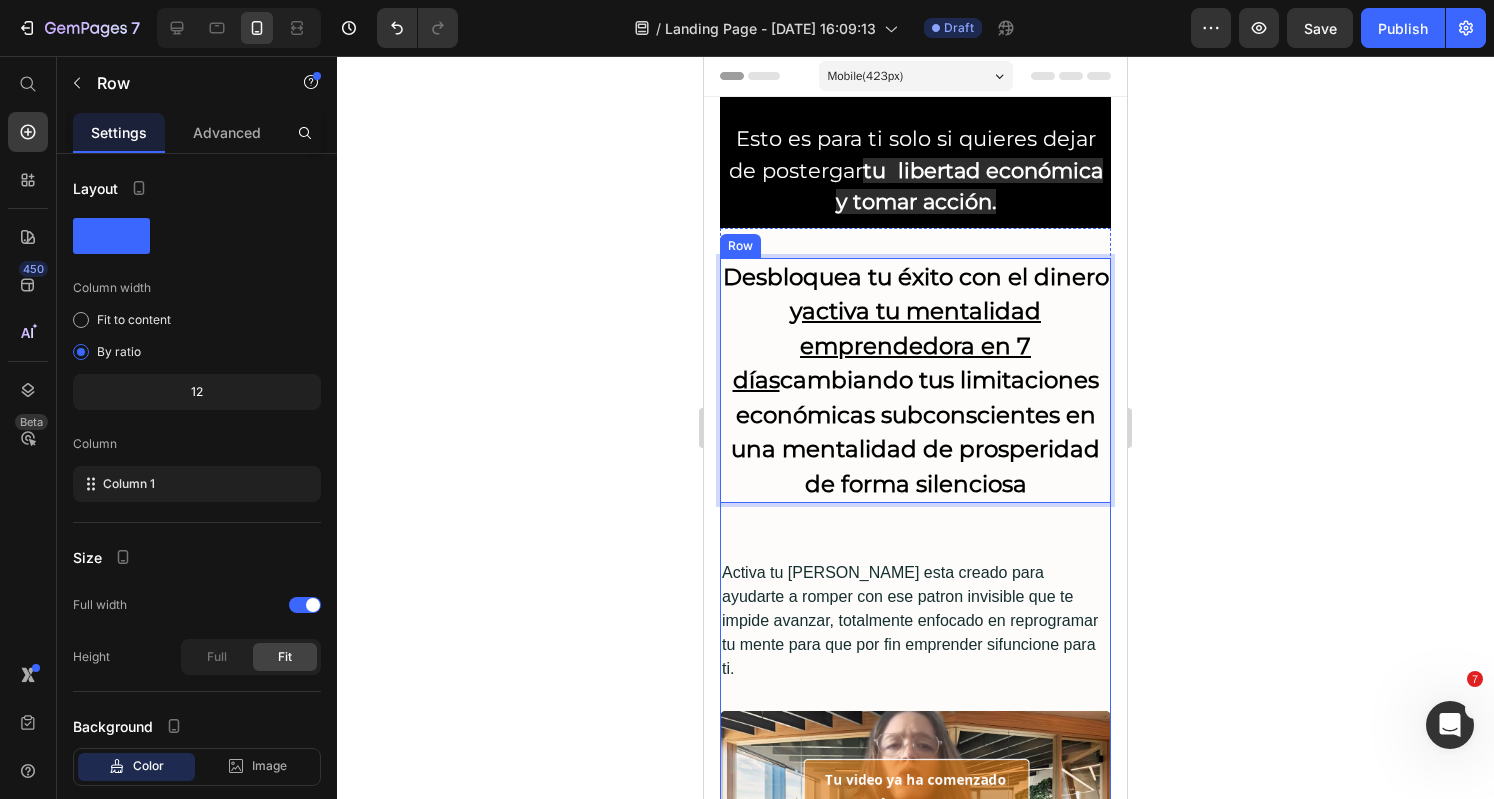 click on "Desbloquea tu éxito con el dinero y  activa tu mentalidad emprendedora en 7 días  cambiando tus limitaciones económicas subconscientes en una mentalidad de prosperidad de forma silenciosa Heading   56 Activa tu [PERSON_NAME] esta creado para ayudarte a romper con ese patron invisible que te impide avanzar, totalmente enfocado en reprogramar tu mente para que por fin emprender sifuncione para ti. Text Block Image Porque no te lanza a emprender sin base: te entrena mentaly emocionalmente para que el cambio que necesitas empiece por dentro... y esta vez, si tenga resultados afuera. Text Block Row O DESCUENTO ESPECIAL POR LANZAMIENTO Text Block Image ACTIVA TU RENACER Heading Normalmente $187...OBTEN ACCESO INSTANTANEO POR SOLO $ 17 USD Text Block AHORRA $17O USD iTOMANDO ACCION YA! Text Block Image QUIERO MI GUIA "ACTIVA TU RENACER" Haz clic aqui para acceder por solo 17 UsD Button Row Row" at bounding box center (915, 894) 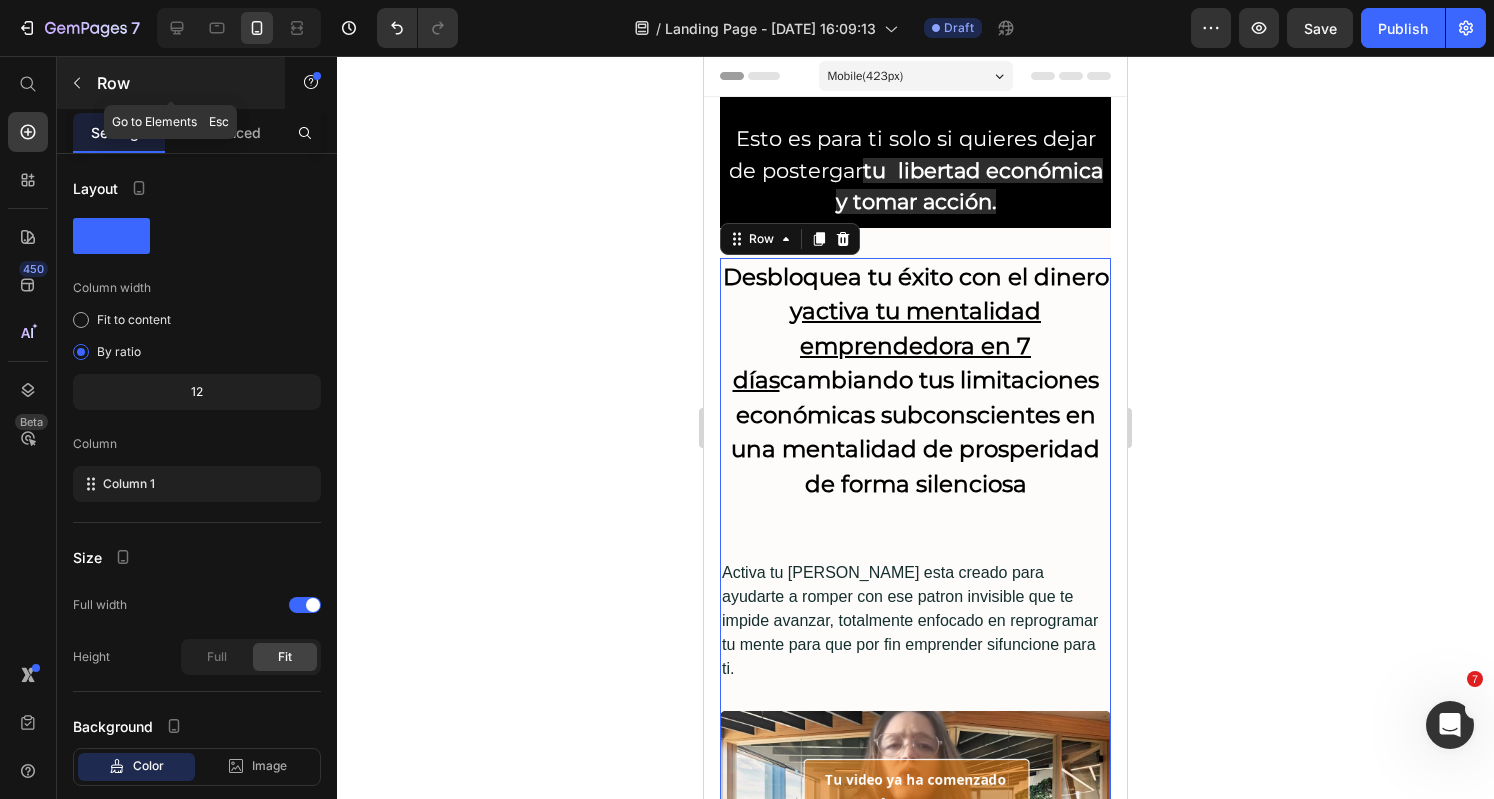 click 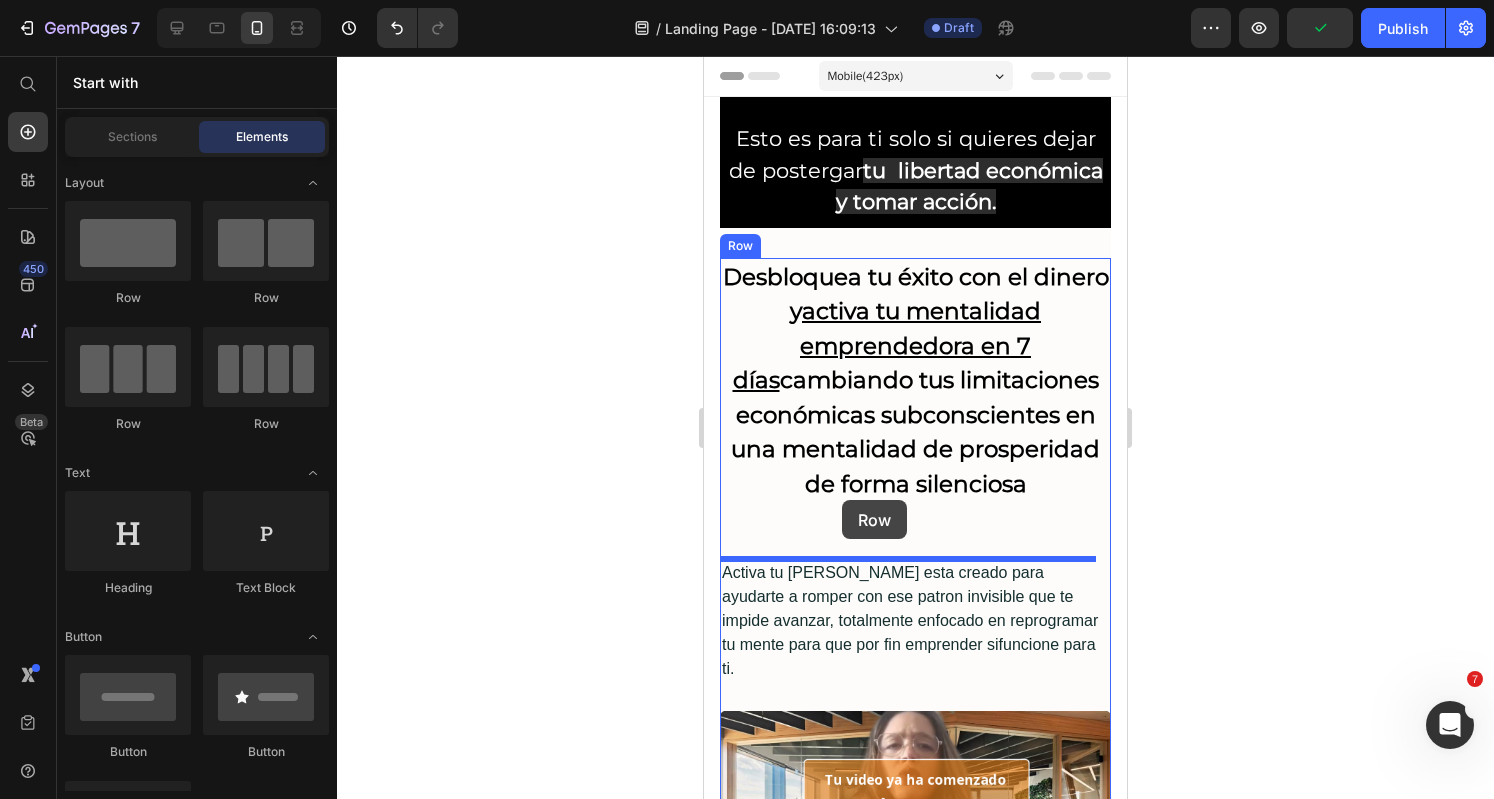 drag, startPoint x: 1137, startPoint y: 417, endPoint x: 842, endPoint y: 500, distance: 306.45392 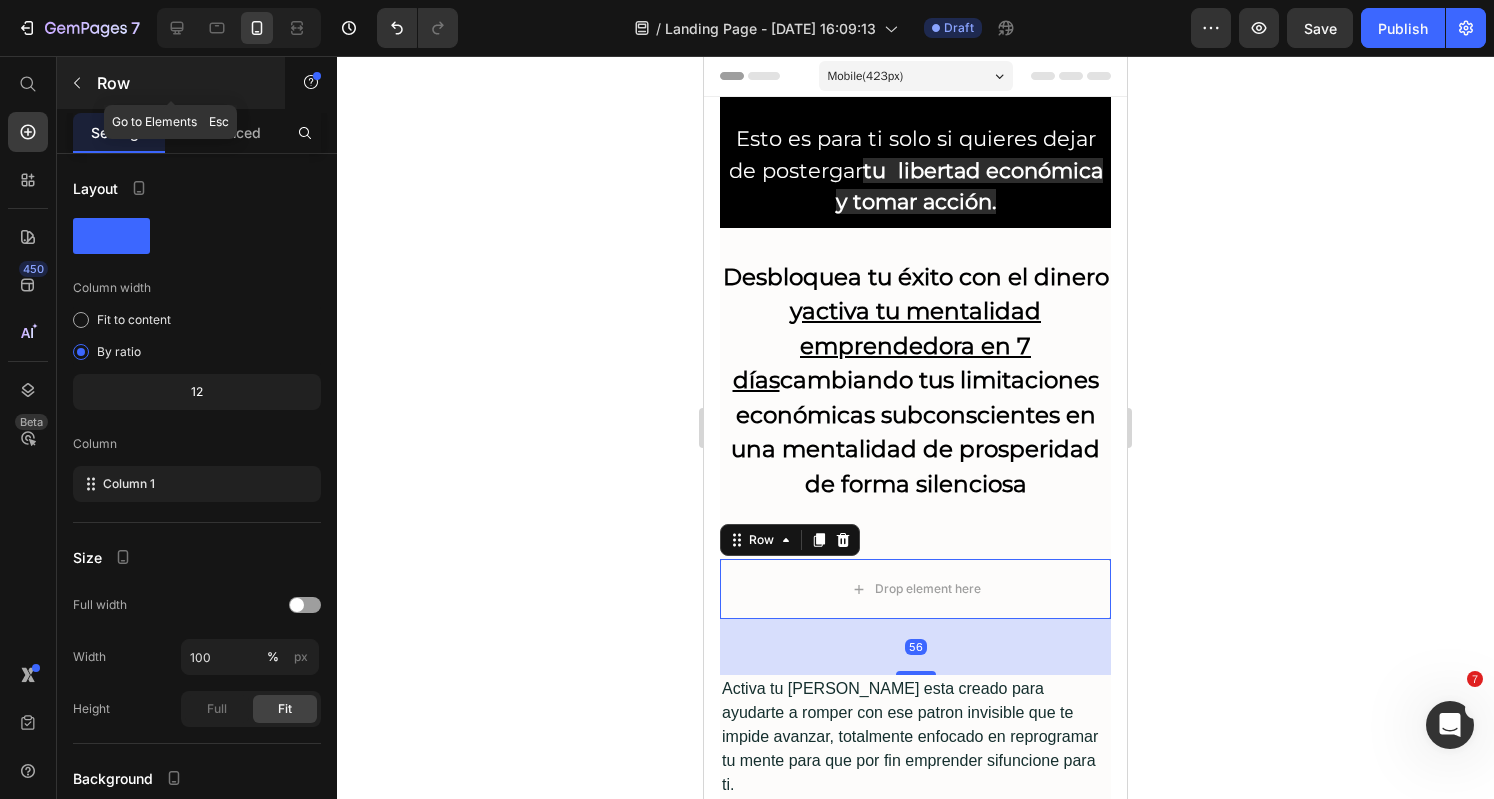 click at bounding box center [77, 83] 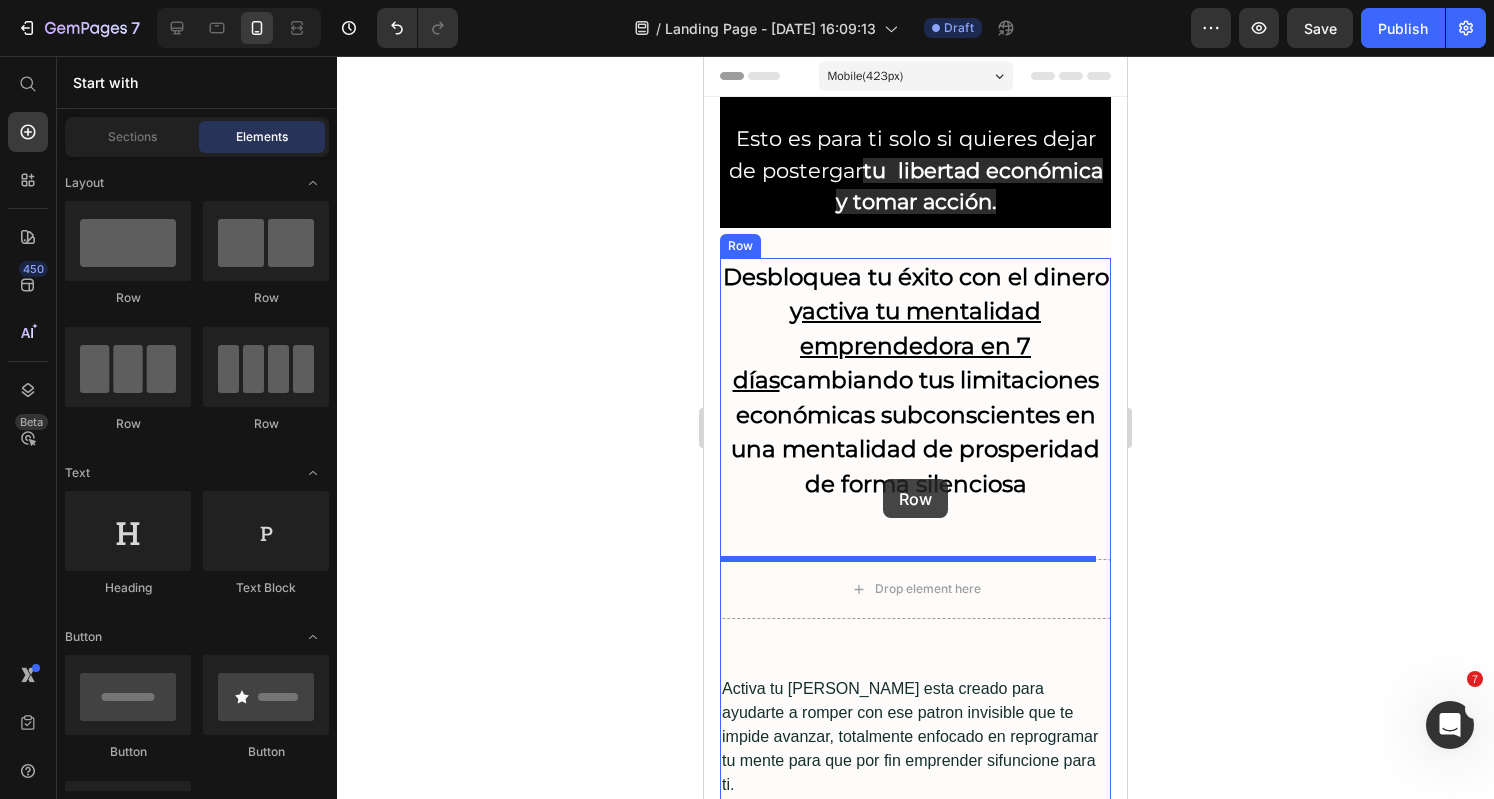 drag, startPoint x: 1318, startPoint y: 425, endPoint x: 874, endPoint y: 479, distance: 447.27173 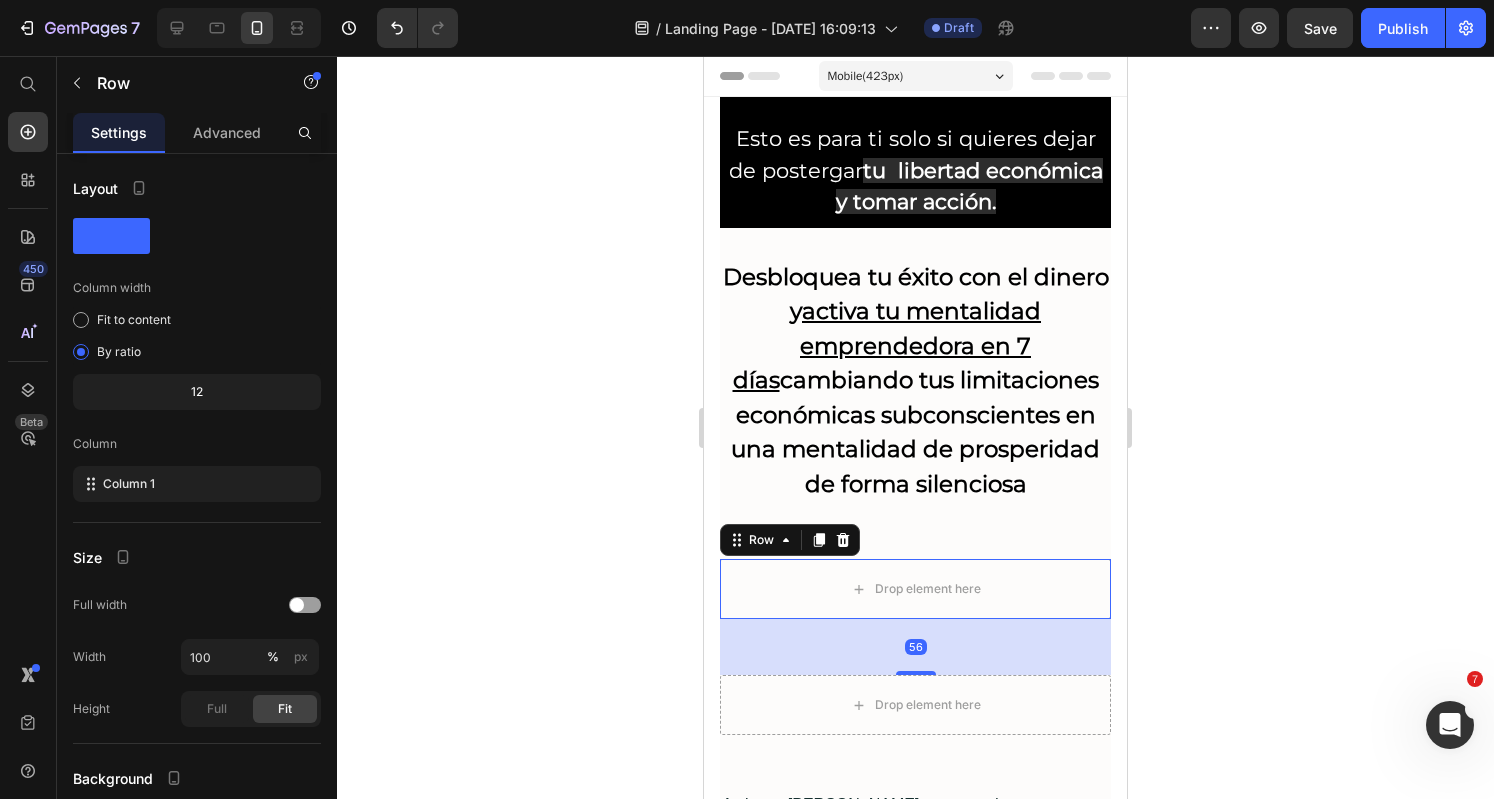 click on "56" at bounding box center [915, 647] 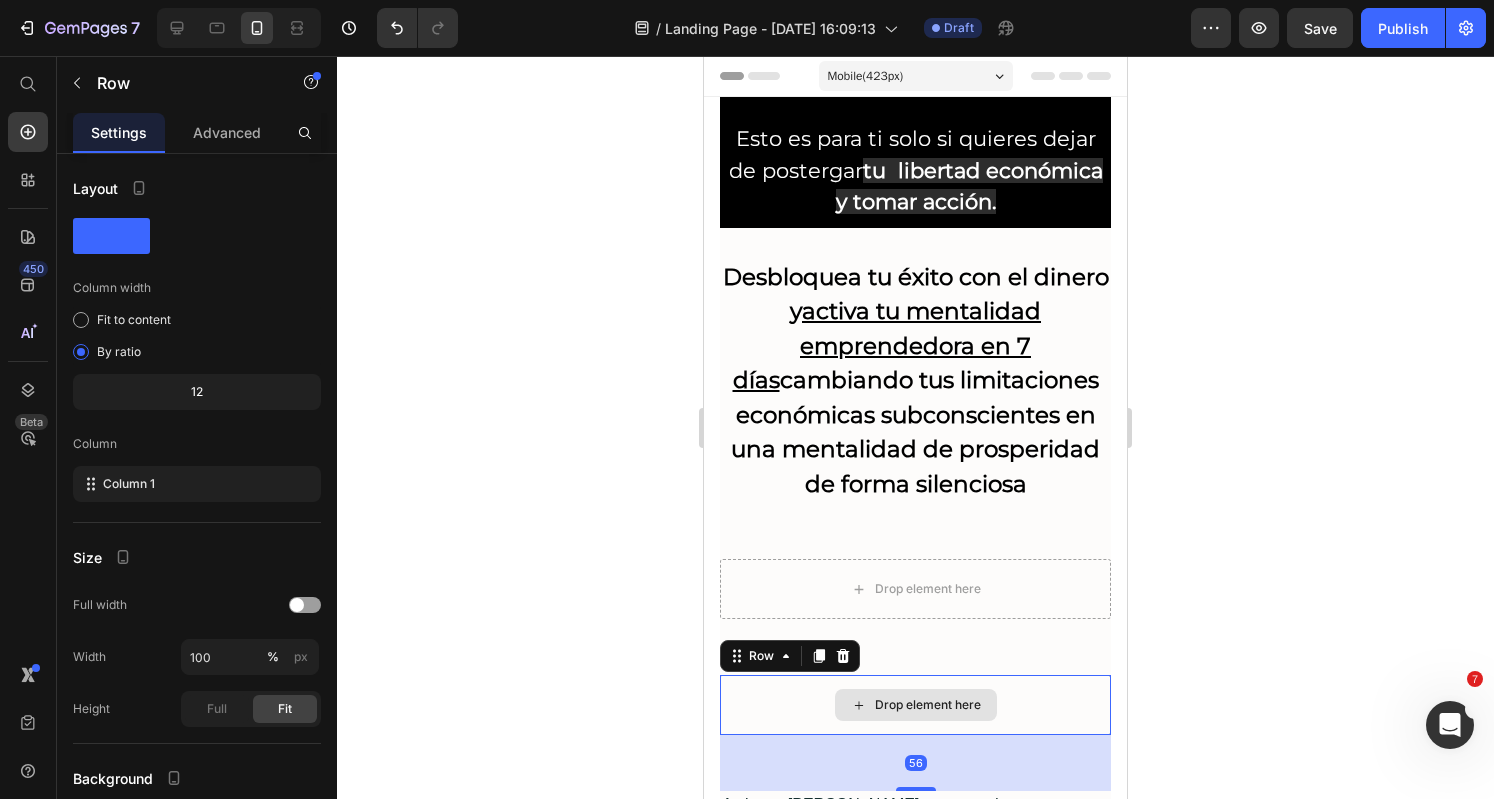 click on "Drop element here" at bounding box center [915, 705] 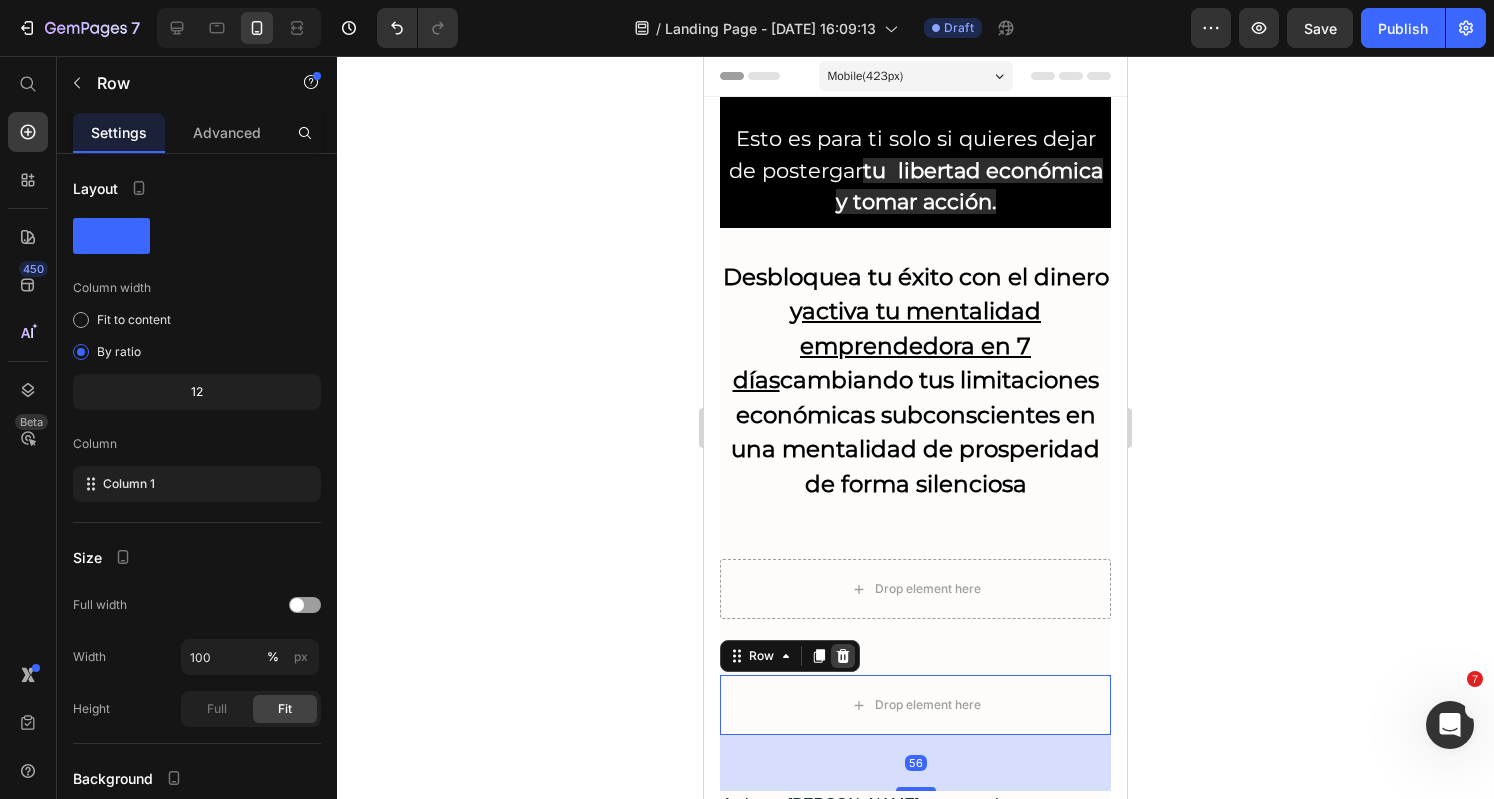 click 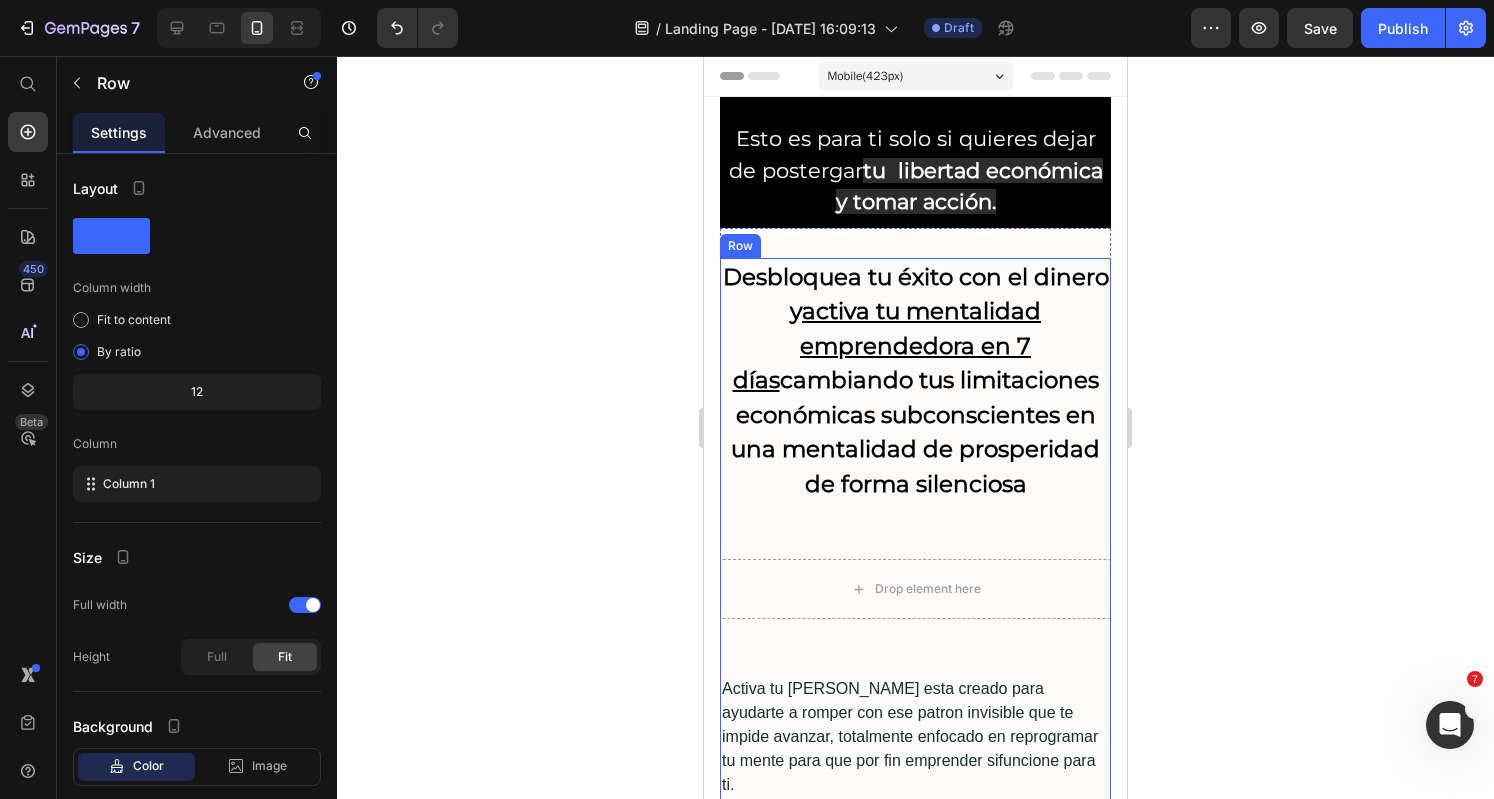 click on "⁠⁠⁠⁠⁠⁠⁠ Desbloquea tu éxito con el dinero y  activa tu mentalidad emprendedora en 7 días  cambiando tus limitaciones económicas subconscientes en una mentalidad de prosperidad de forma silenciosa Heading
Drop element here Row Activa tu [PERSON_NAME] esta creado para ayudarte a romper con ese patron invisible que te impide avanzar, totalmente enfocado en reprogramar tu mente para que por fin emprender sifuncione para ti. Text Block Image Porque no te lanza a emprender sin base: te entrena mentaly emocionalmente para que el cambio que necesitas empiece por dentro... y esta vez, si tenga resultados afuera. Text Block Row O DESCUENTO ESPECIAL POR LANZAMIENTO Text Block Image ACTIVA TU RENACER Heading Normalmente $187...OBTEN ACCESO INSTANTANEO POR SOLO $ 17 USD Text Block AHORRA $17O USD iTOMANDO ACCION YA! Text Block Image QUIERO MI GUIA "ACTIVA TU RENACER" Haz clic aqui para acceder por solo 17 UsD Button Row Row" at bounding box center [915, 952] 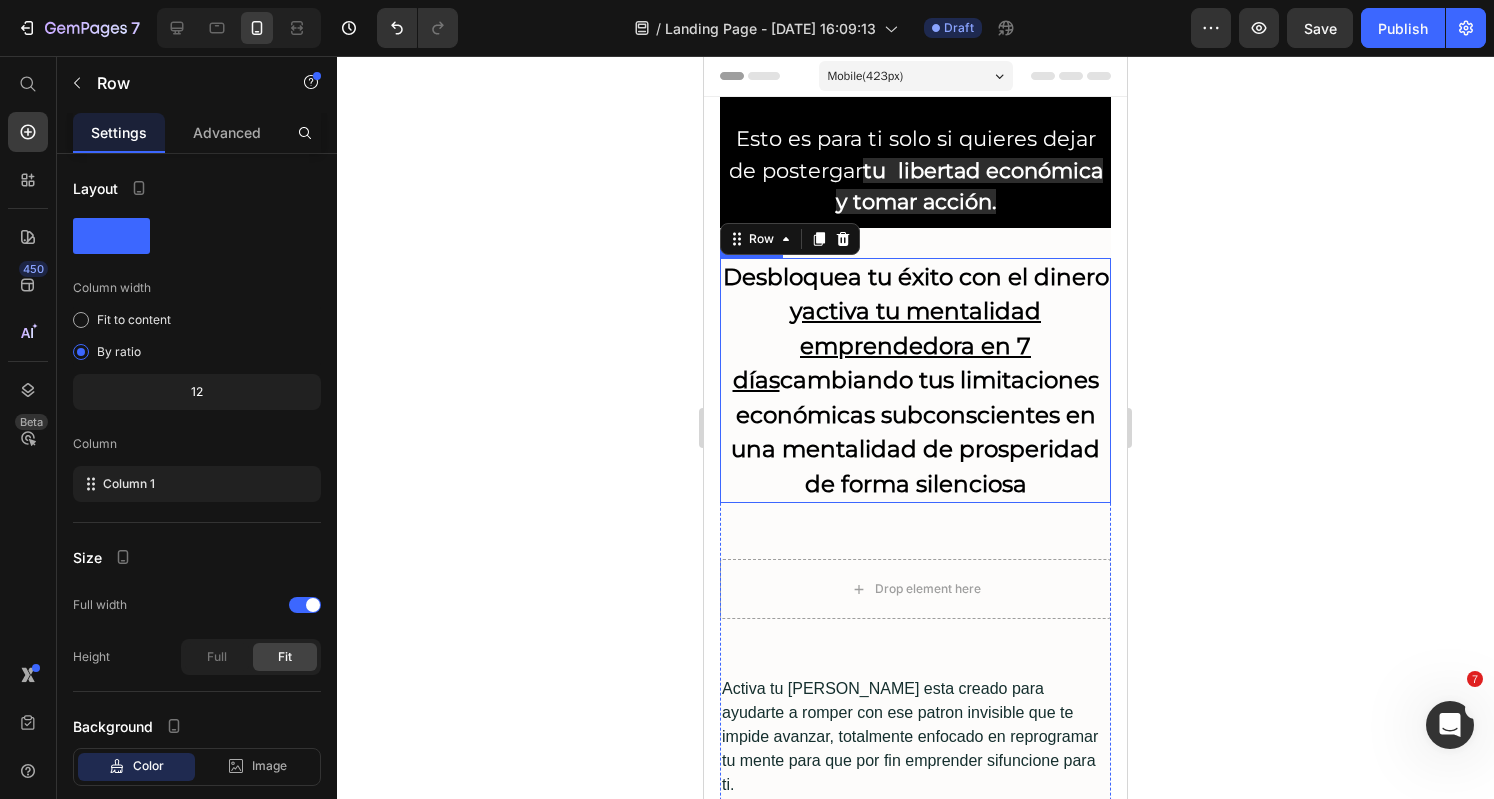 click on "Desbloquea tu éxito con el dinero y  activa tu mentalidad emprendedora en 7 días  cambiando tus limitaciones económicas subconscientes en una mentalidad de prosperidad de forma silenciosa" at bounding box center [916, 380] 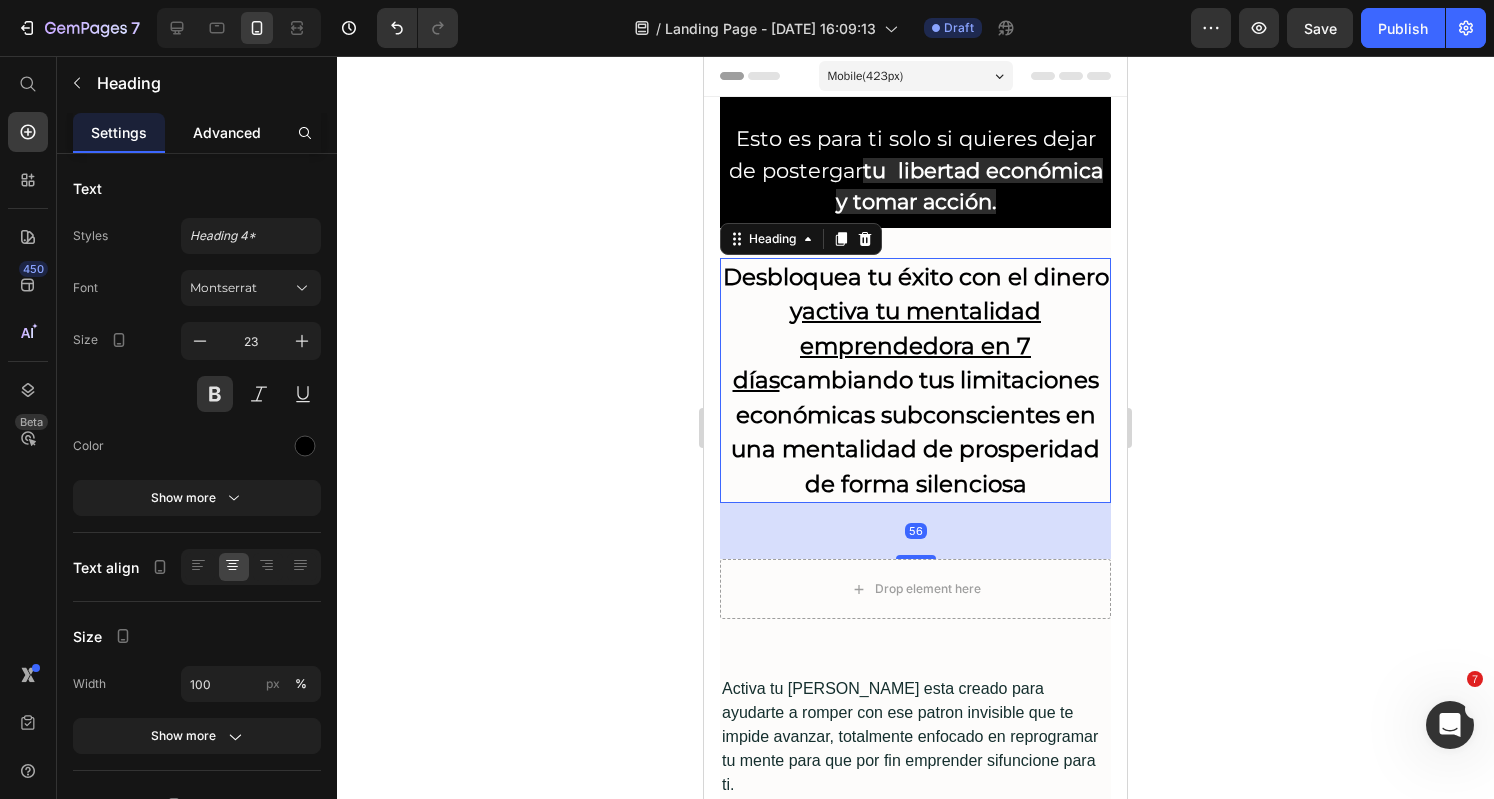 click on "Advanced" at bounding box center (227, 132) 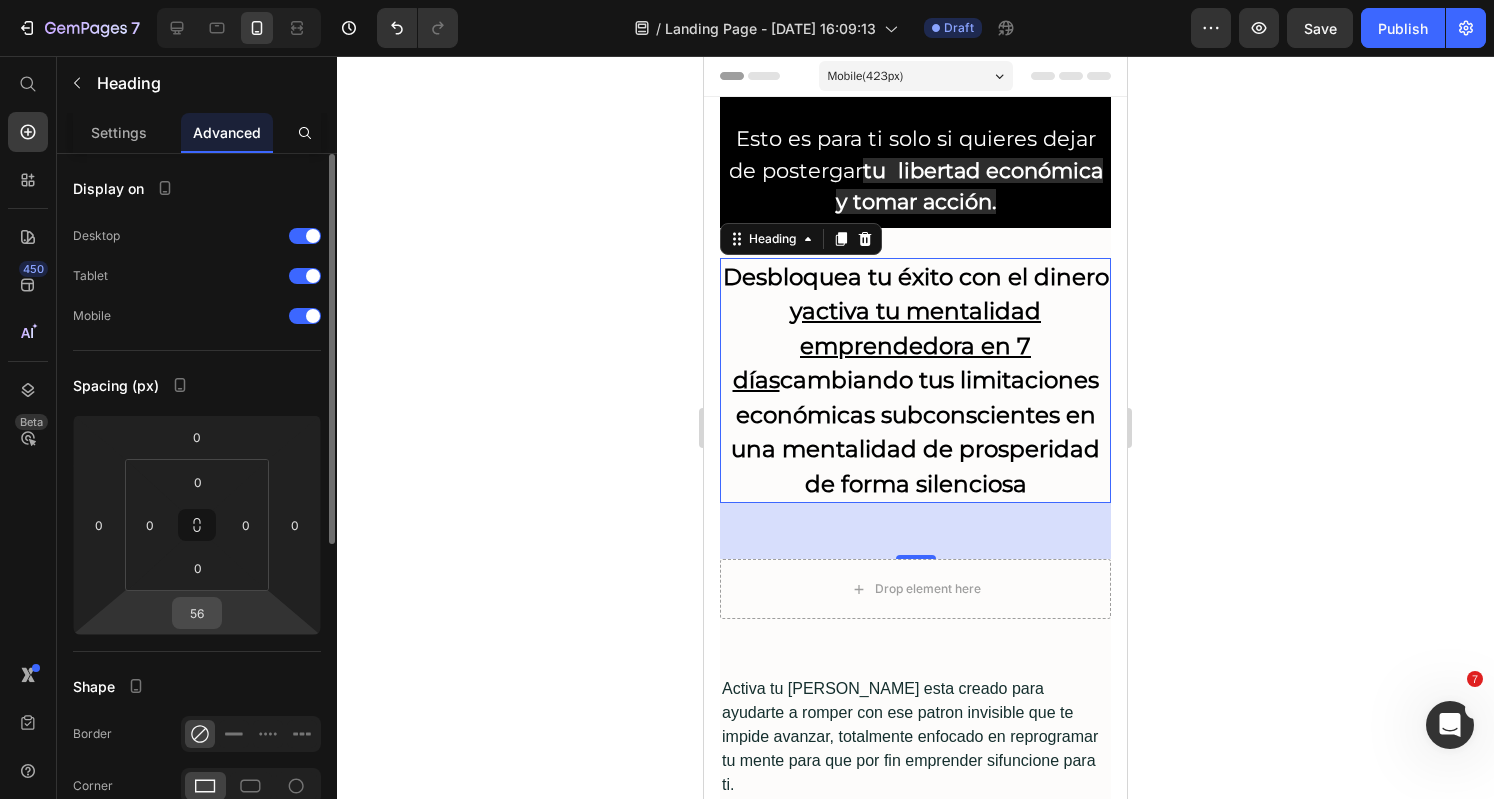 click on "56" at bounding box center [197, 613] 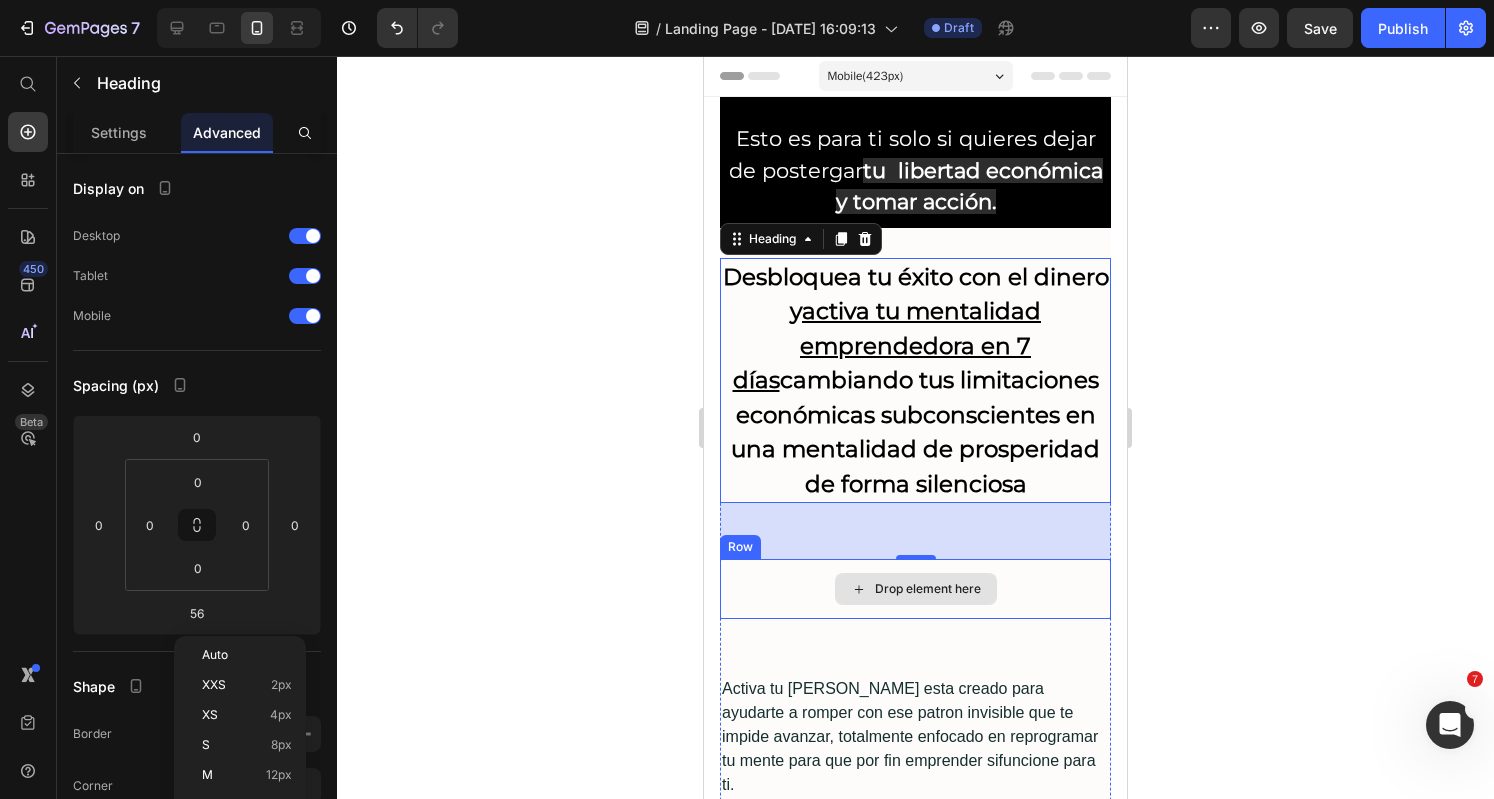 click on "Drop element here" at bounding box center (916, 589) 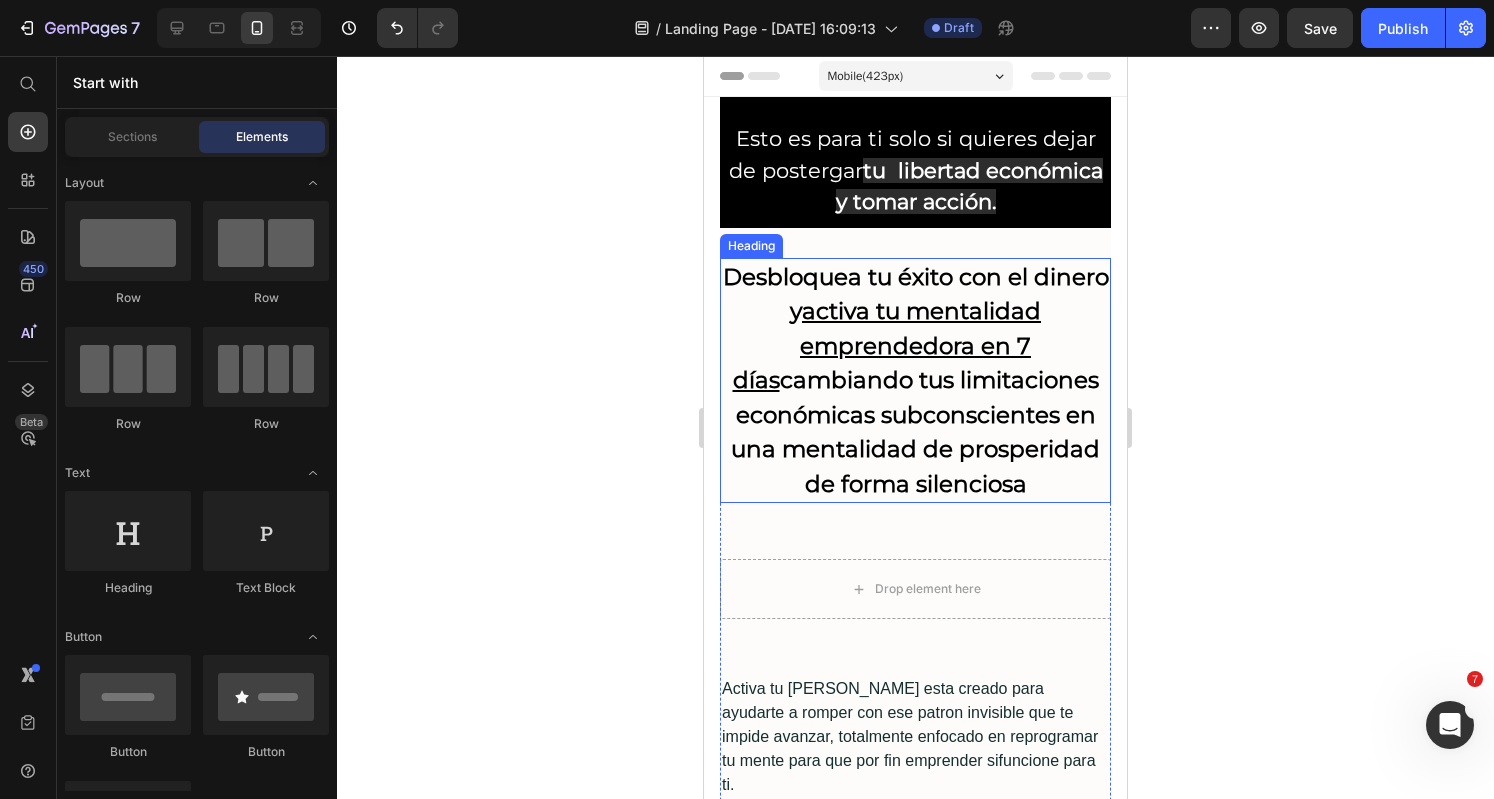 click on "Desbloquea tu éxito con el dinero y  activa tu mentalidad emprendedora en 7 días  cambiando tus limitaciones económicas subconscientes en una mentalidad de prosperidad de forma silenciosa" at bounding box center (916, 380) 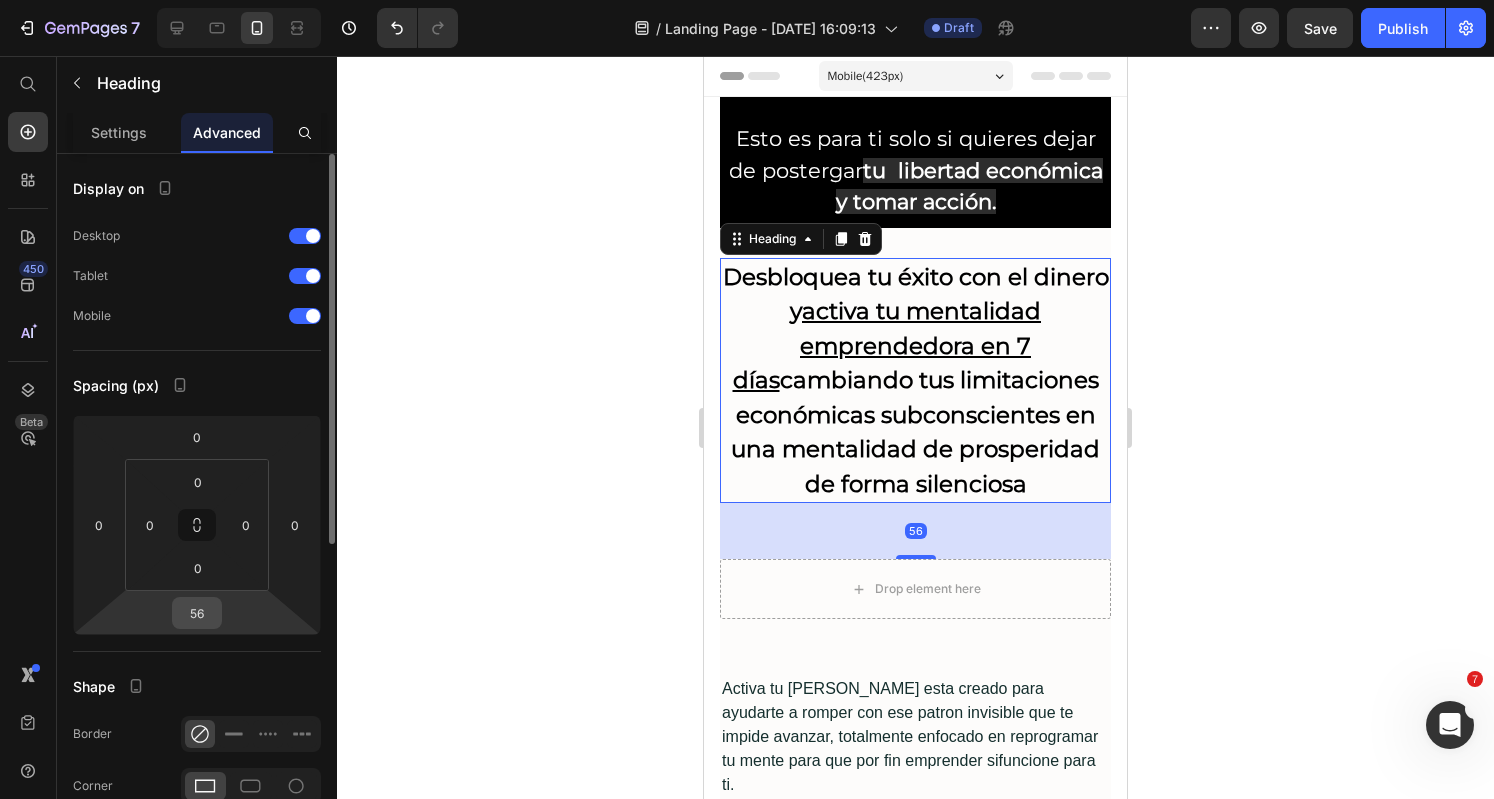 click on "56" at bounding box center (197, 613) 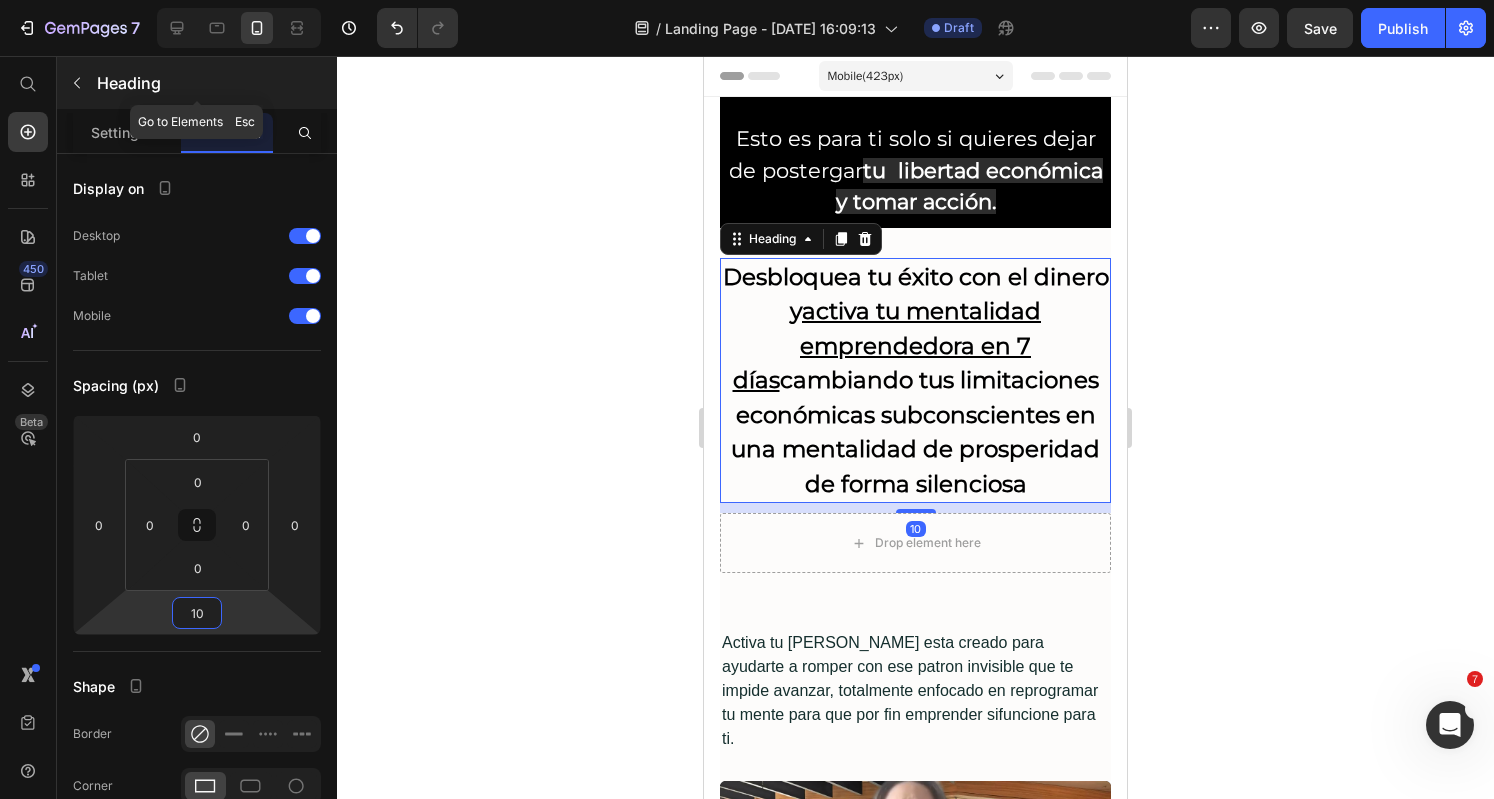 type on "10" 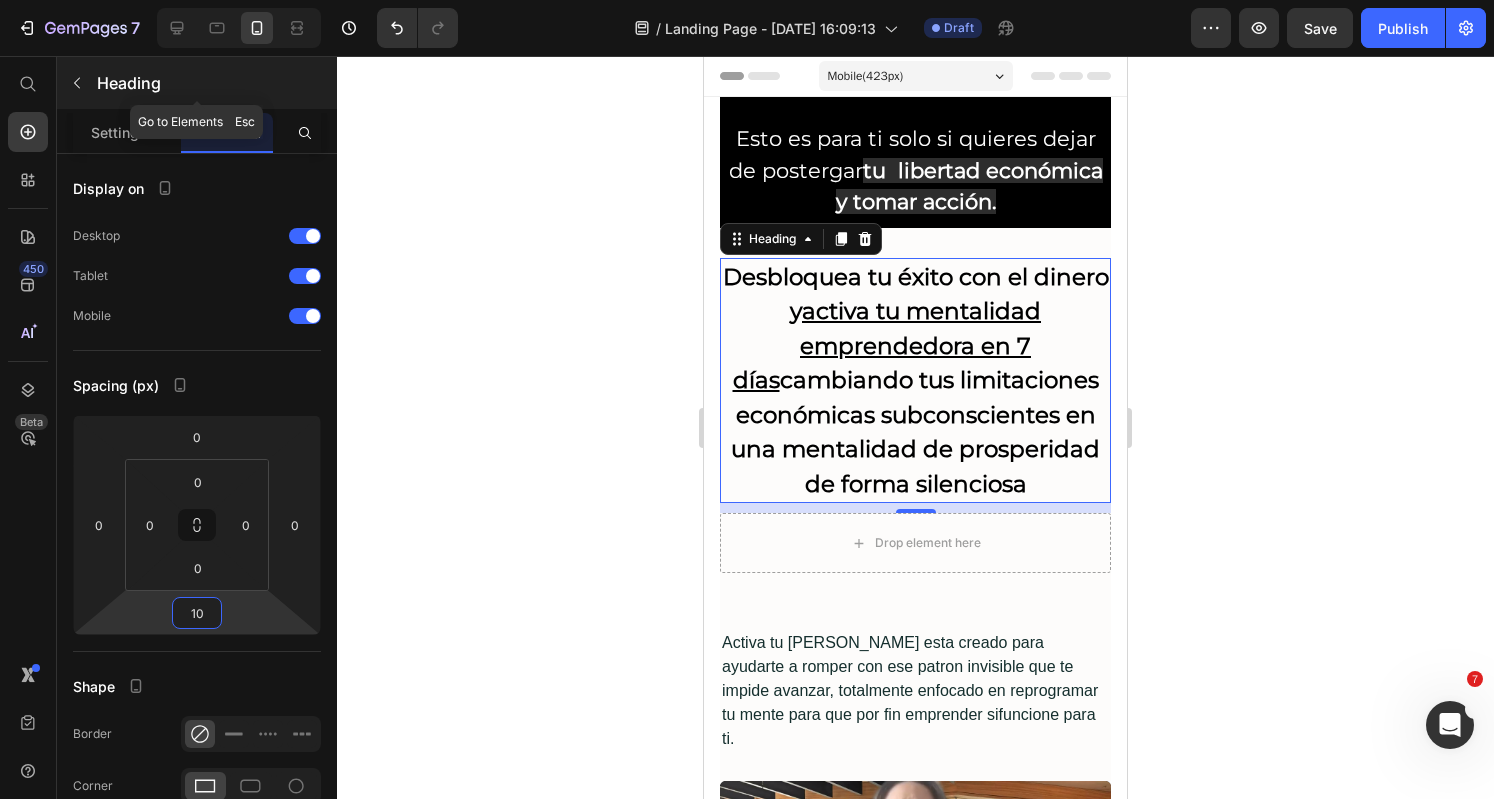 click 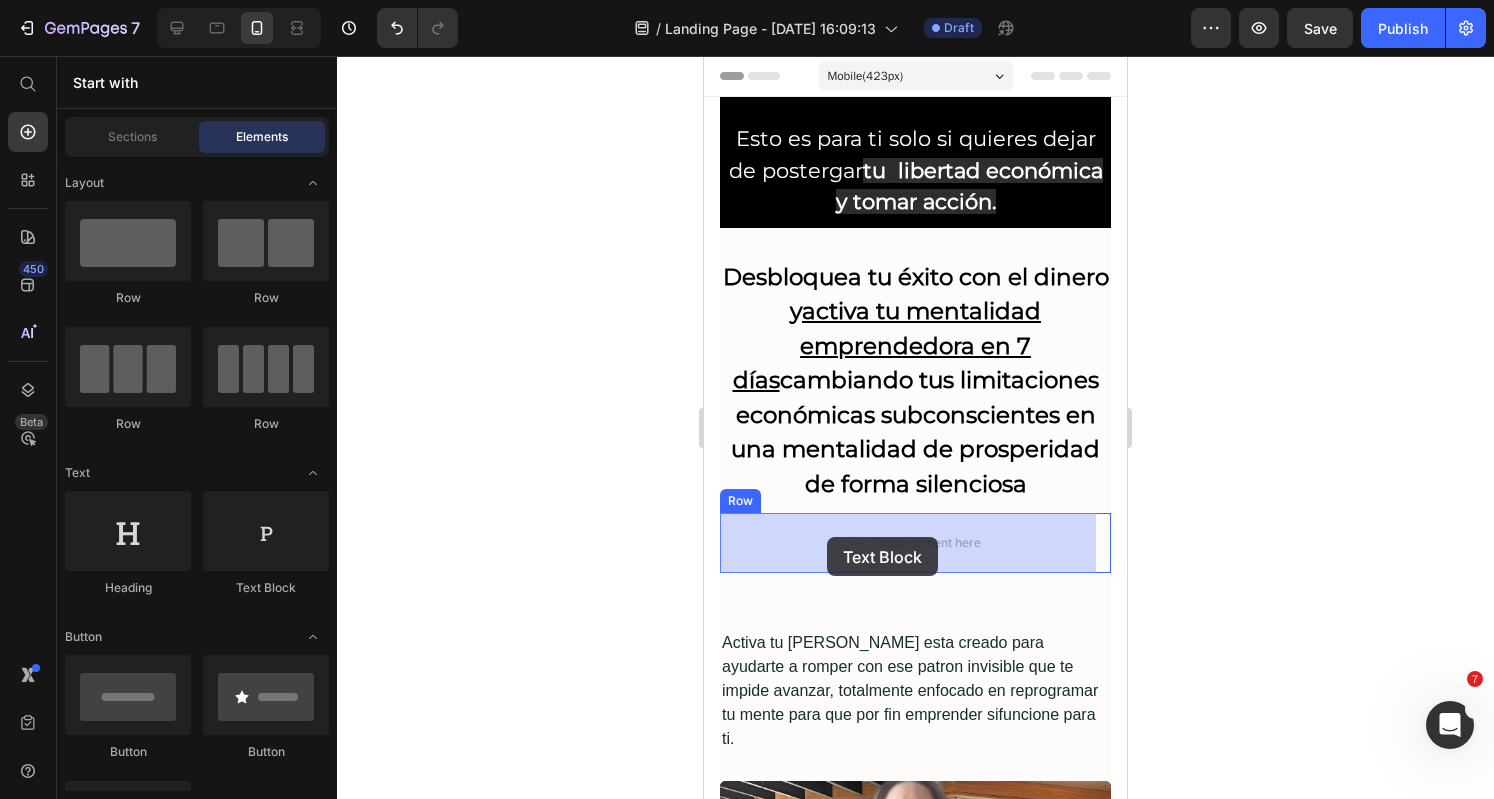 drag, startPoint x: 946, startPoint y: 598, endPoint x: 745, endPoint y: 540, distance: 209.20087 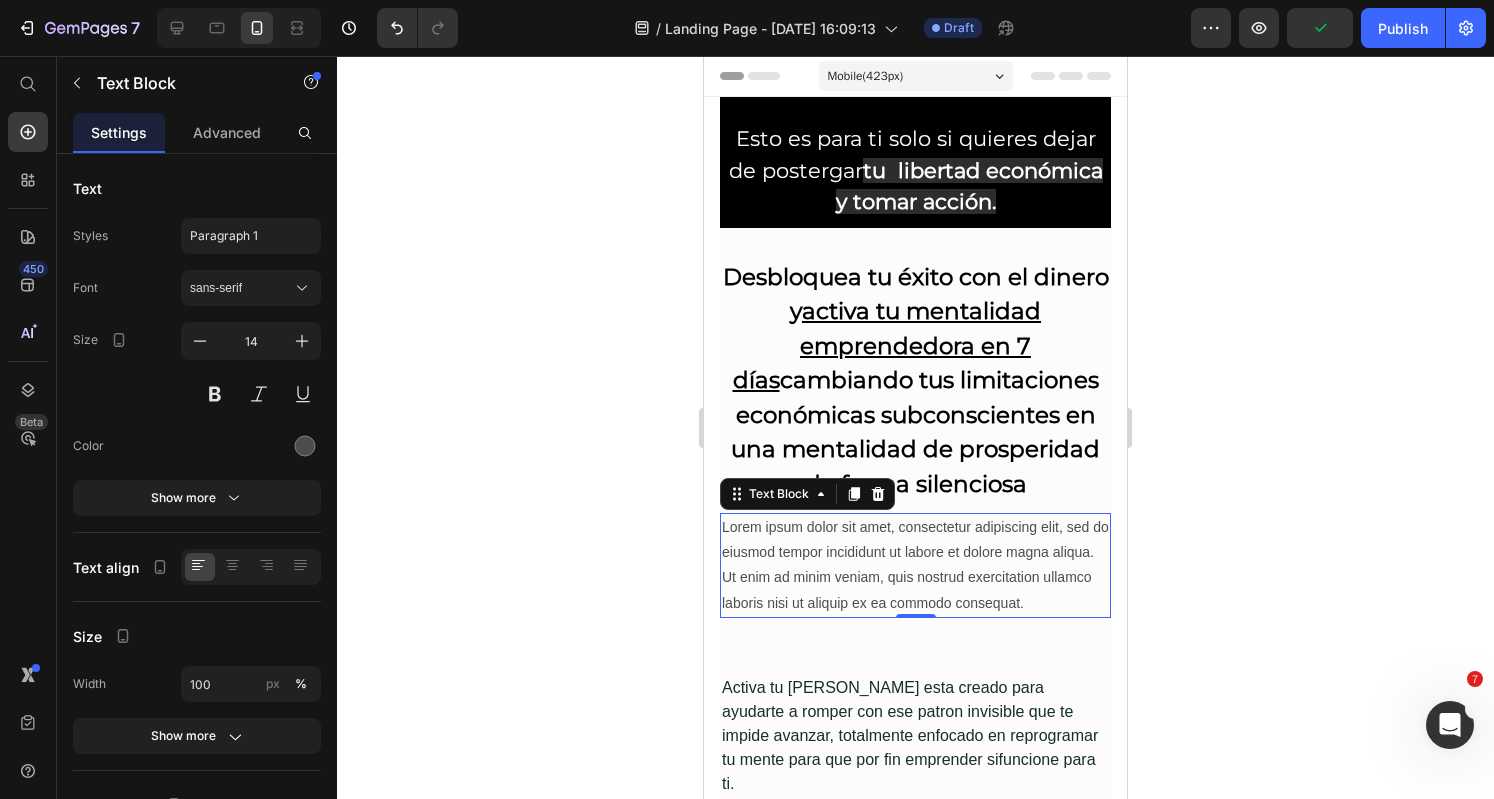 click on "Lorem ipsum dolor sit amet, consectetur adipiscing elit, sed do eiusmod tempor incididunt ut labore et dolore magna aliqua. Ut enim ad minim veniam, quis nostrud exercitation ullamco laboris nisi ut aliquip ex ea commodo consequat." at bounding box center (915, 565) 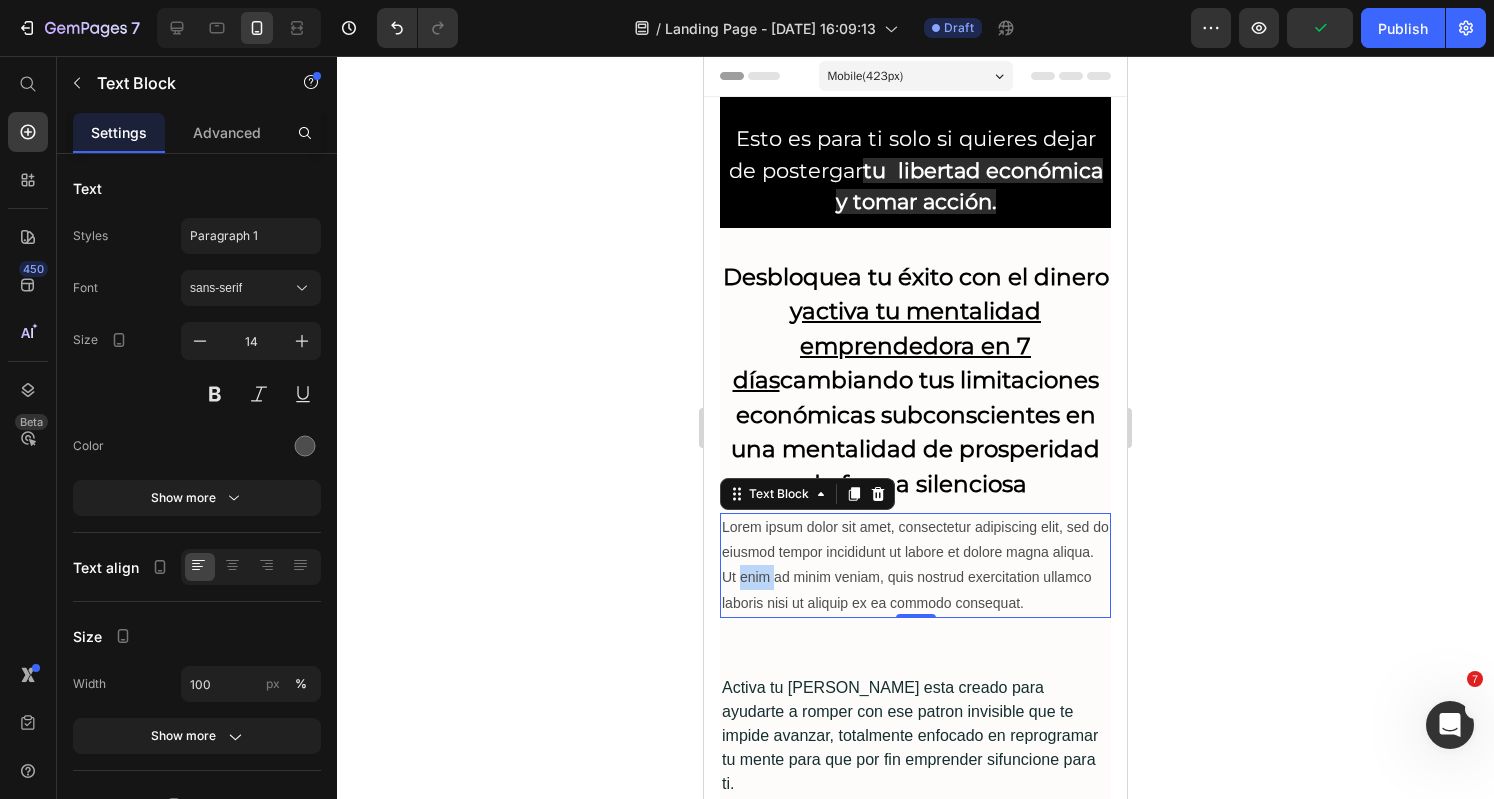 click on "Lorem ipsum dolor sit amet, consectetur adipiscing elit, sed do eiusmod tempor incididunt ut labore et dolore magna aliqua. Ut enim ad minim veniam, quis nostrud exercitation ullamco laboris nisi ut aliquip ex ea commodo consequat." at bounding box center [915, 565] 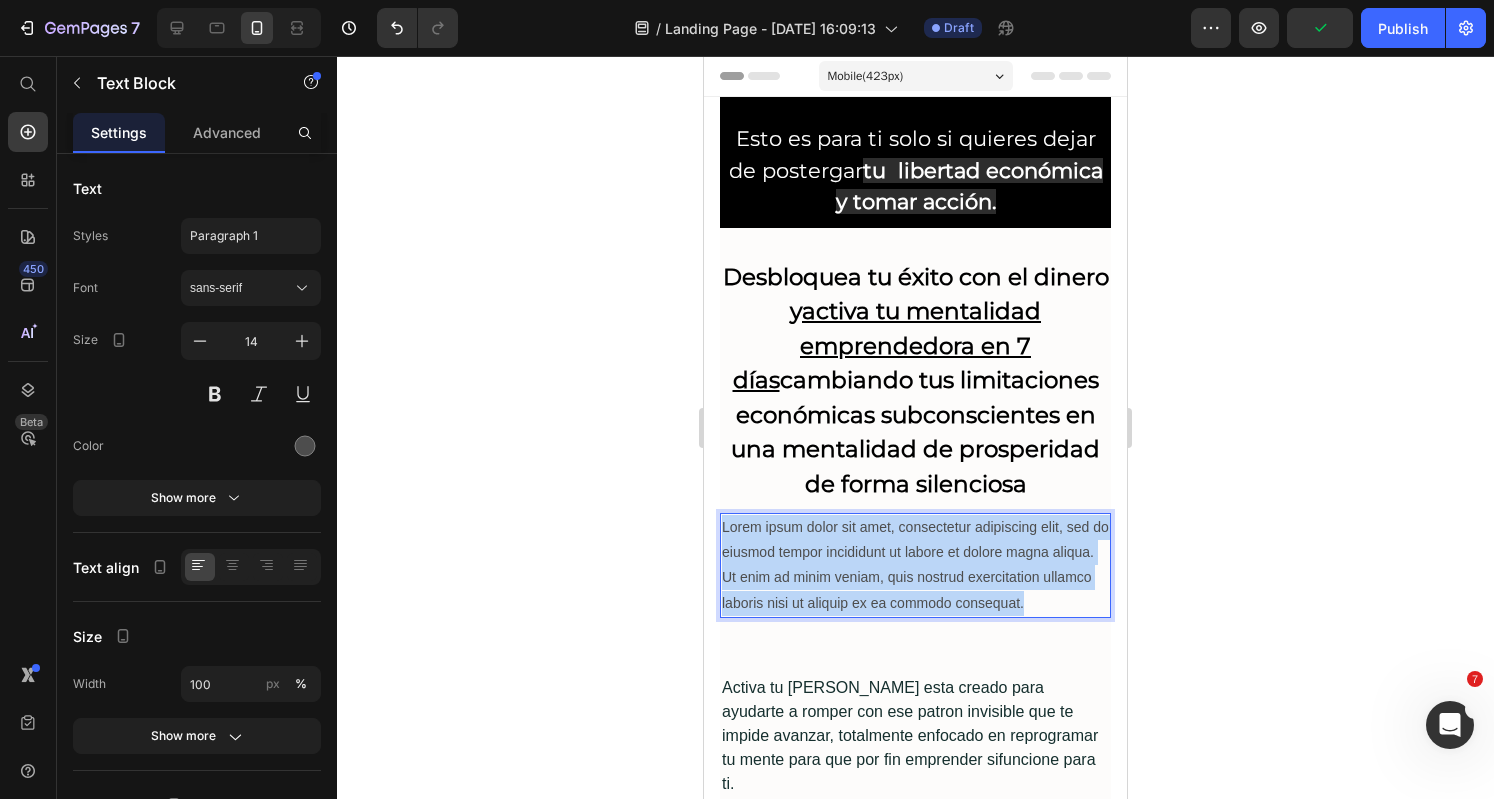 click on "Lorem ipsum dolor sit amet, consectetur adipiscing elit, sed do eiusmod tempor incididunt ut labore et dolore magna aliqua. Ut enim ad minim veniam, quis nostrud exercitation ullamco laboris nisi ut aliquip ex ea commodo consequat." at bounding box center (915, 565) 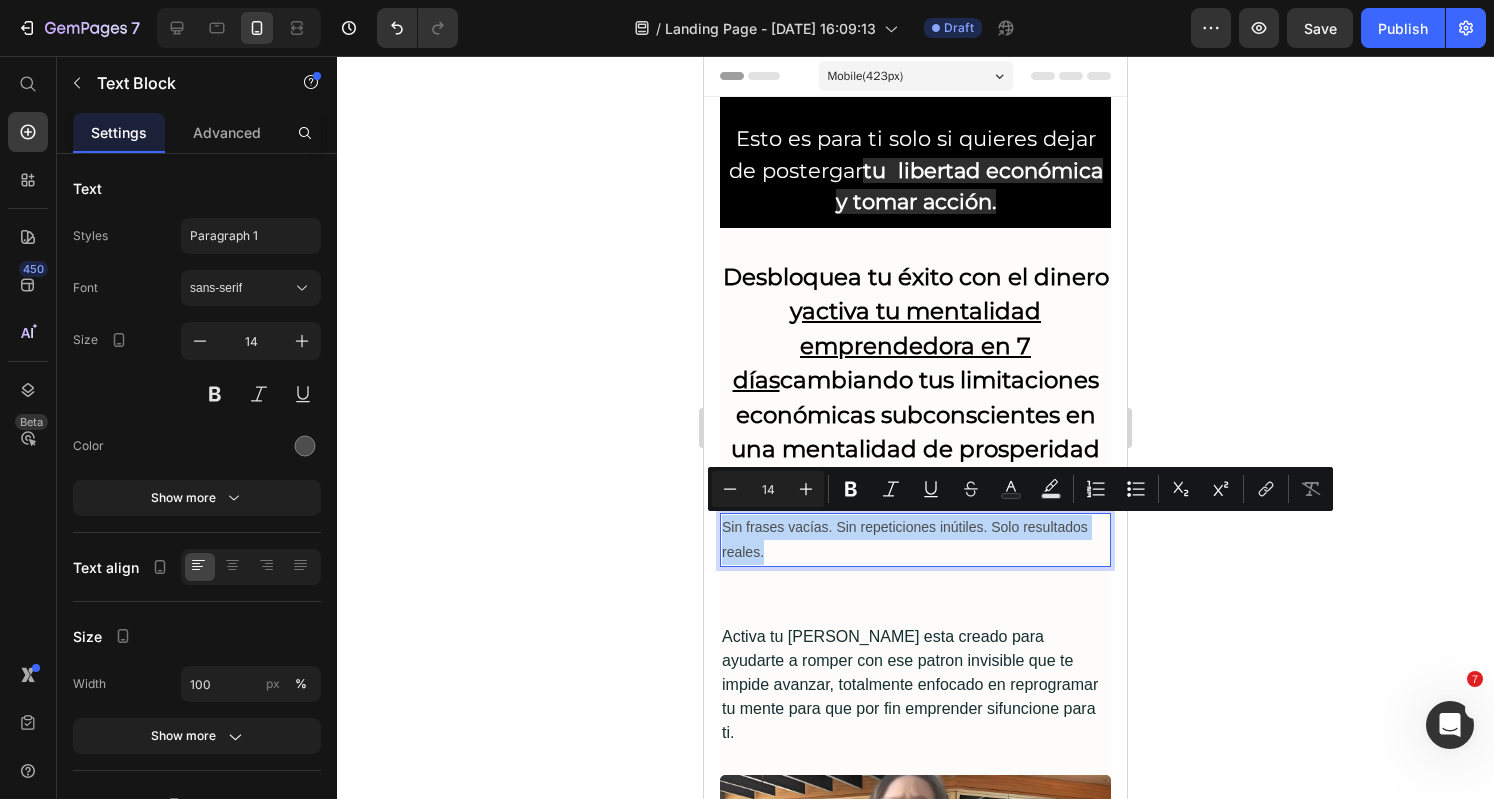 drag, startPoint x: 783, startPoint y: 546, endPoint x: 700, endPoint y: 513, distance: 89.31965 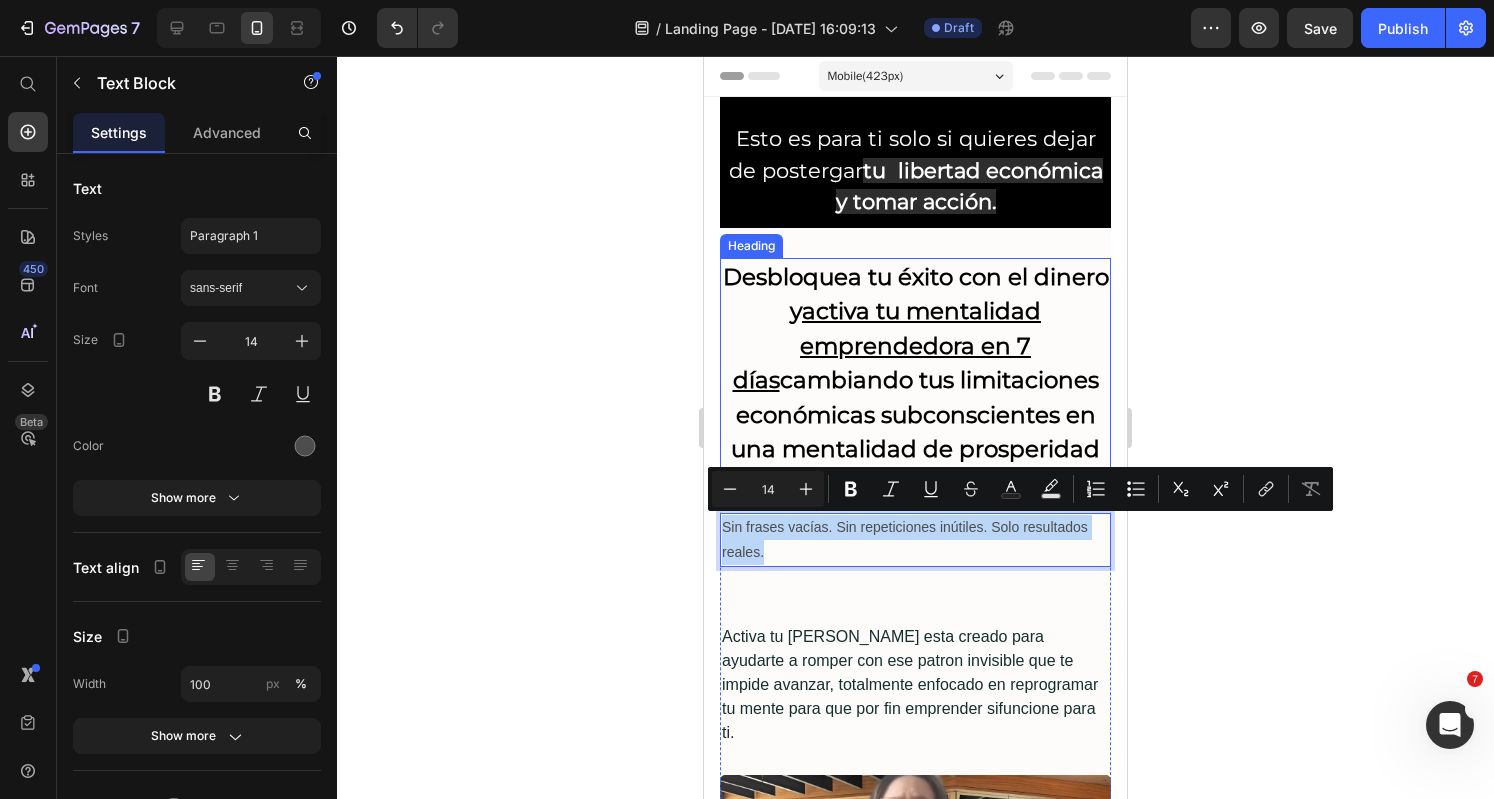 click on "Desbloquea tu éxito con el dinero y  activa tu mentalidad emprendedora en 7 días  cambiando tus limitaciones económicas subconscientes en una mentalidad de prosperidad de forma silenciosa" at bounding box center (916, 380) 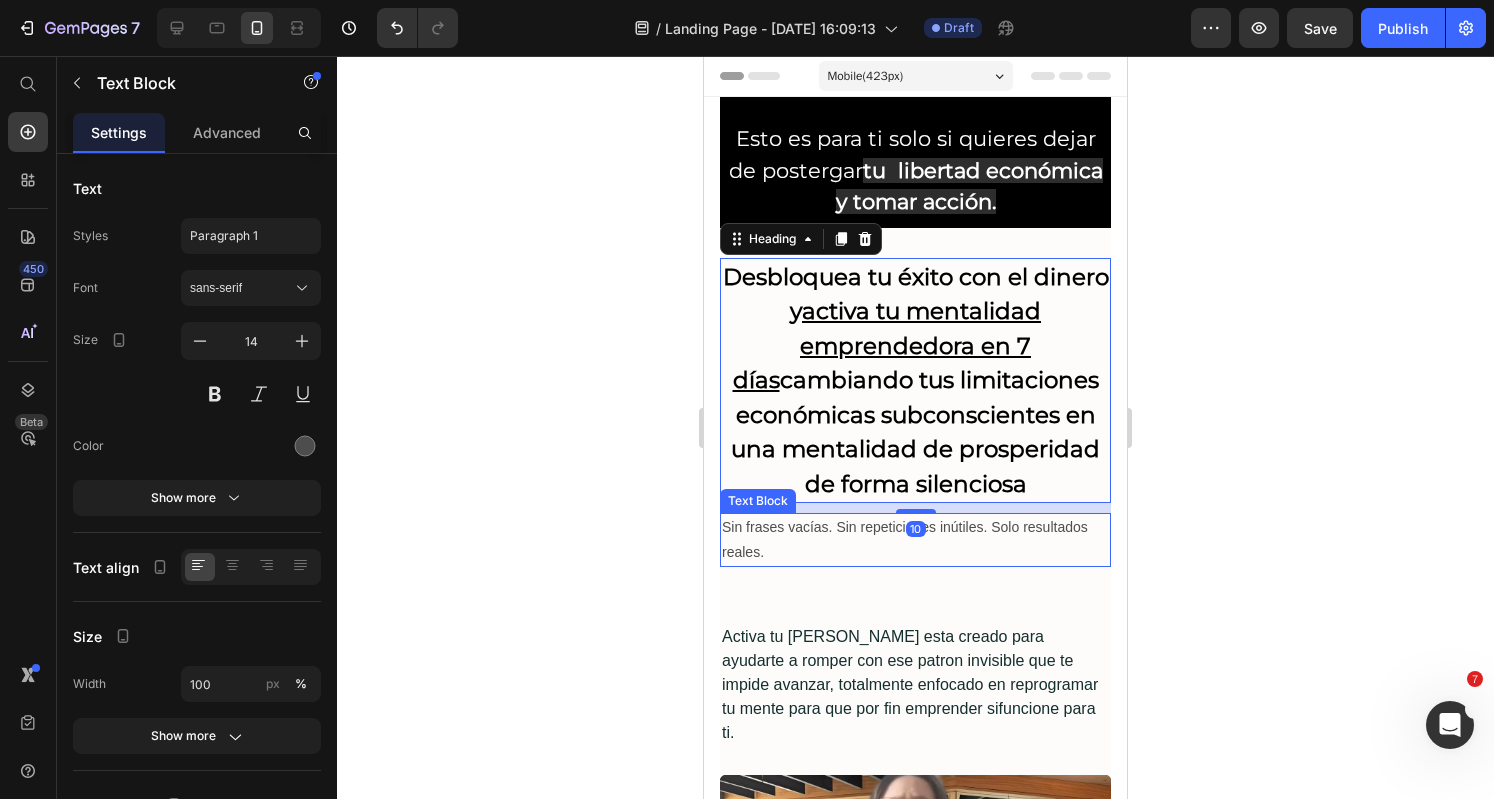 click on "Sin frases vacías. Sin repeticiones inútiles. Solo resultados reales." at bounding box center [915, 540] 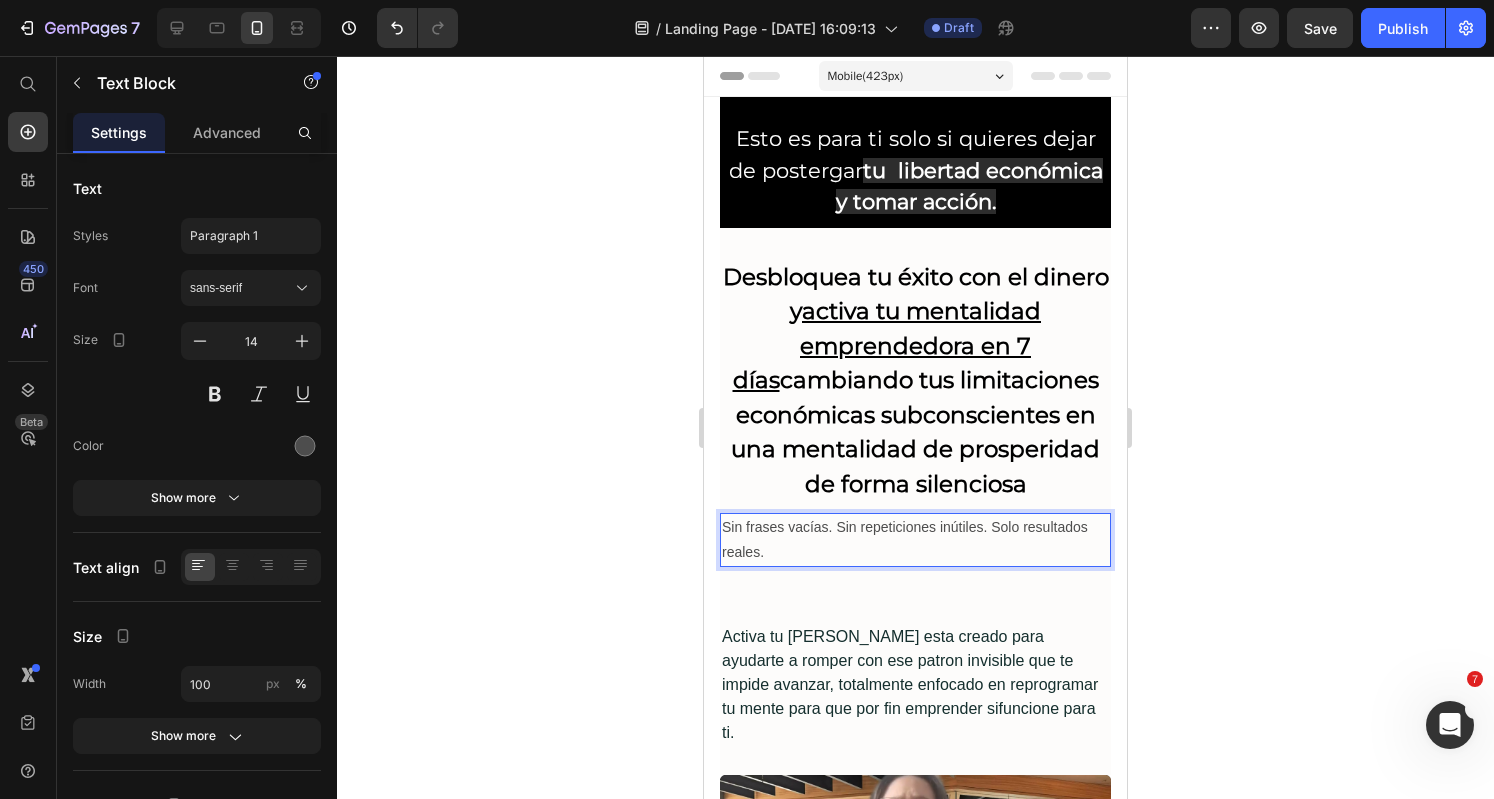 click on "Sin frases vacías. Sin repeticiones inútiles. Solo resultados reales." at bounding box center [915, 540] 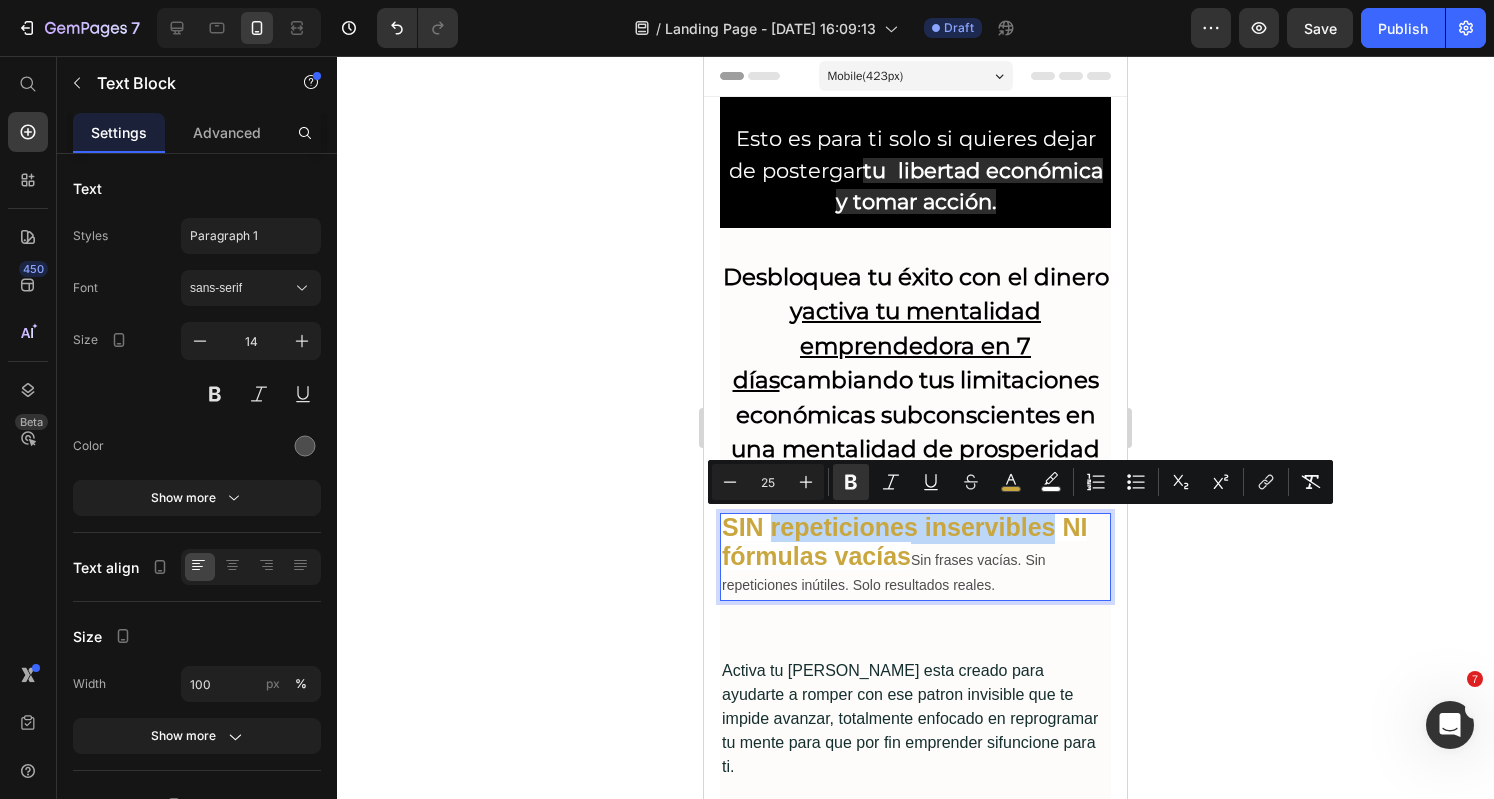 drag, startPoint x: 1052, startPoint y: 532, endPoint x: 769, endPoint y: 532, distance: 283 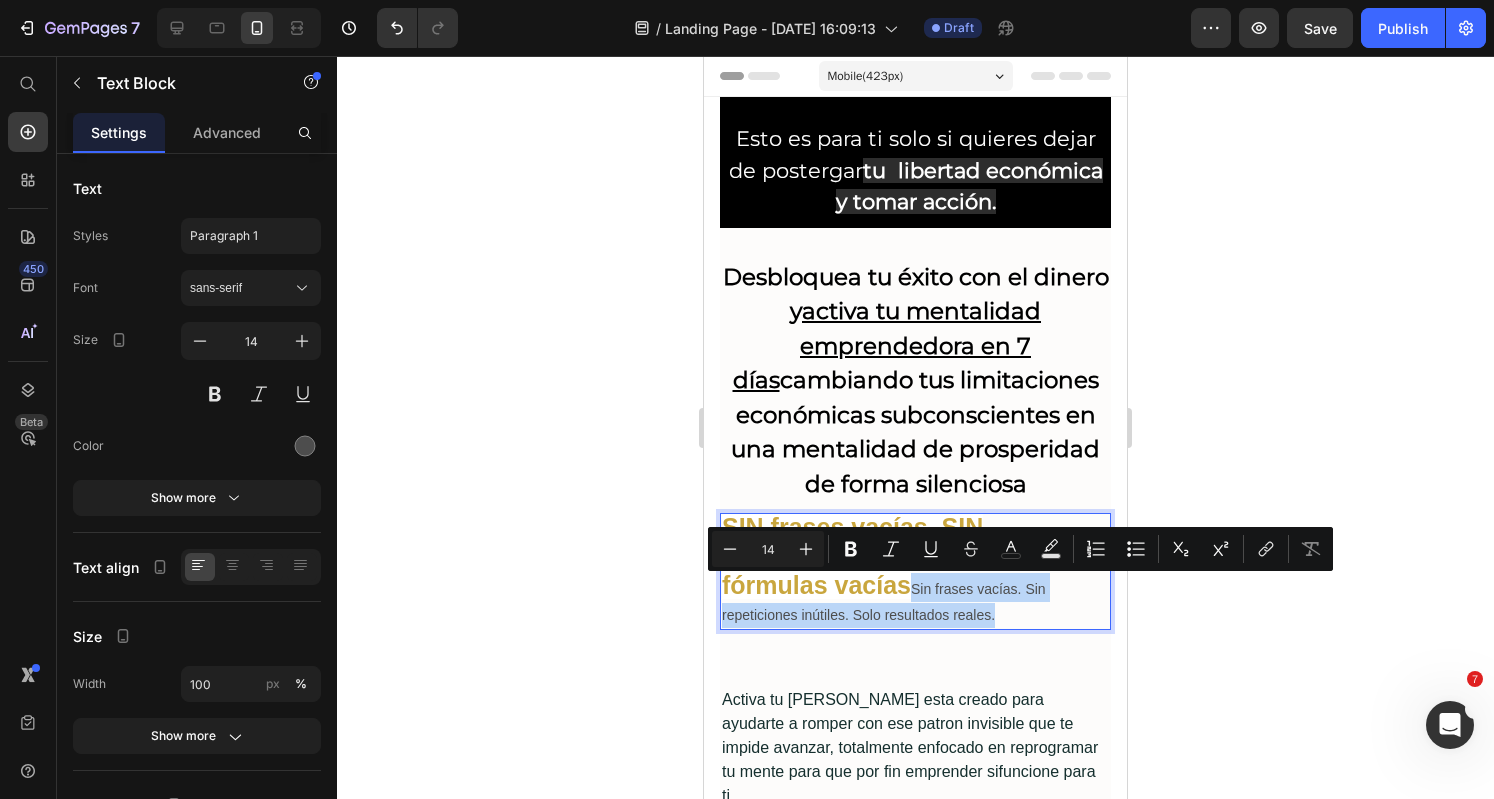 drag, startPoint x: 1003, startPoint y: 615, endPoint x: 912, endPoint y: 581, distance: 97.144226 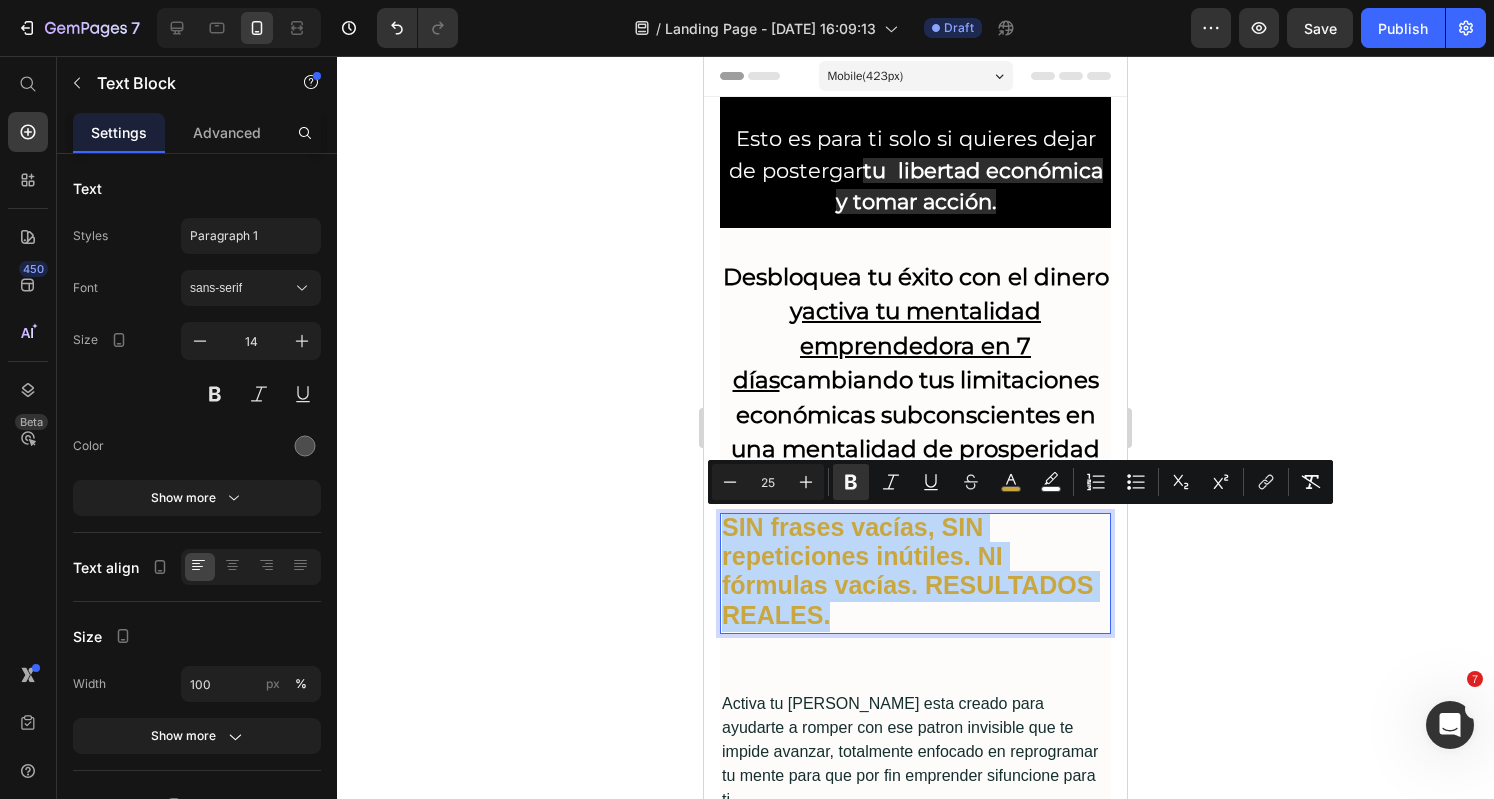 drag, startPoint x: 850, startPoint y: 612, endPoint x: 714, endPoint y: 533, distance: 157.28 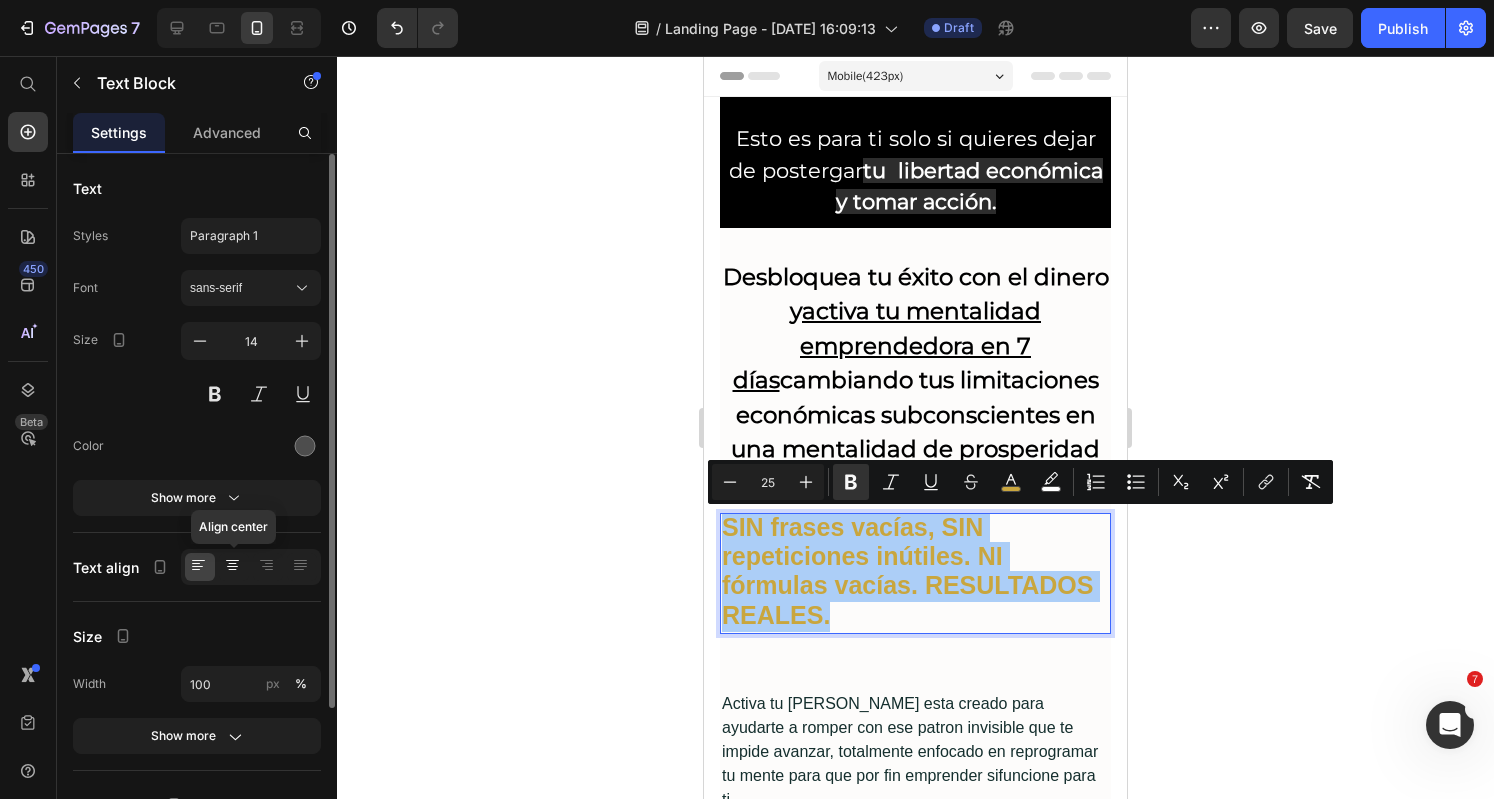 click 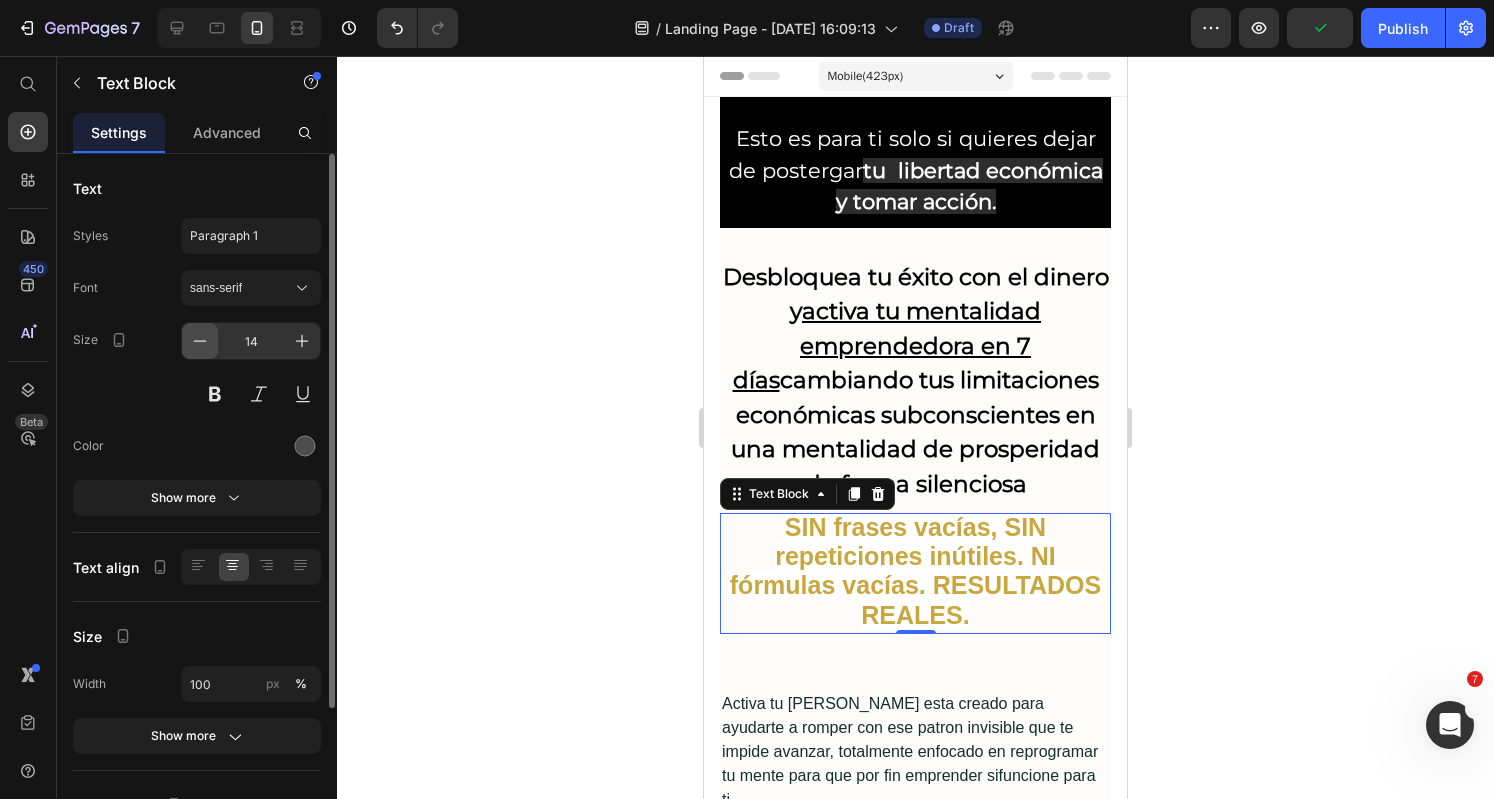 click 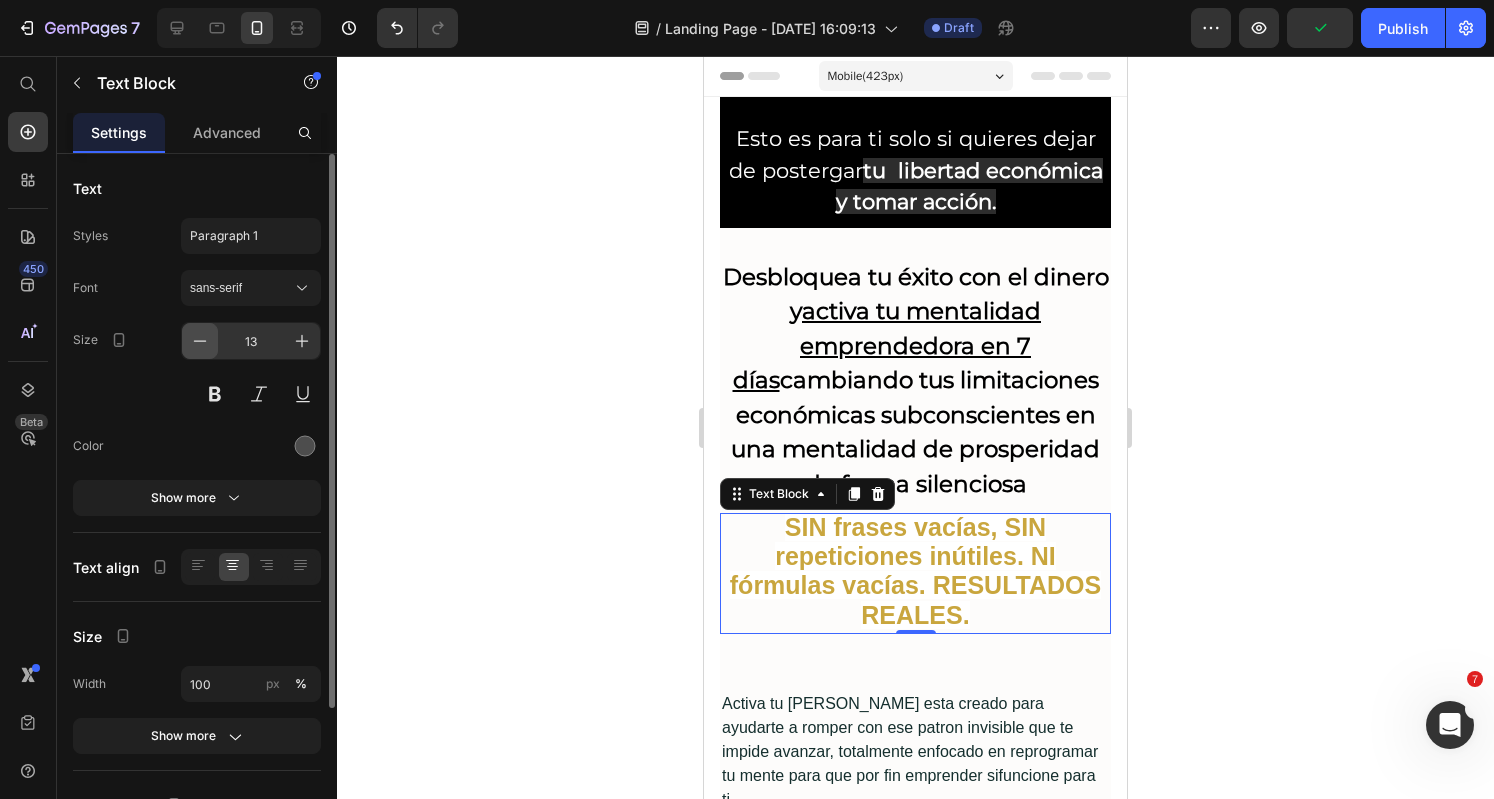 click 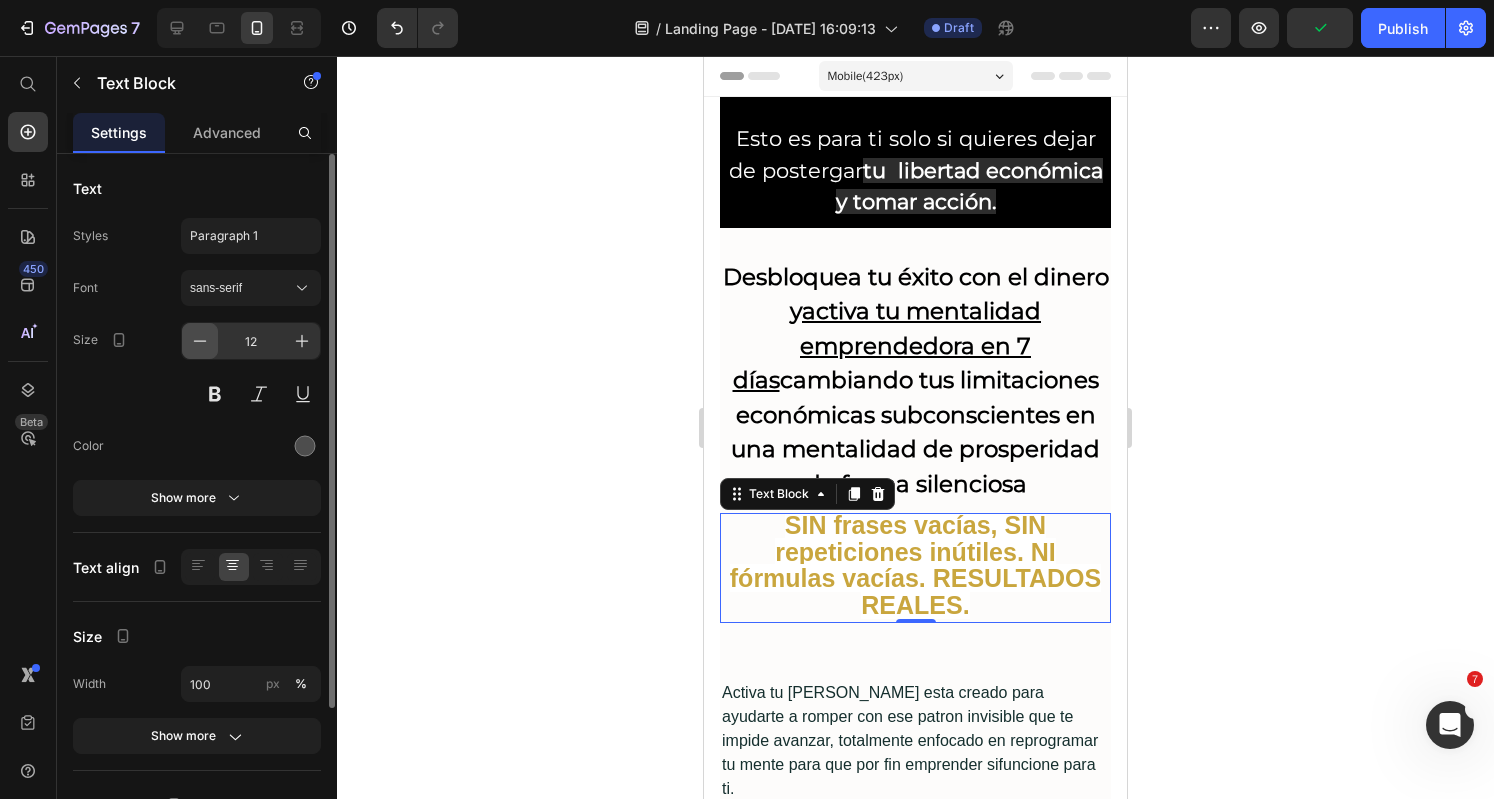 click 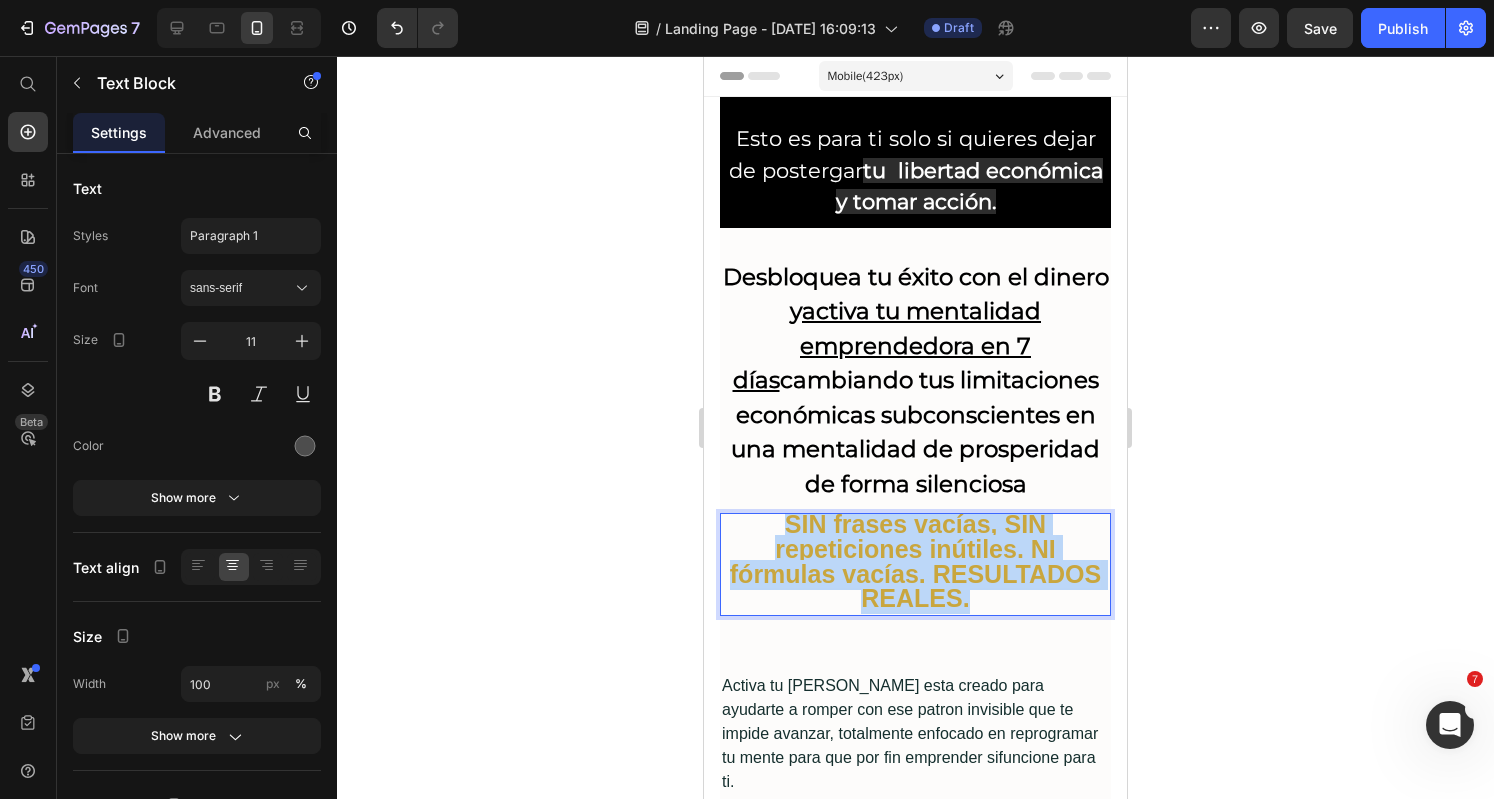 drag, startPoint x: 978, startPoint y: 609, endPoint x: 770, endPoint y: 529, distance: 222.85422 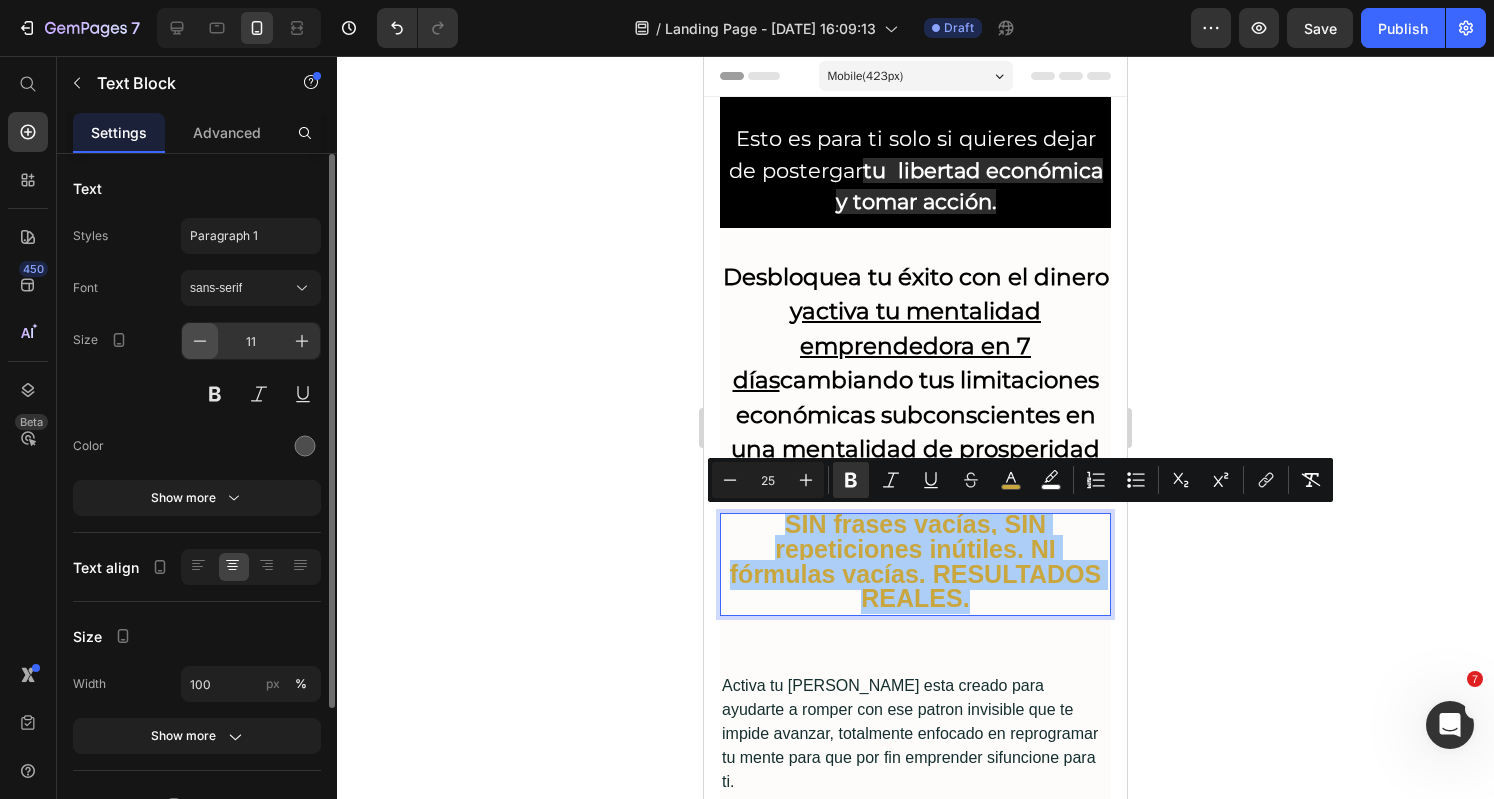 click at bounding box center [200, 341] 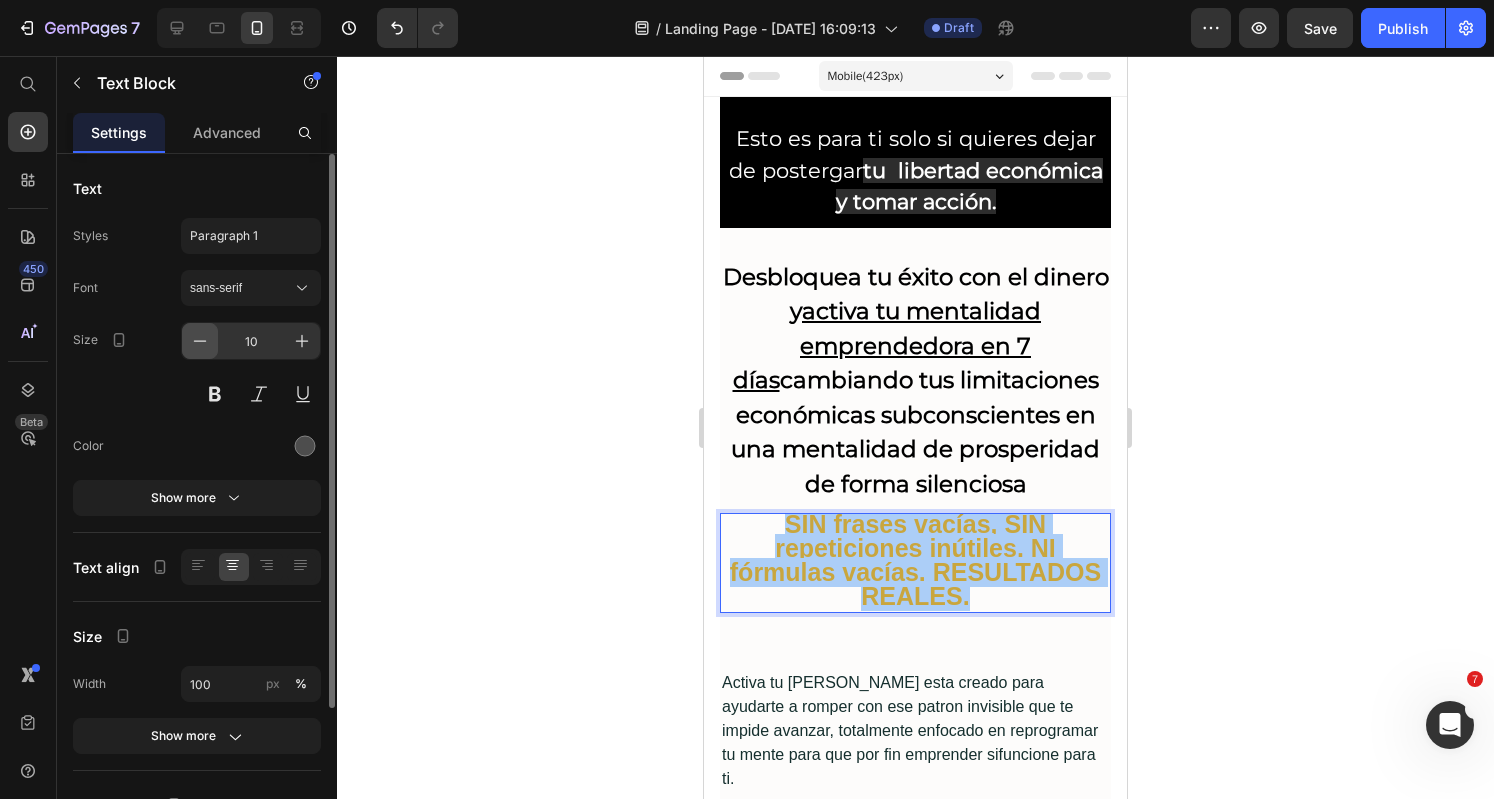 click at bounding box center (200, 341) 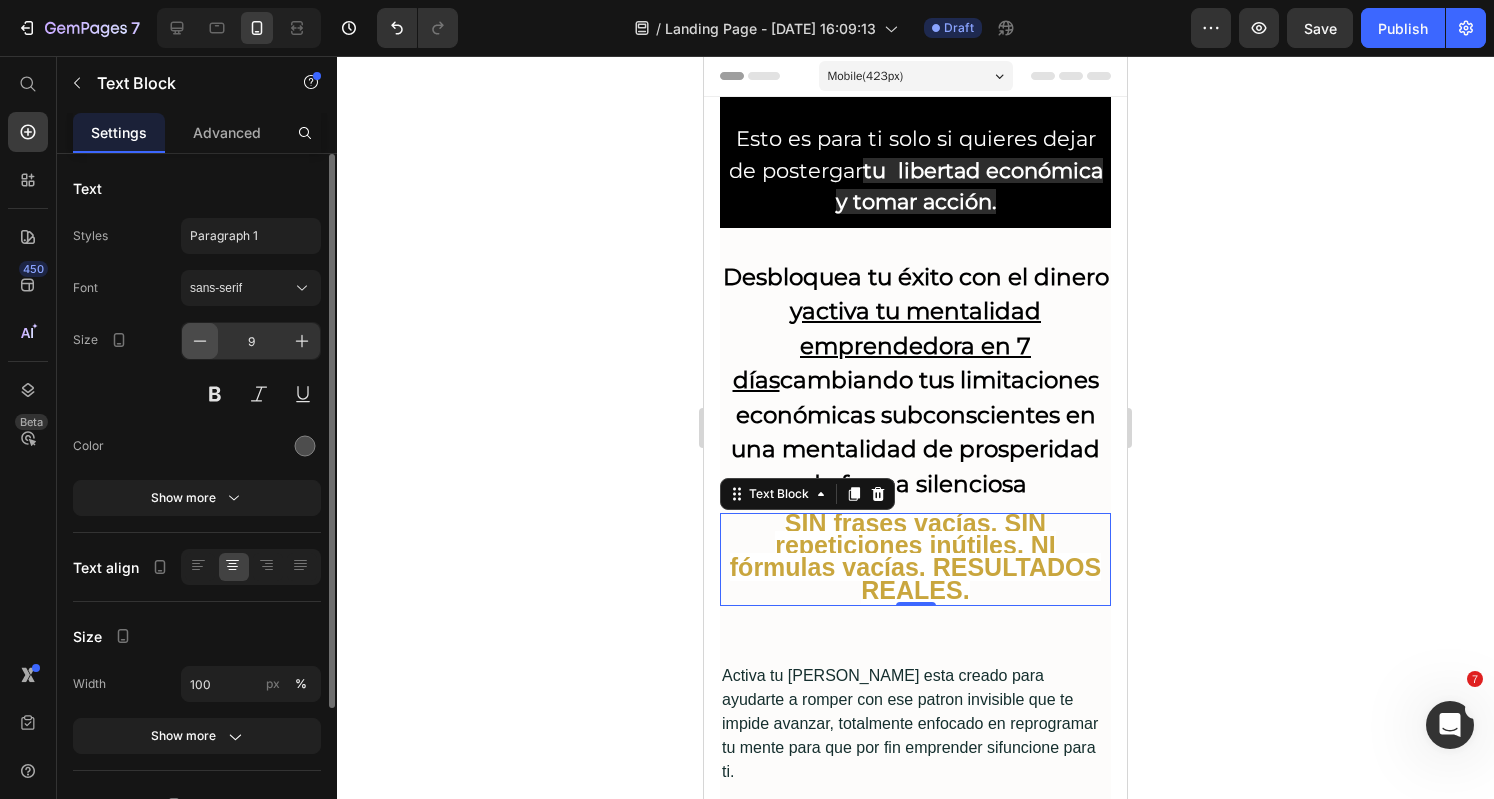 click at bounding box center (200, 341) 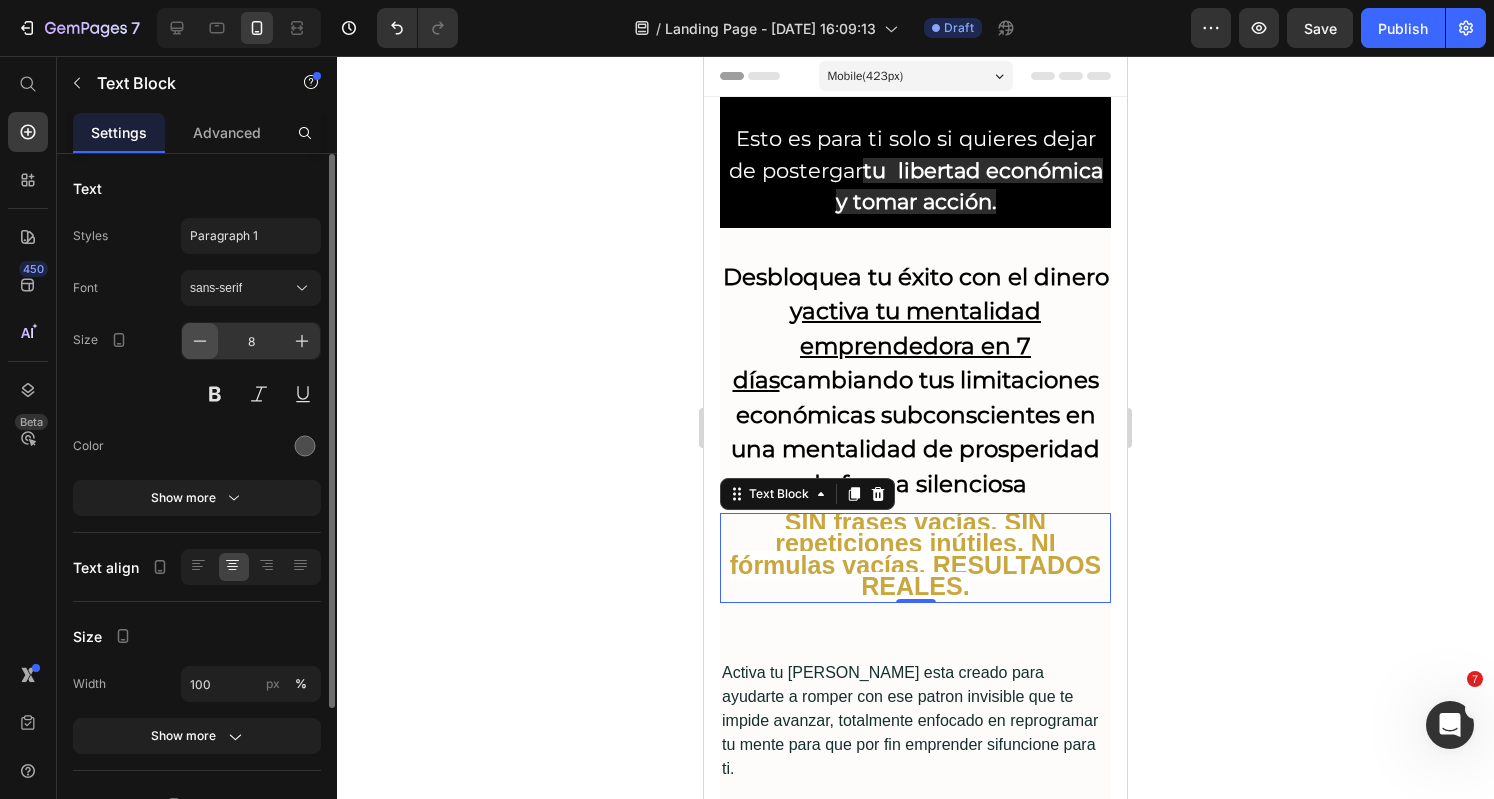 click at bounding box center [200, 341] 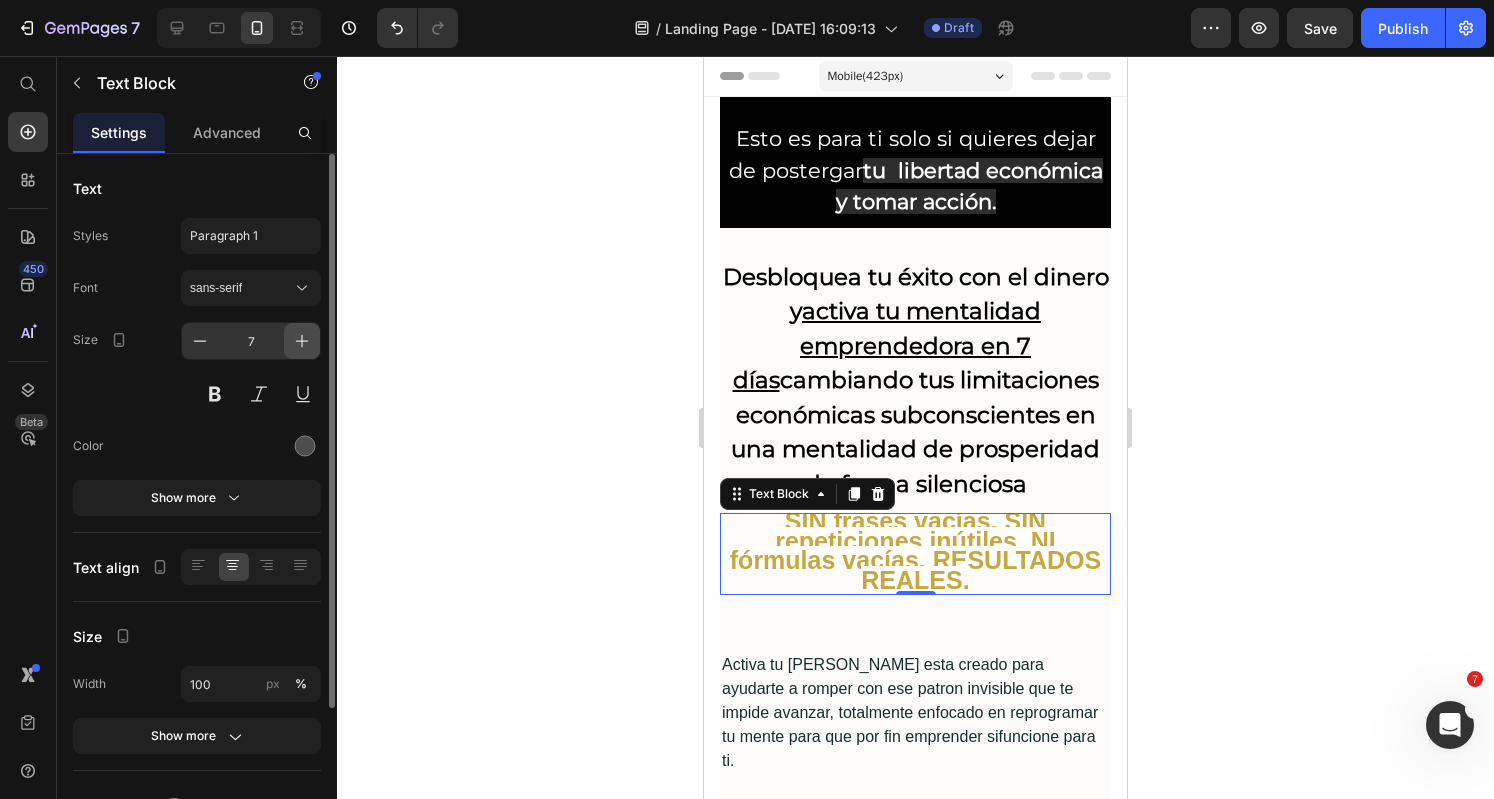 click at bounding box center (302, 341) 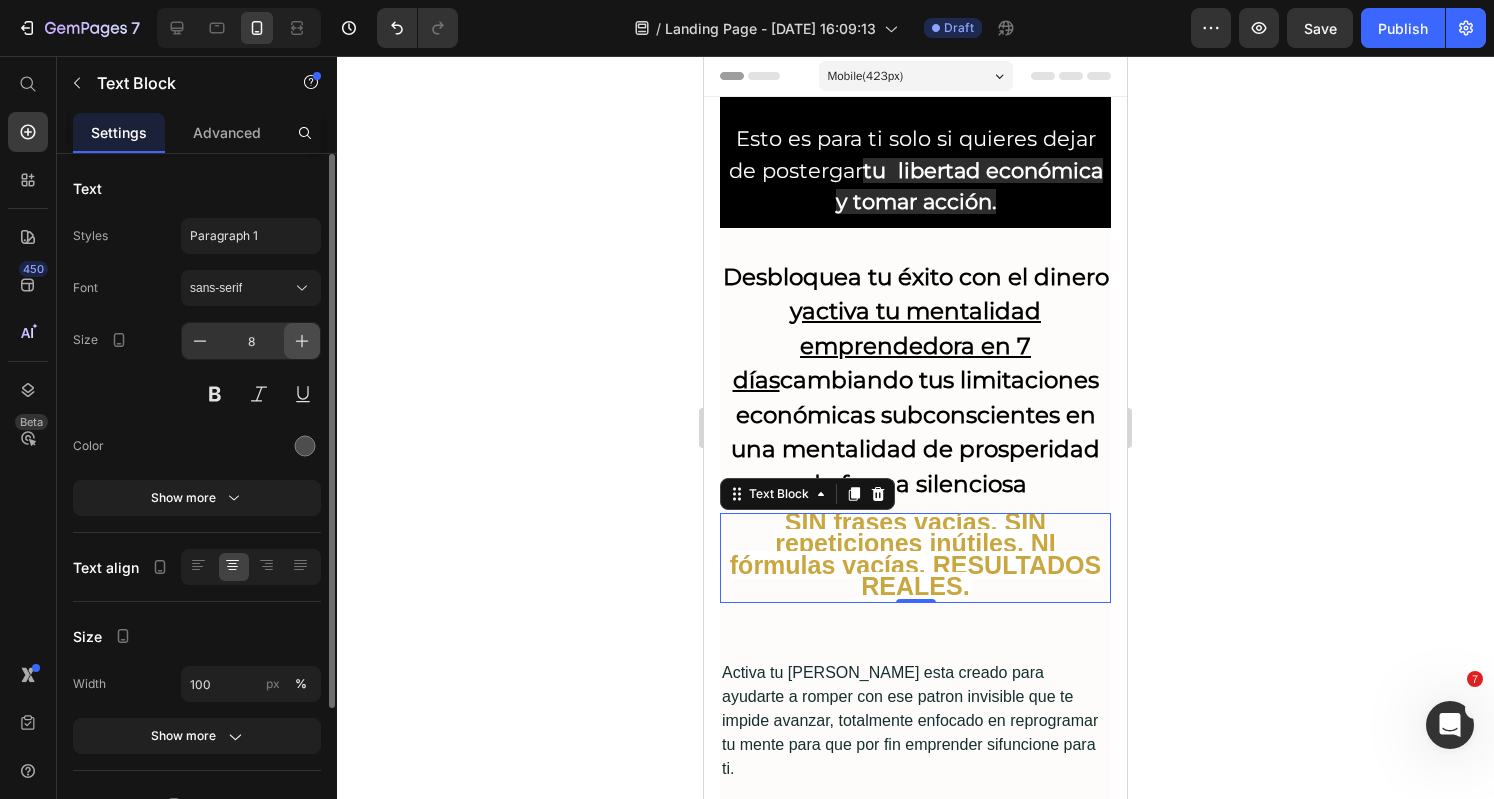 click at bounding box center (302, 341) 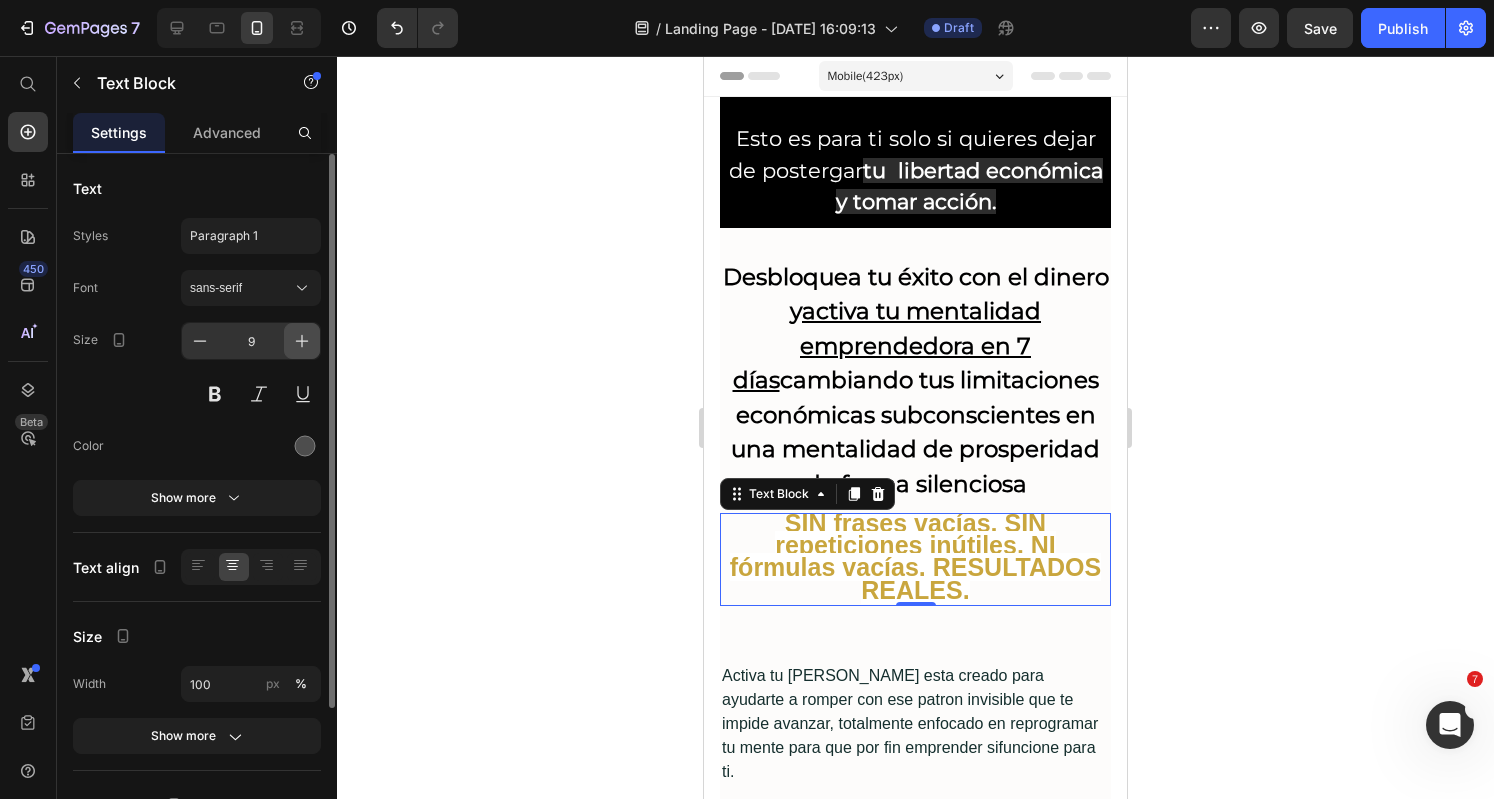 click at bounding box center [302, 341] 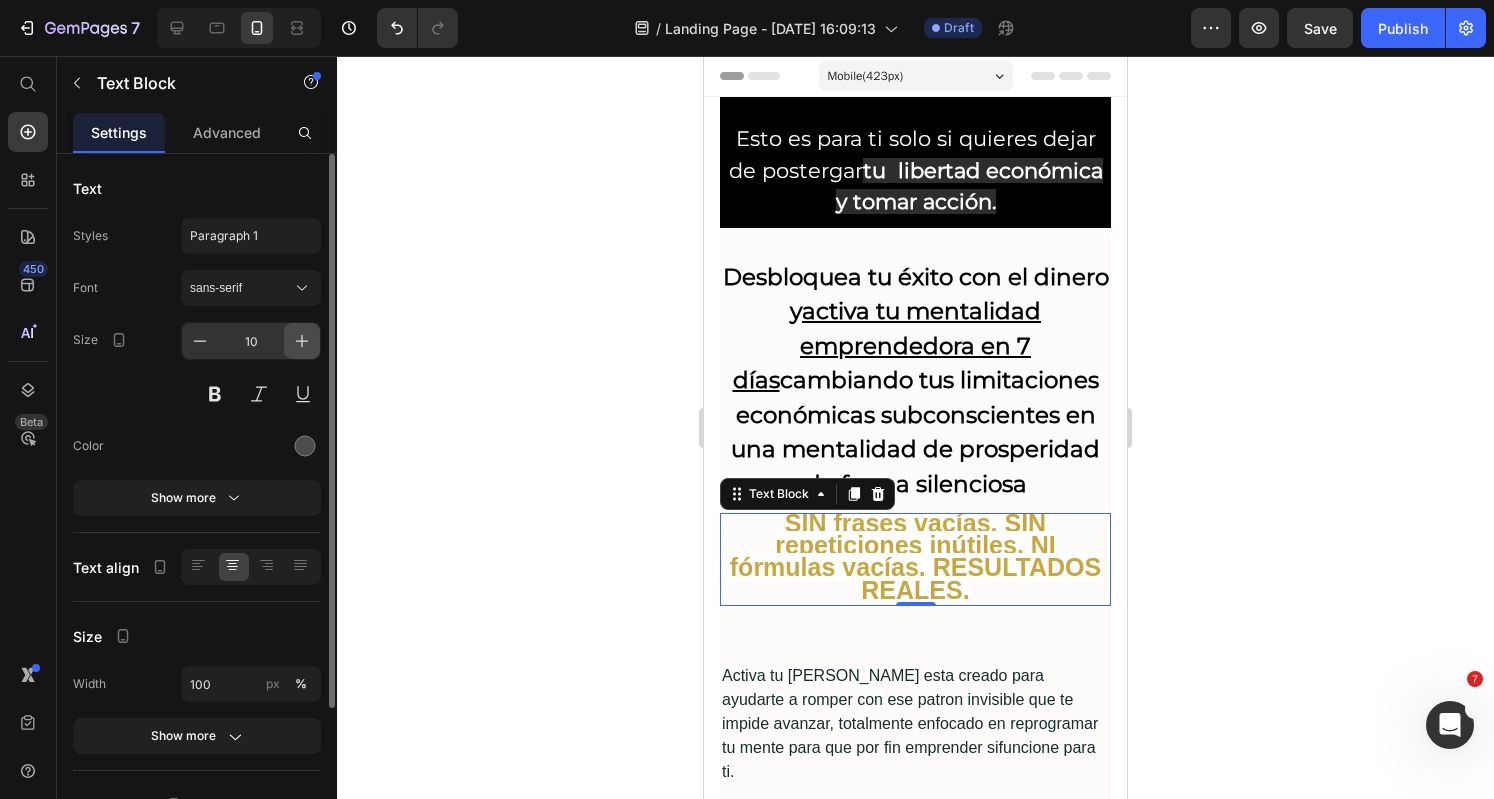 click at bounding box center [302, 341] 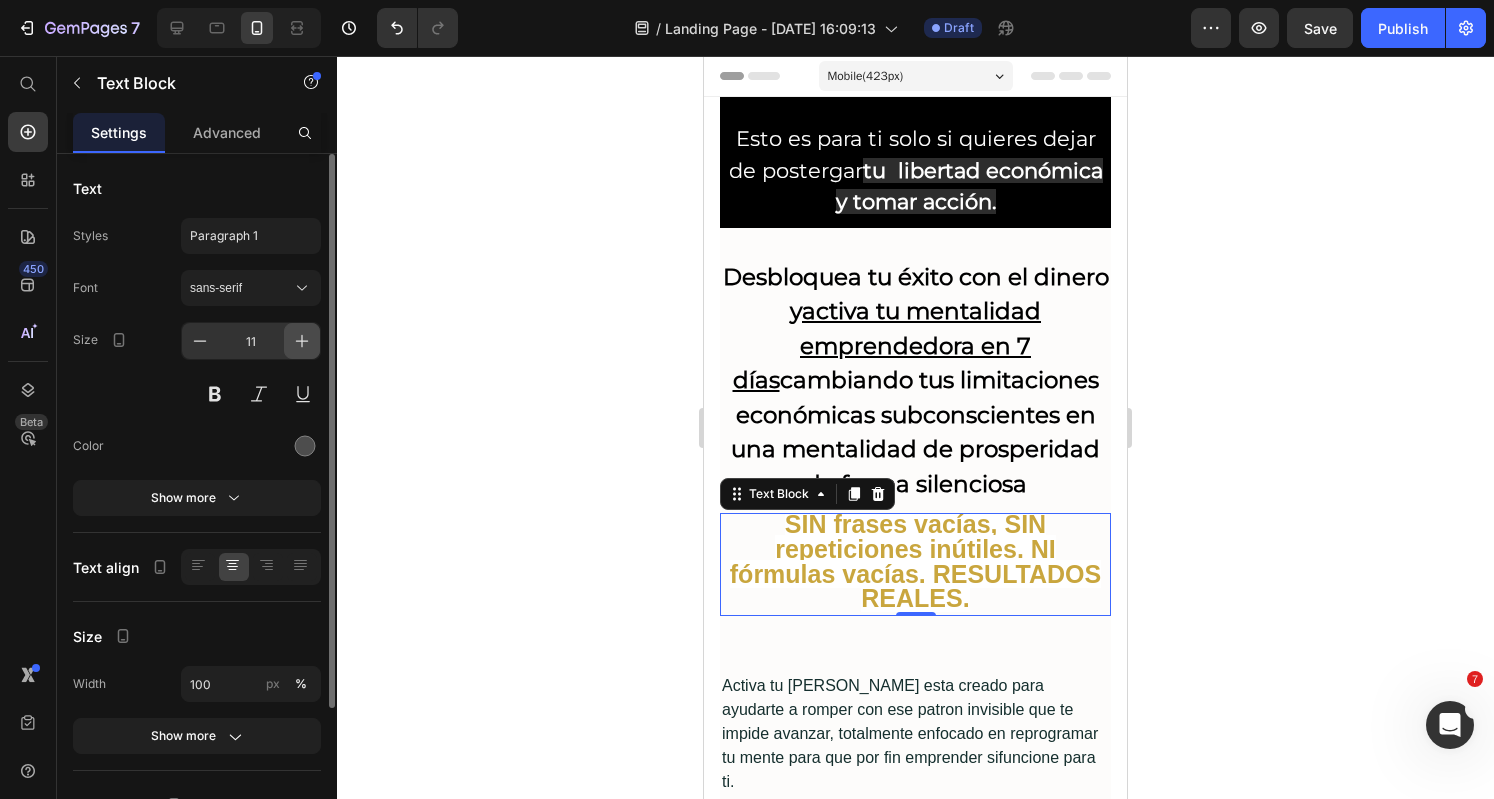 click at bounding box center [302, 341] 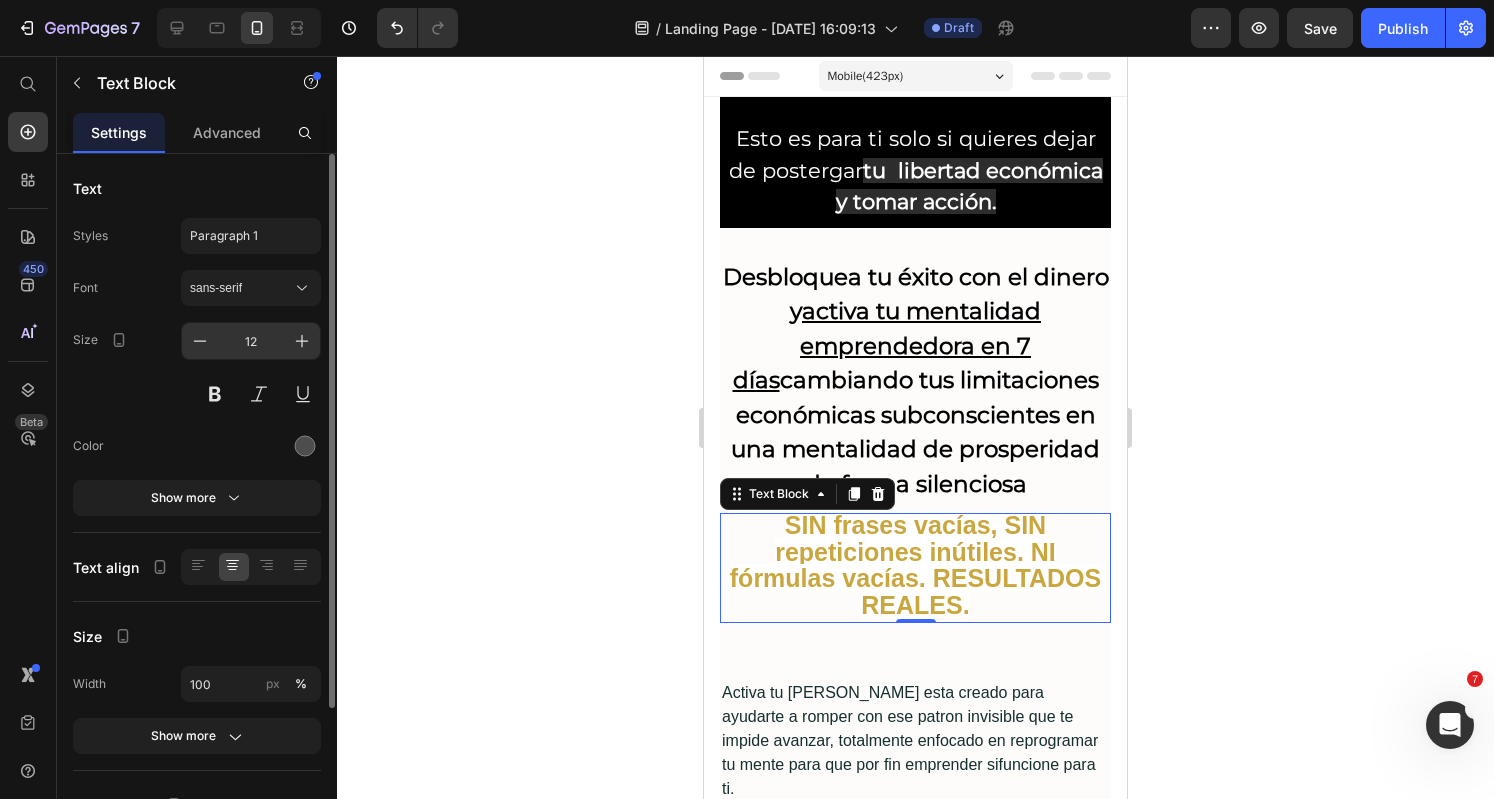 click on "12" at bounding box center (251, 341) 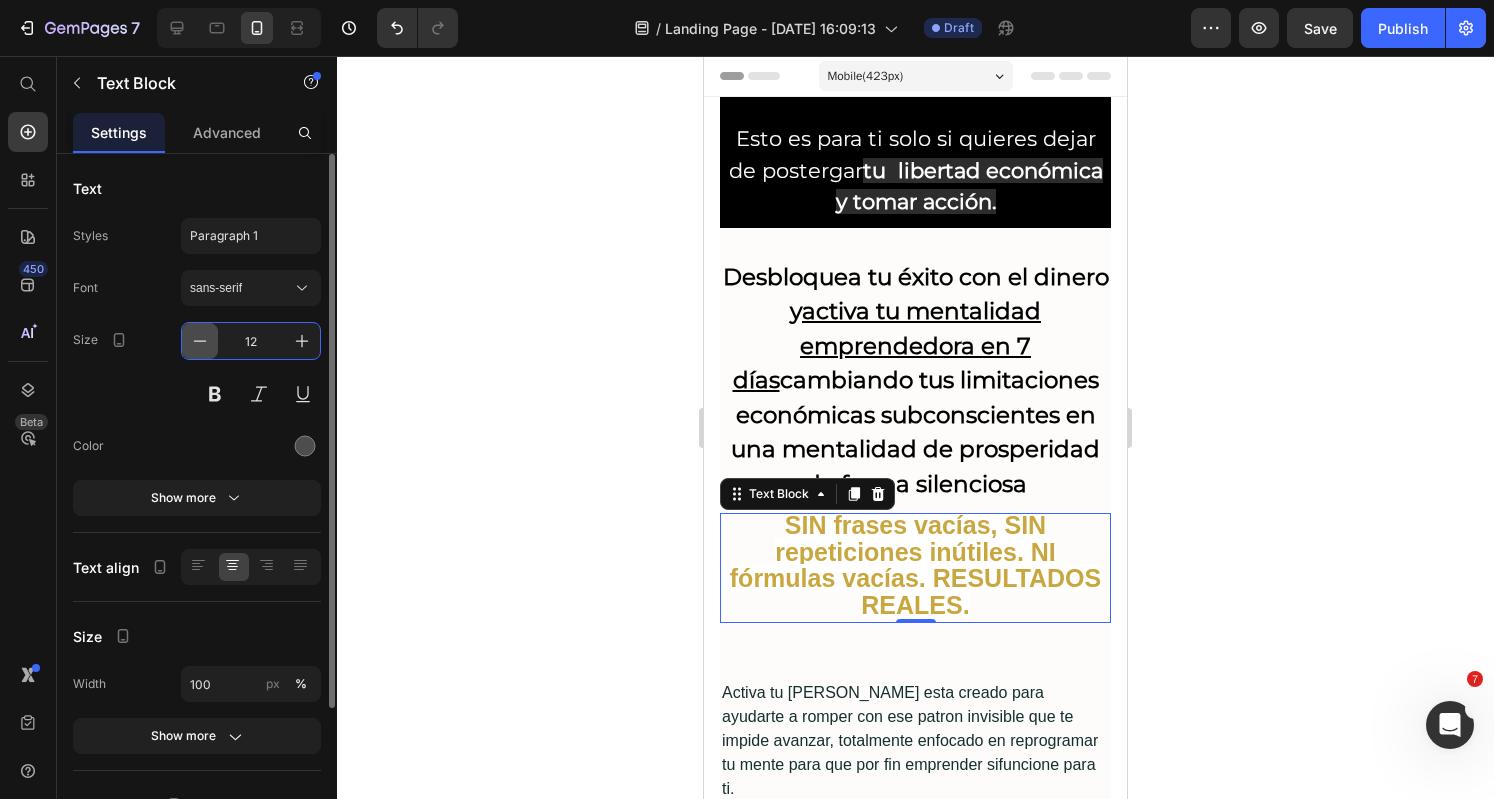 click at bounding box center (200, 341) 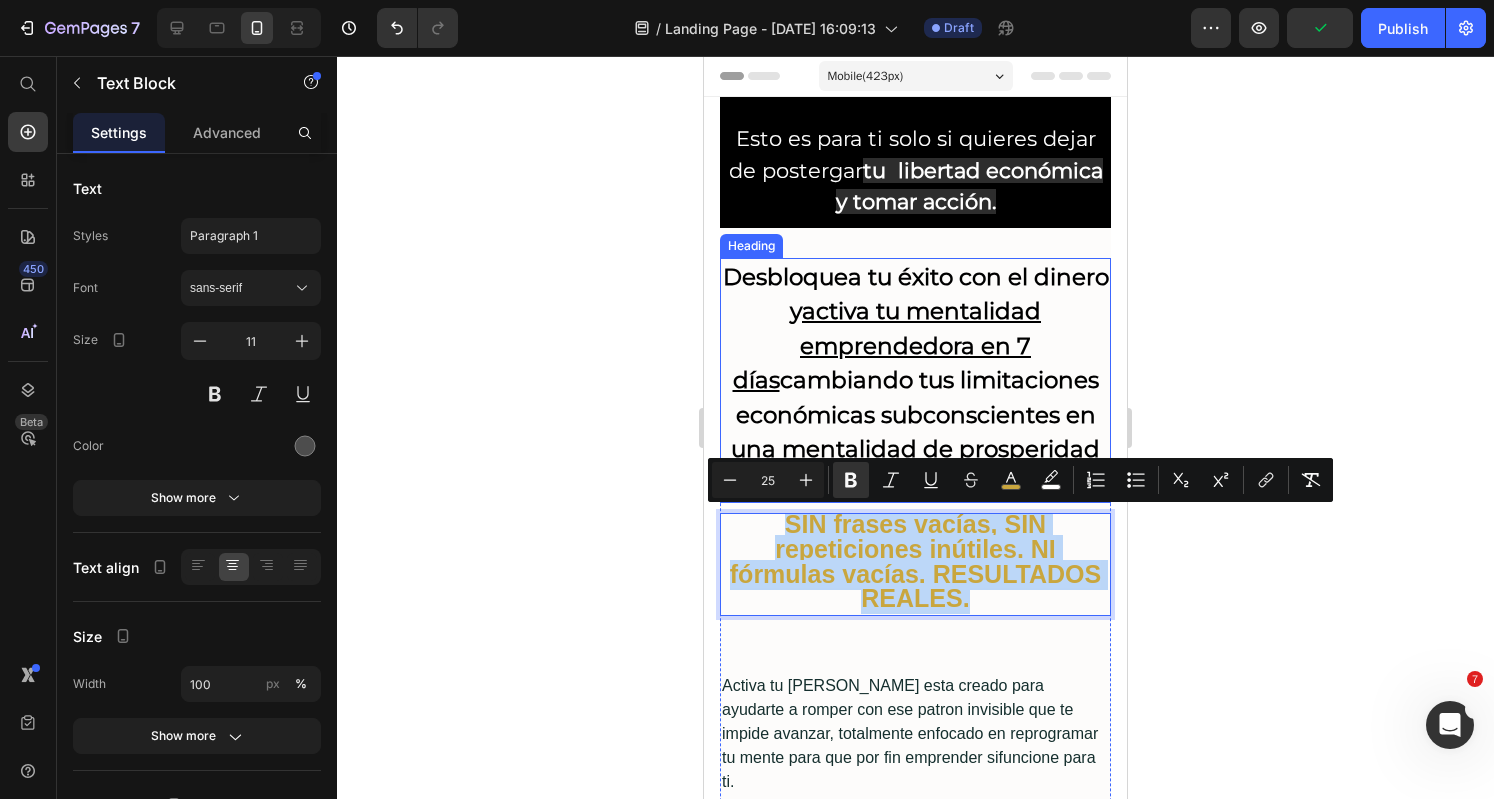 drag, startPoint x: 871, startPoint y: 569, endPoint x: 753, endPoint y: 501, distance: 136.19104 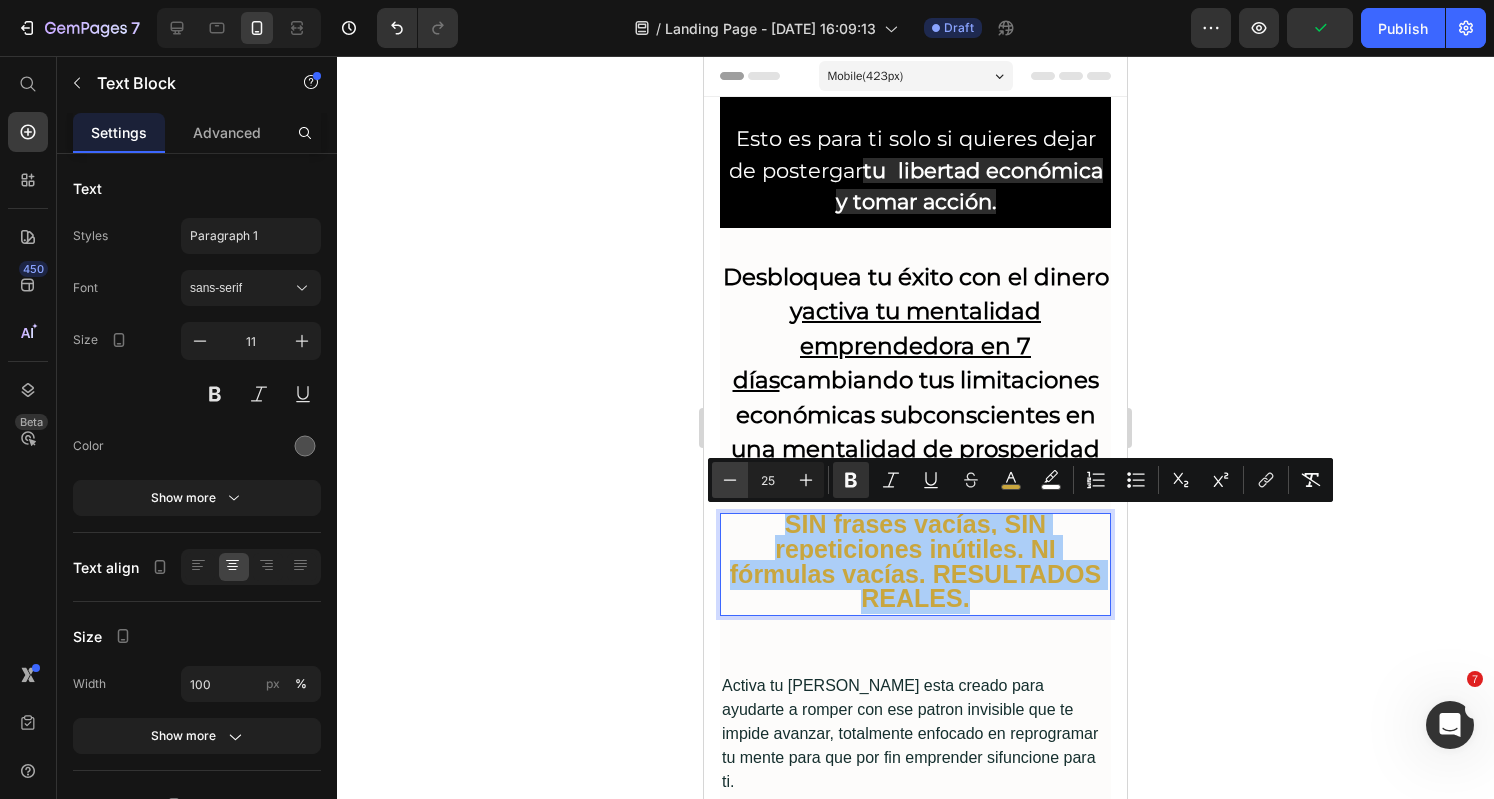 click 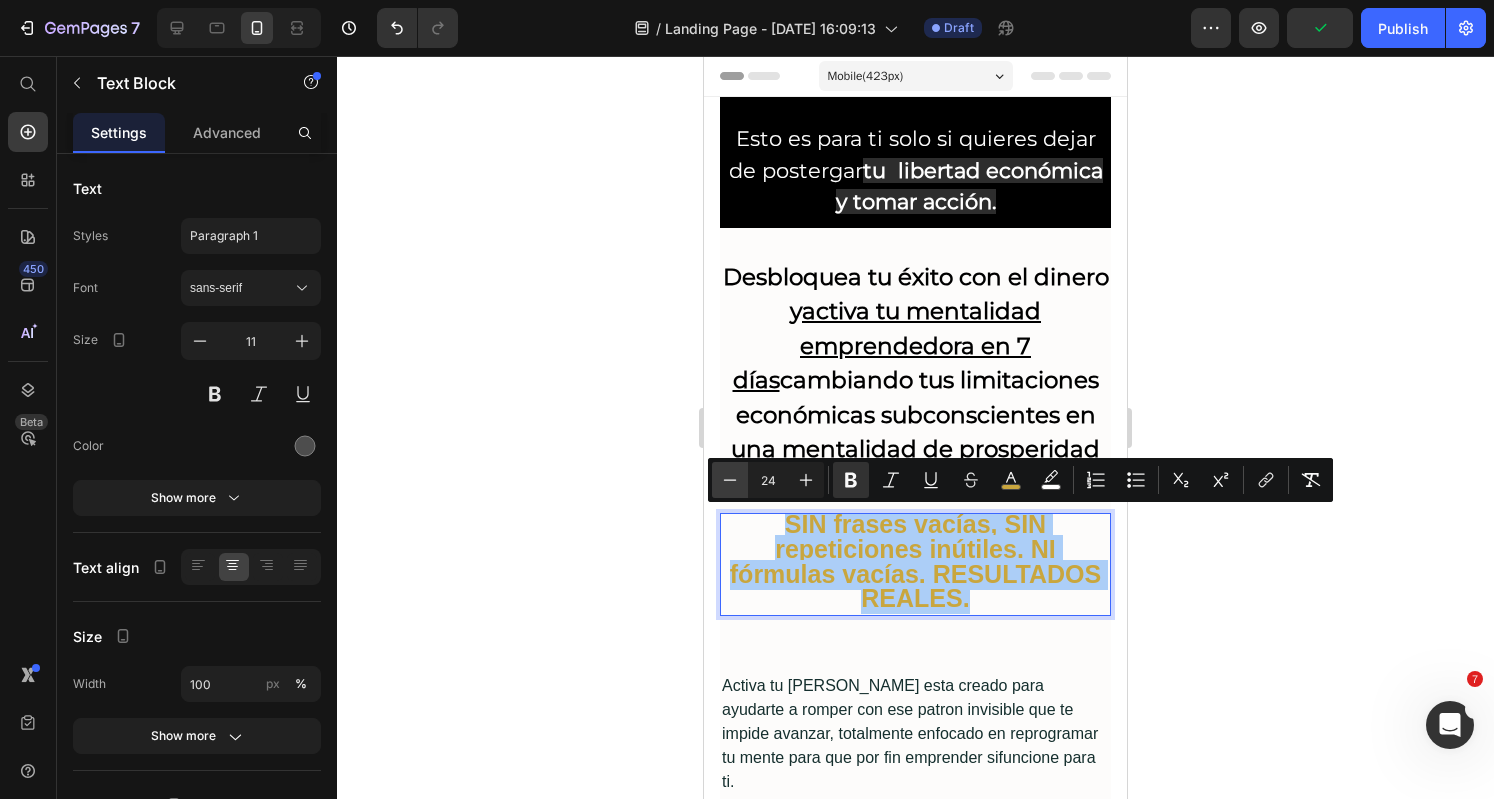 click 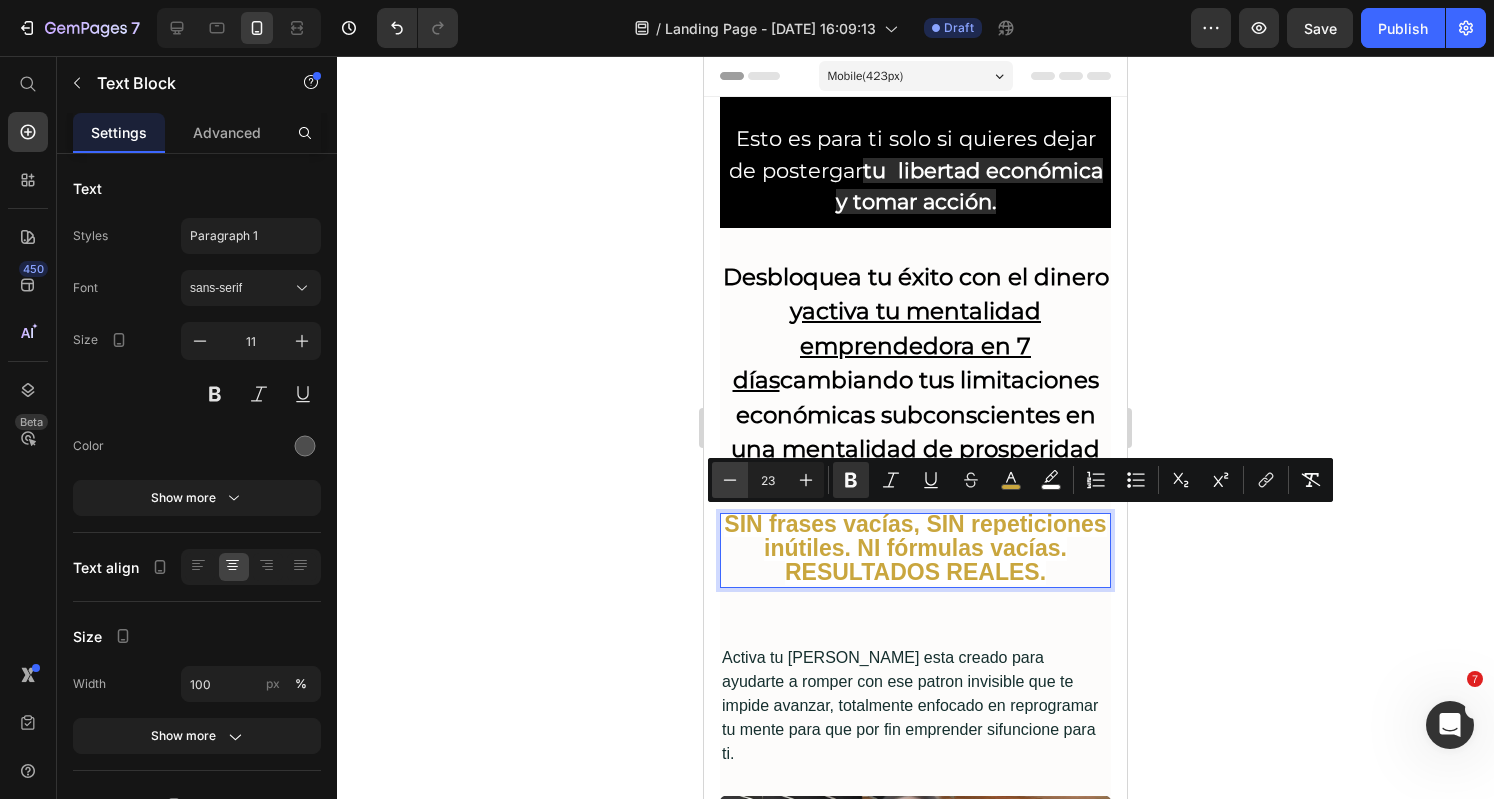 click 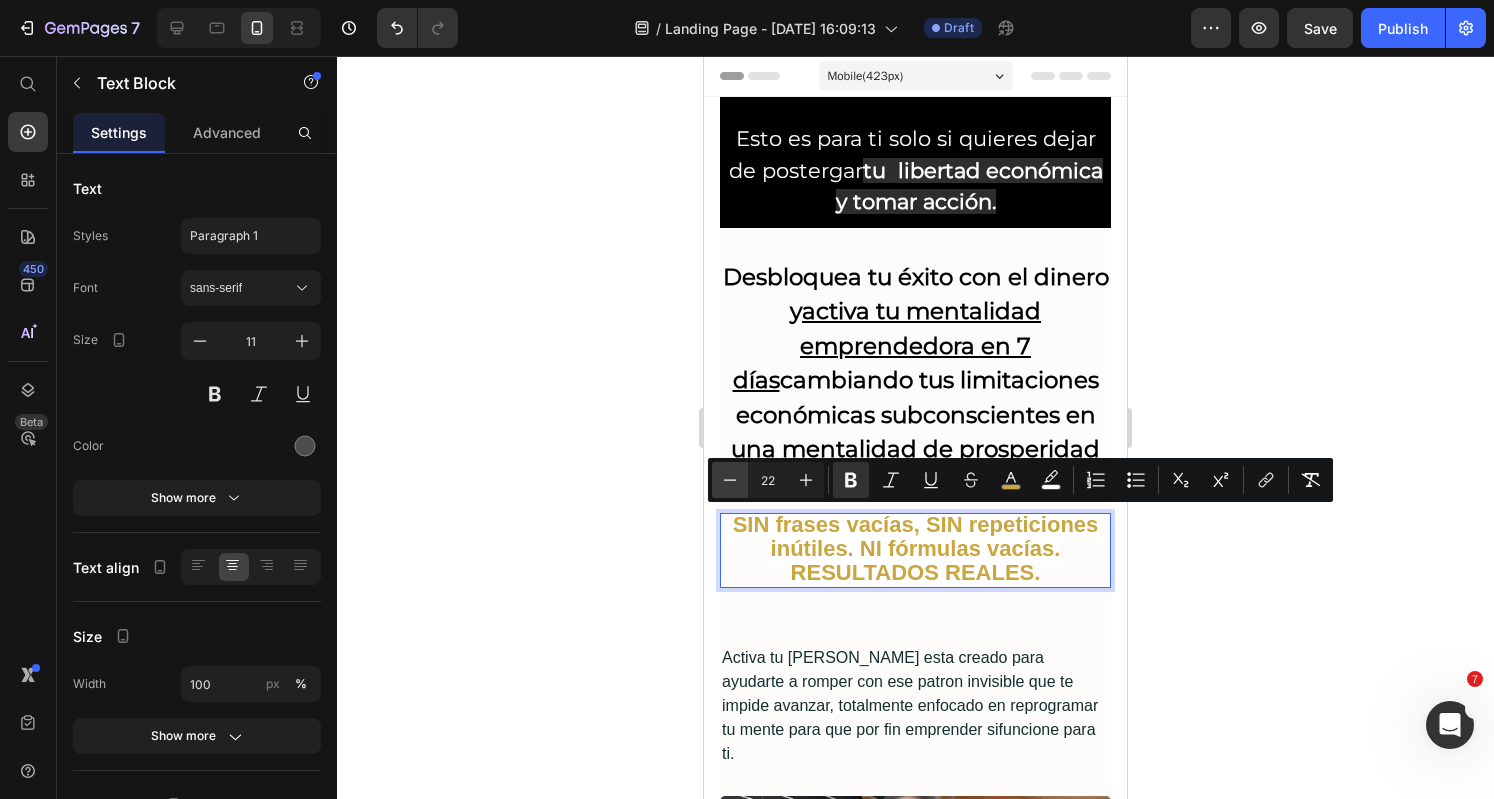 click 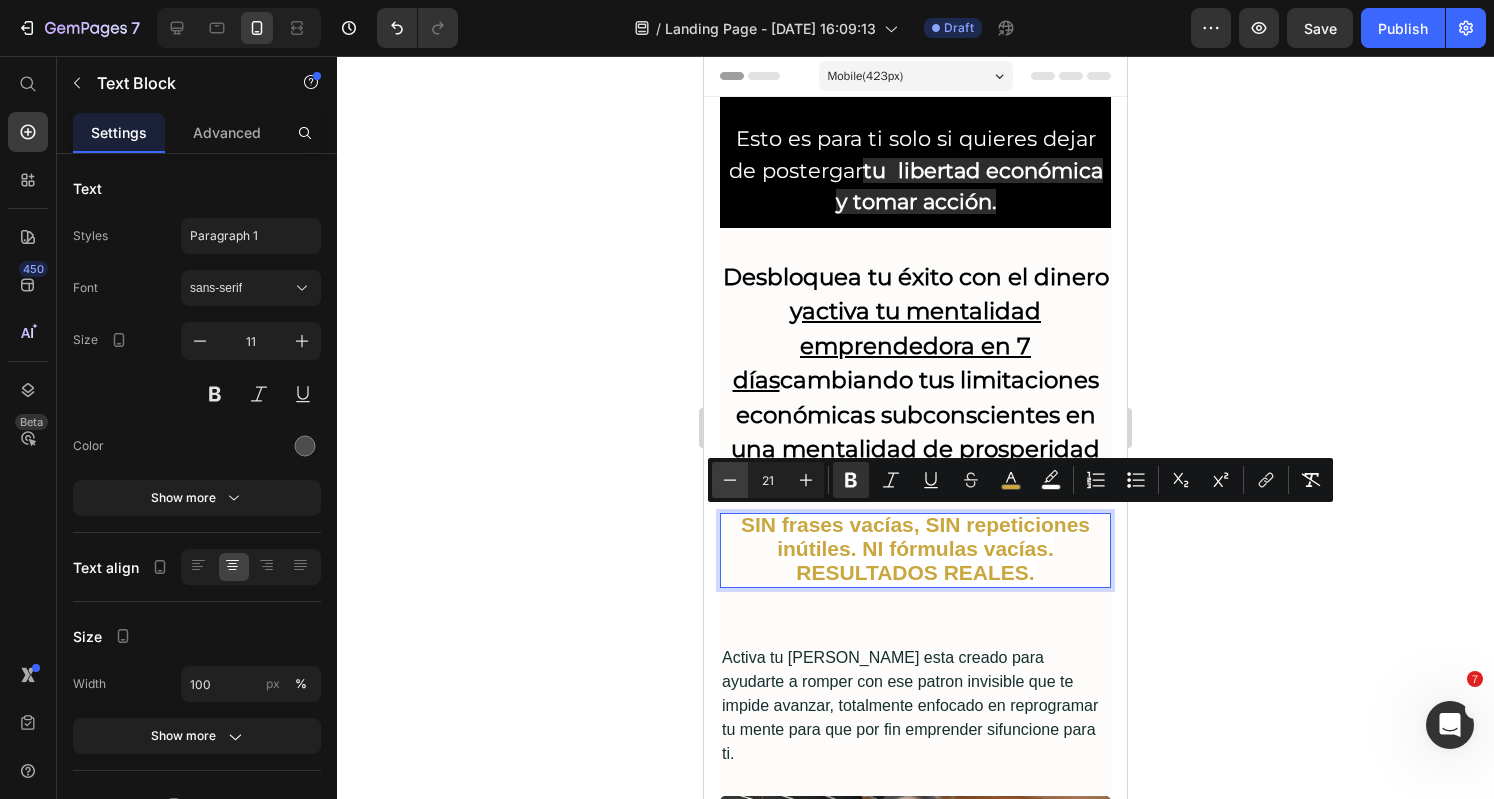 click 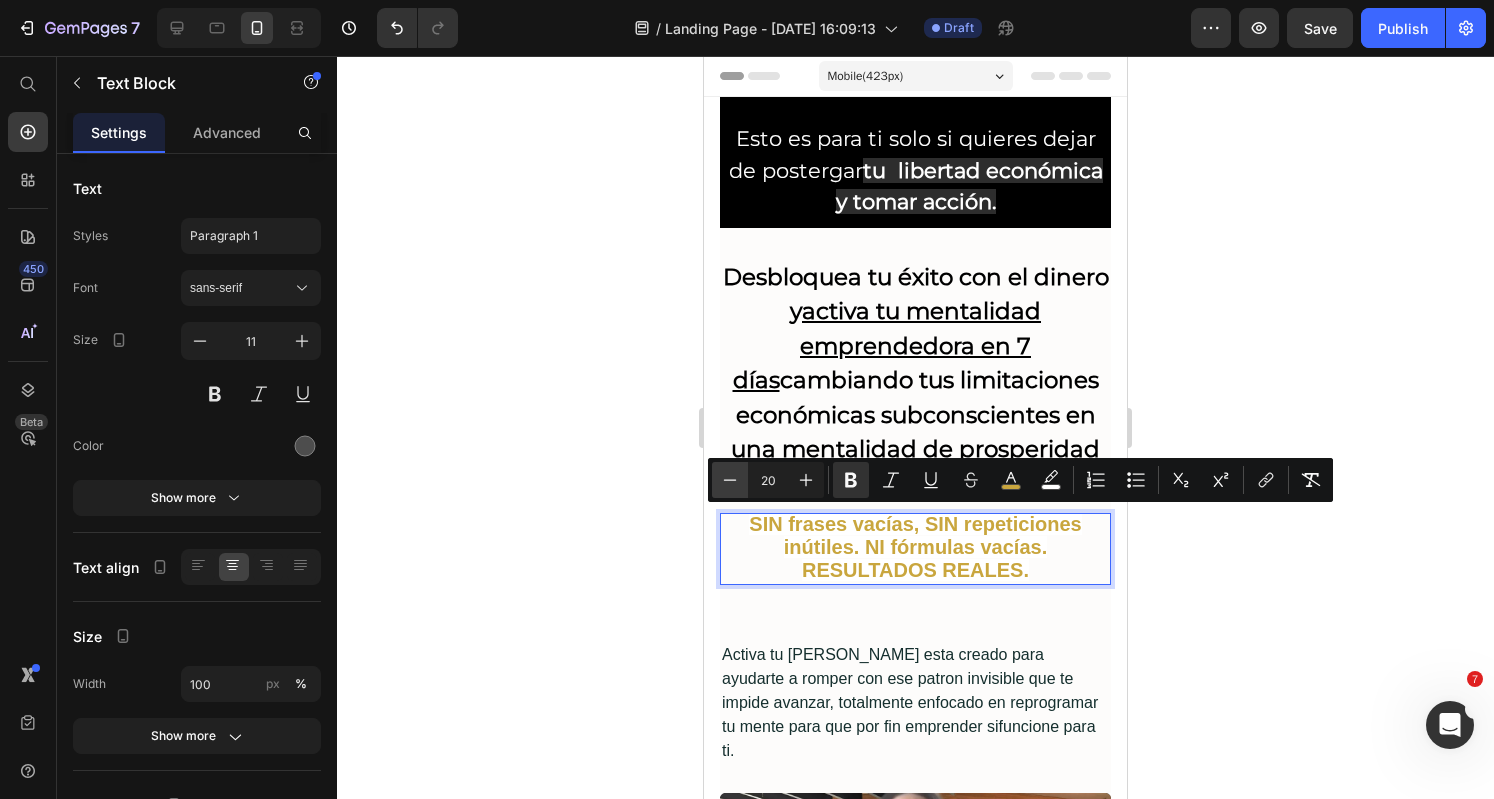 click 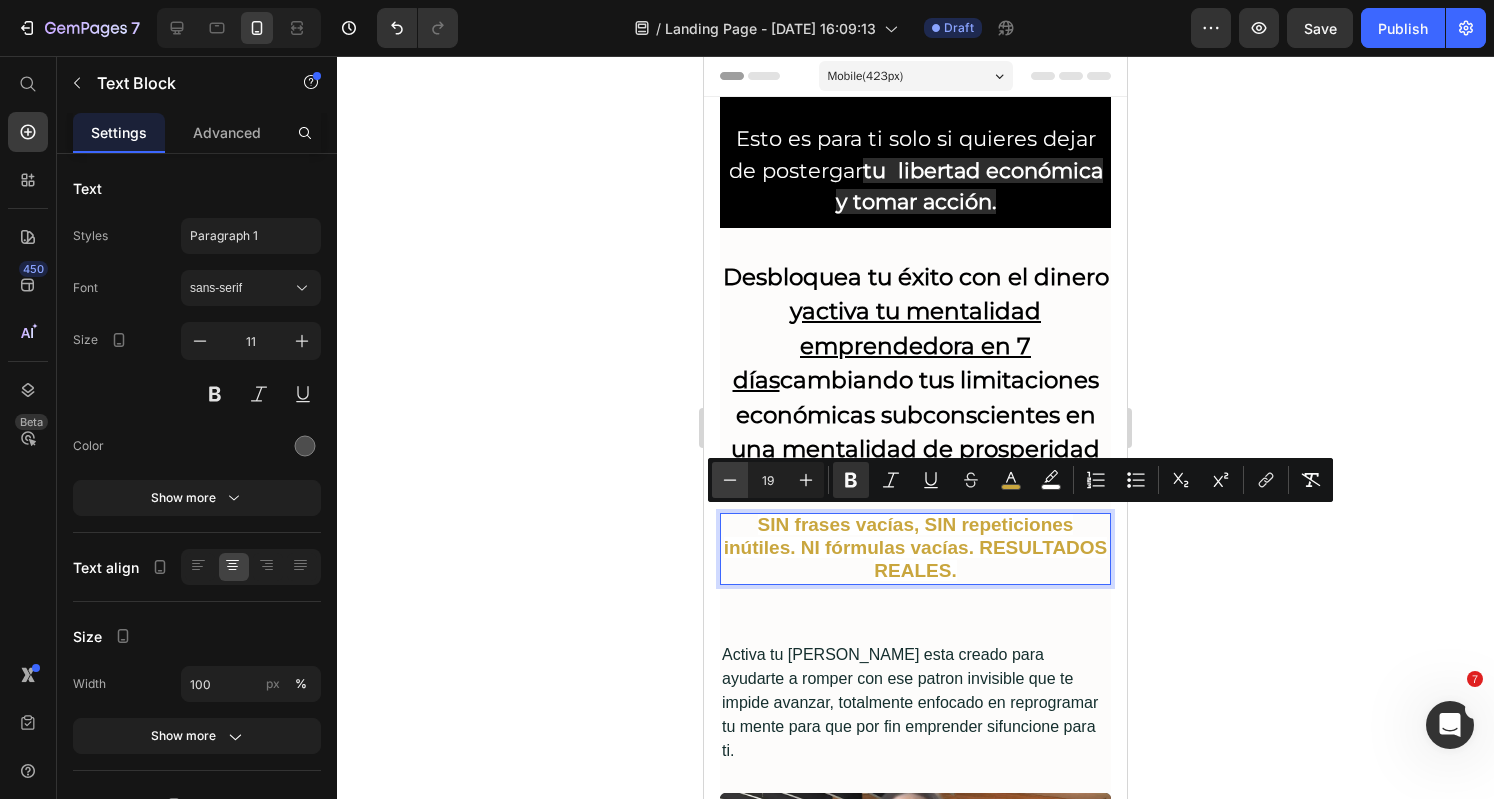 click 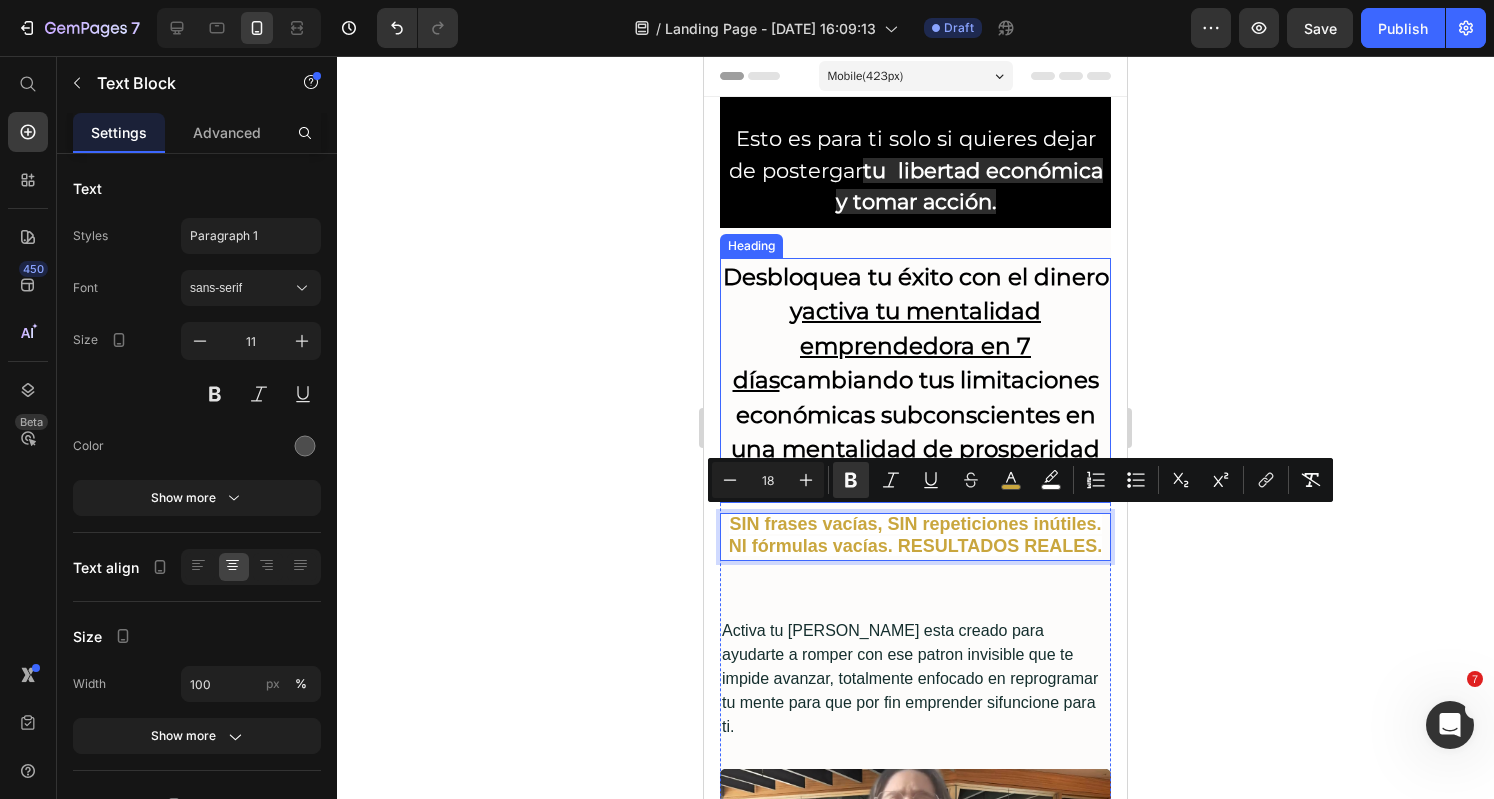 click on "Desbloquea tu éxito con el dinero y  activa tu mentalidad emprendedora en 7 días  cambiando tus limitaciones económicas subconscientes en una mentalidad de prosperidad de forma silenciosa" at bounding box center (916, 380) 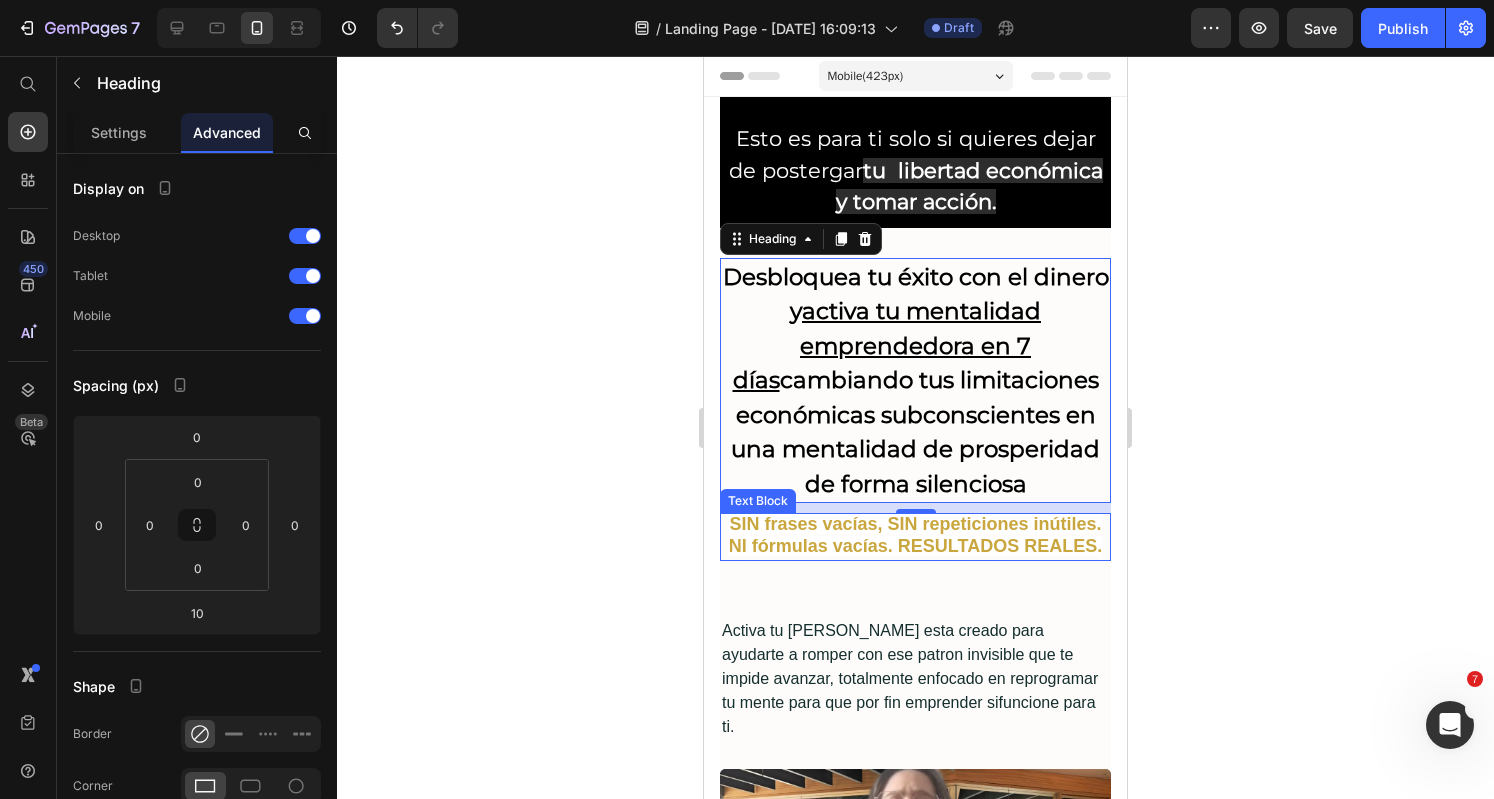 click on "SIN frases vacías, SIN repeticiones inútiles. NI fórmulas vacías. RESULTADOS REALES." at bounding box center (915, 535) 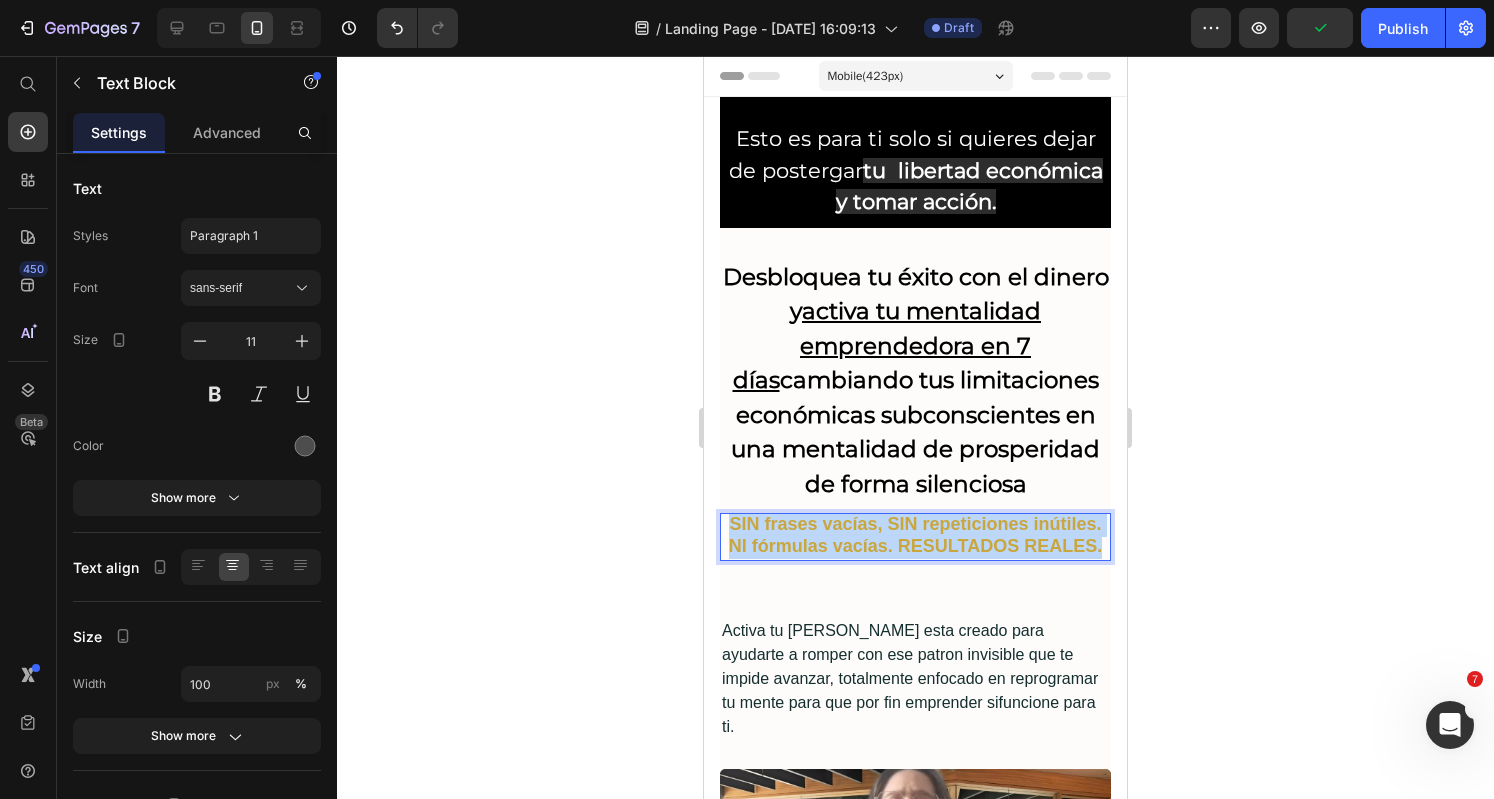 drag, startPoint x: 968, startPoint y: 565, endPoint x: 764, endPoint y: 526, distance: 207.69449 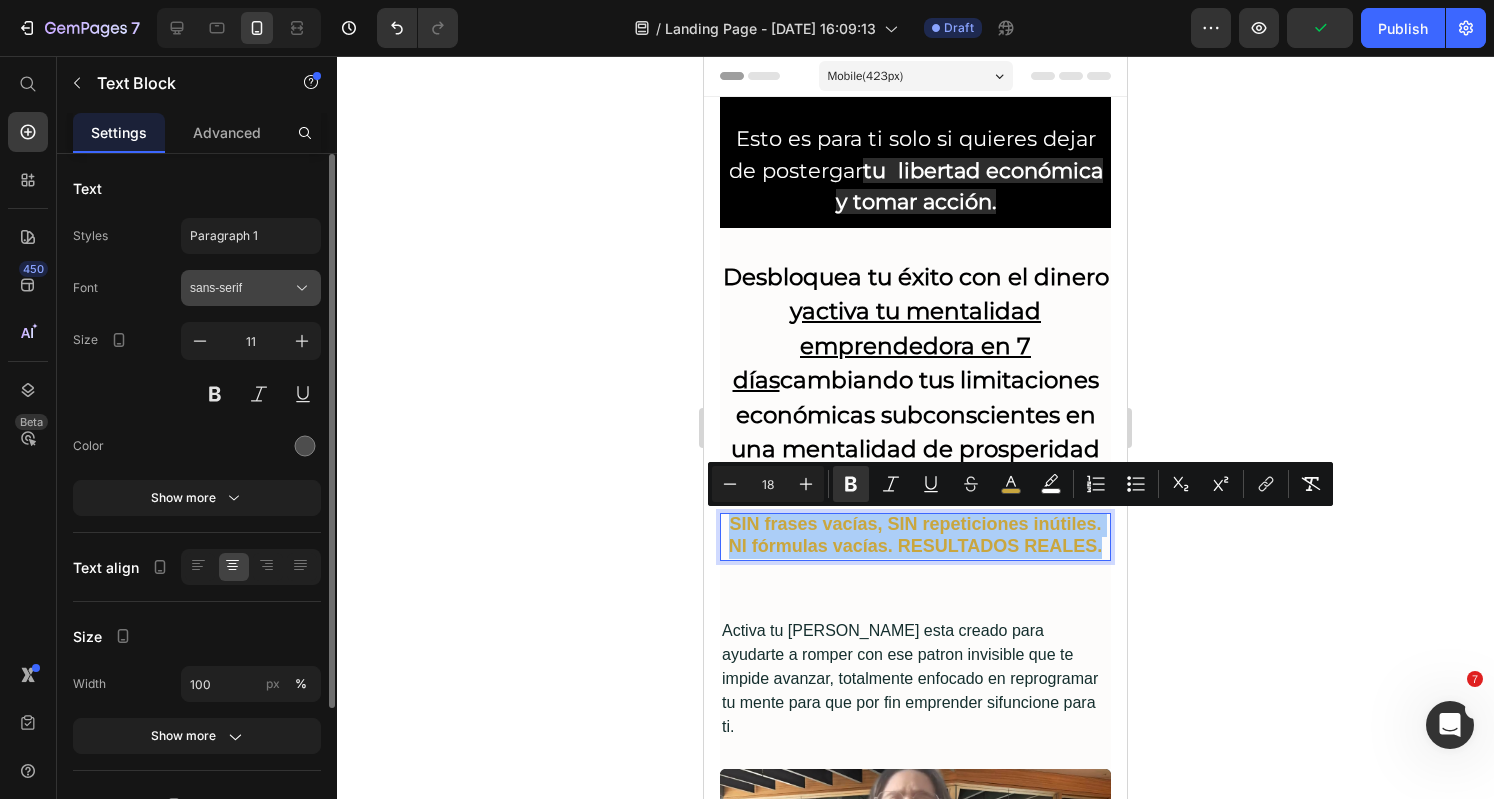 click on "sans-serif" at bounding box center (251, 288) 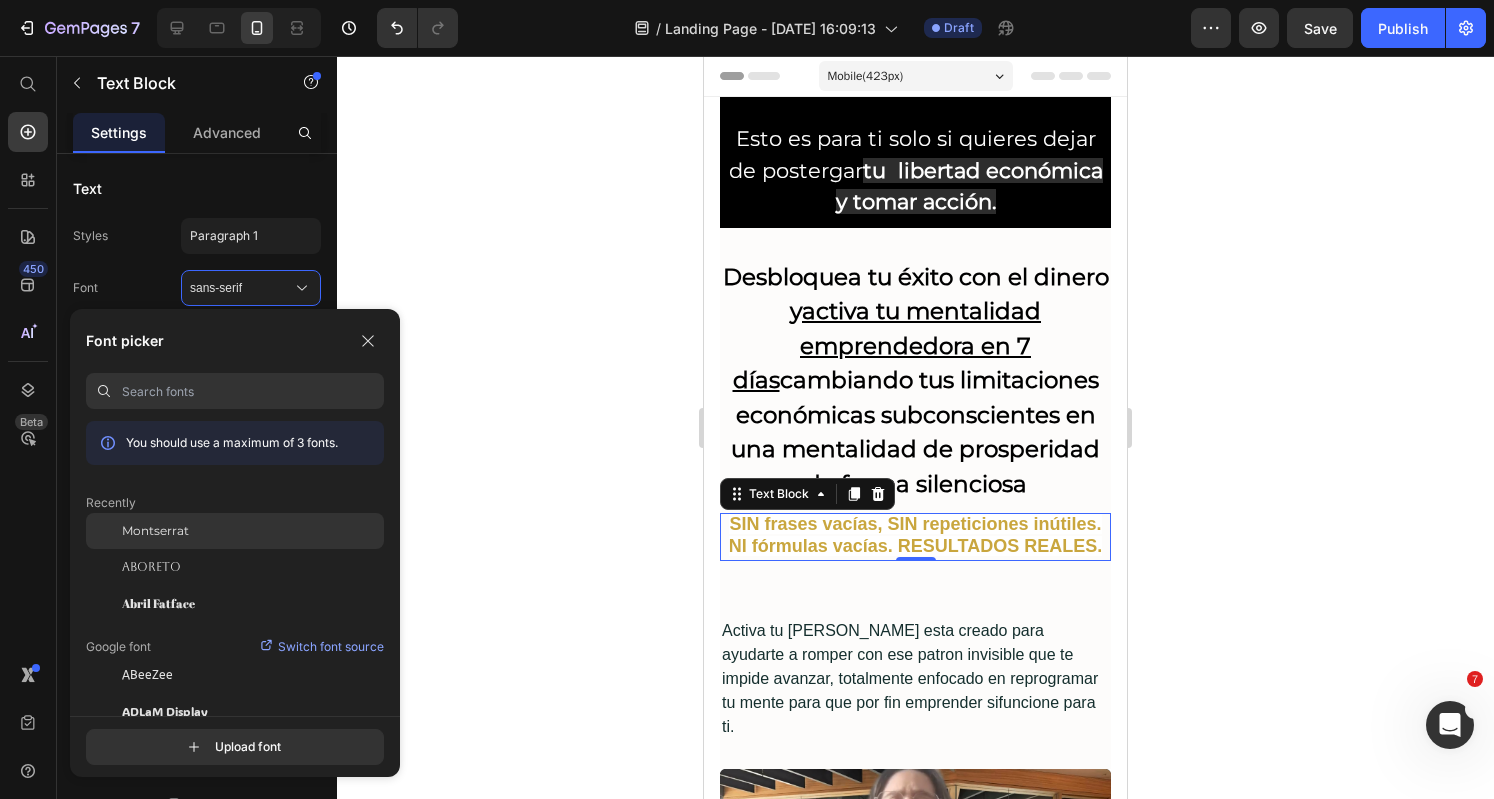 click on "Montserrat" at bounding box center [155, 531] 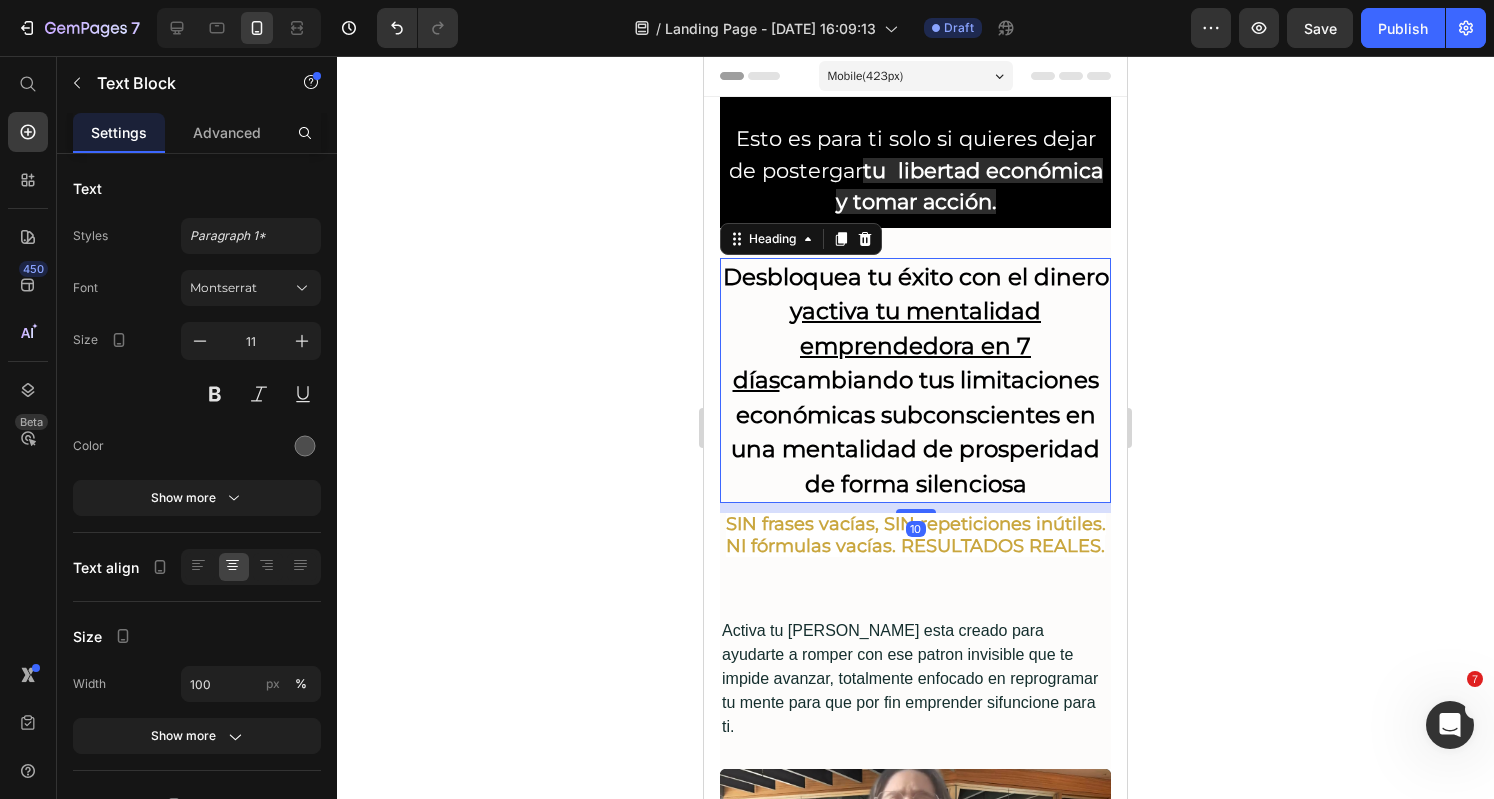 click on "Desbloquea tu éxito con el dinero y  activa tu mentalidad emprendedora en 7 días  cambiando tus limitaciones económicas subconscientes en una mentalidad de prosperidad de forma silenciosa" at bounding box center [916, 380] 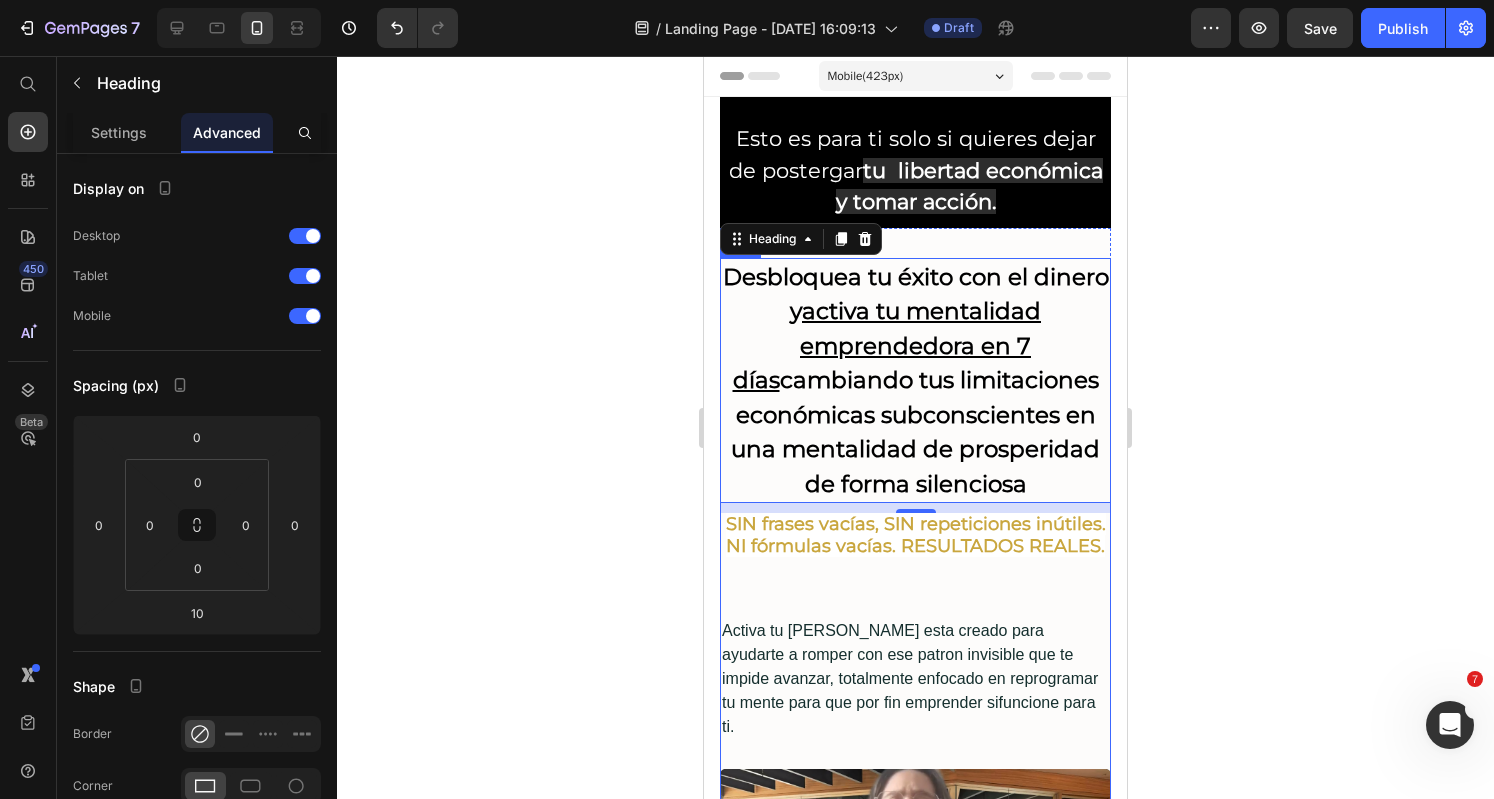 click on "SIN frases vacías, SIN repeticiones inútiles. NI fórmulas vacías. RESULTADOS REALES." at bounding box center [916, 535] 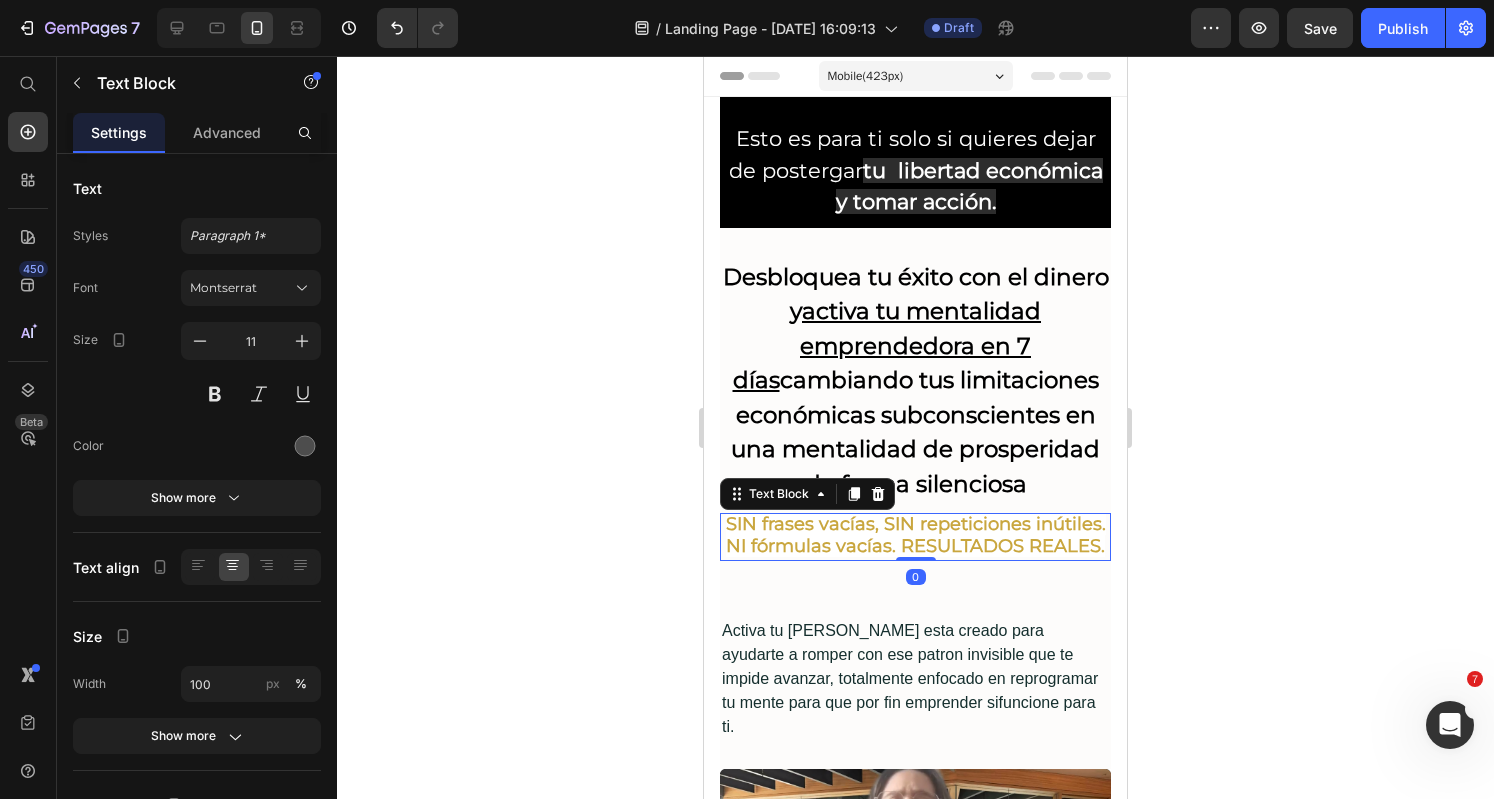 click on "0" at bounding box center [916, 577] 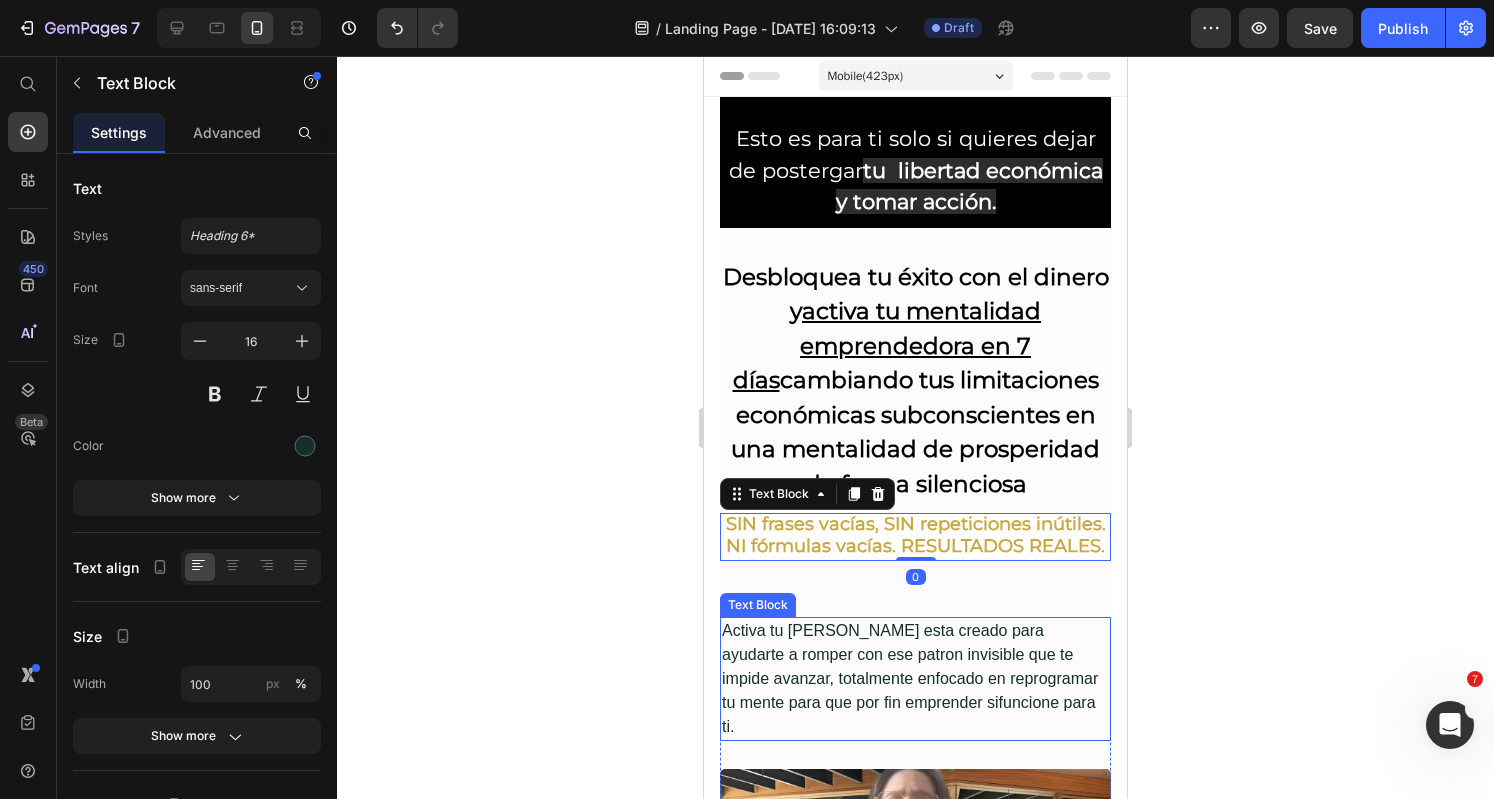 click on "Activa tu [PERSON_NAME] esta creado para ayudarte a romper con ese patron invisible que te impide avanzar, totalmente enfocado en reprogramar tu mente para que por fin emprender sifuncione para ti." at bounding box center [915, 679] 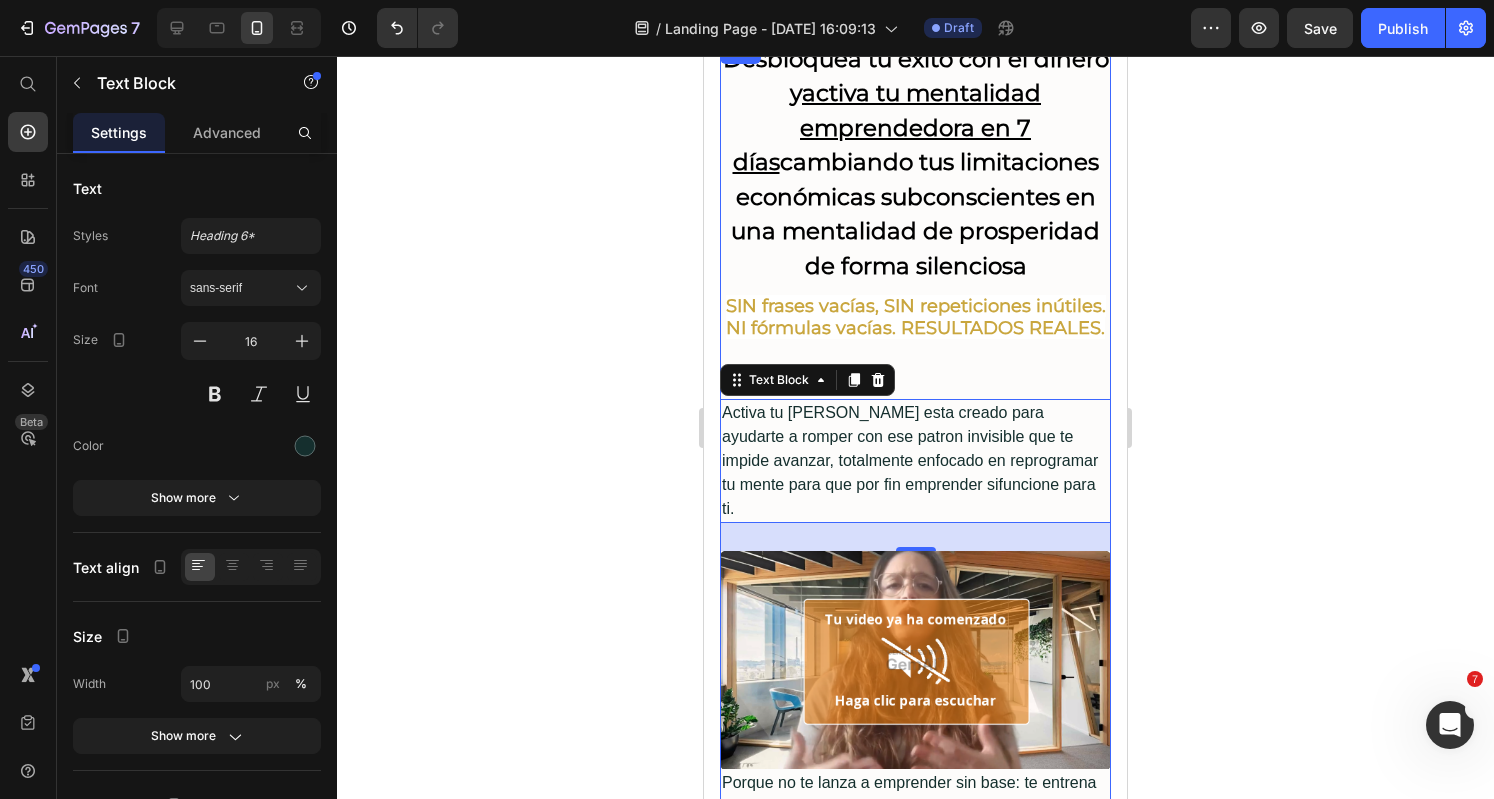 scroll, scrollTop: 200, scrollLeft: 0, axis: vertical 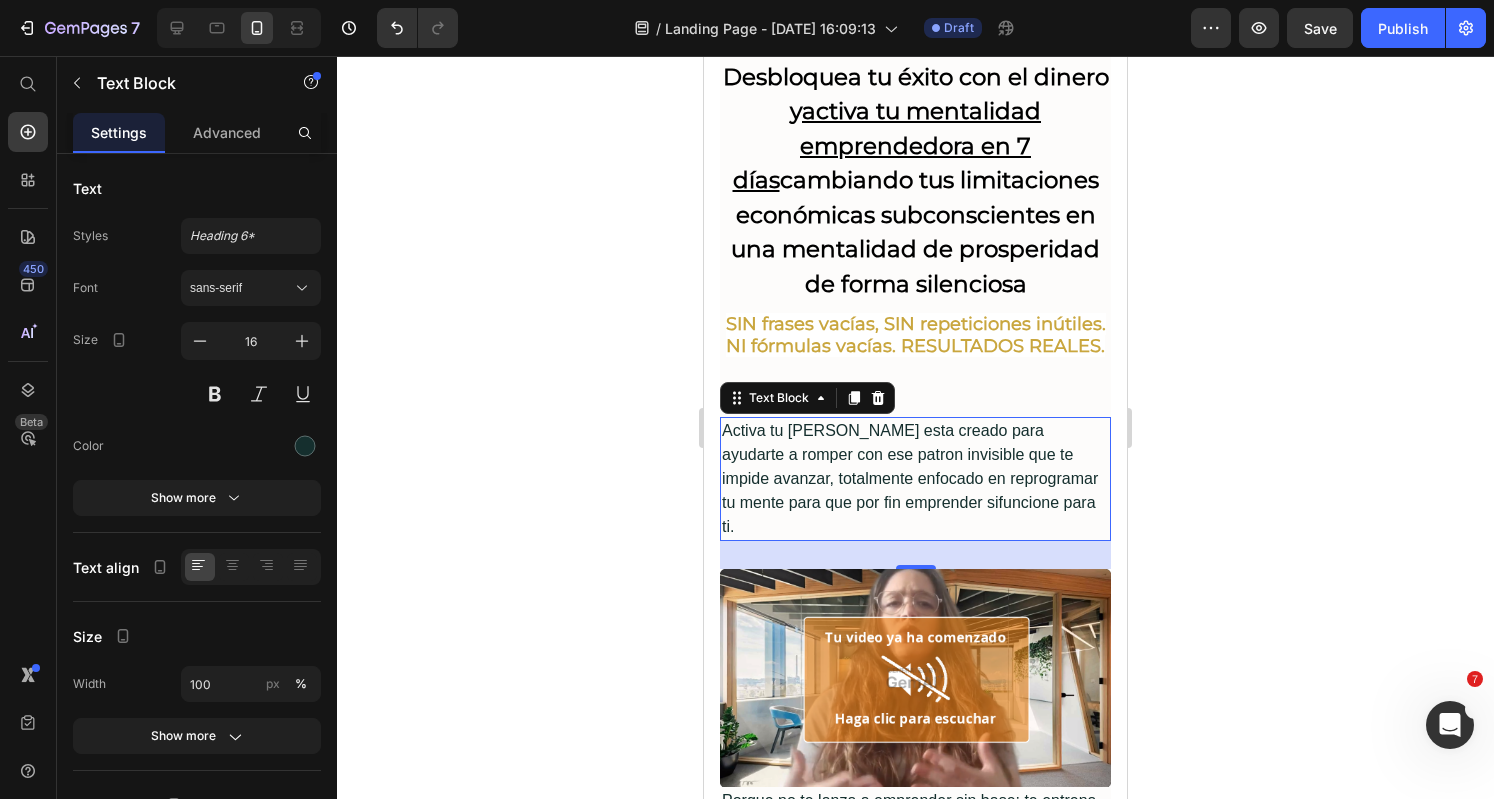 click on "Activa tu [PERSON_NAME] esta creado para ayudarte a romper con ese patron invisible que te impide avanzar, totalmente enfocado en reprogramar tu mente para que por fin emprender sifuncione para ti." at bounding box center [915, 479] 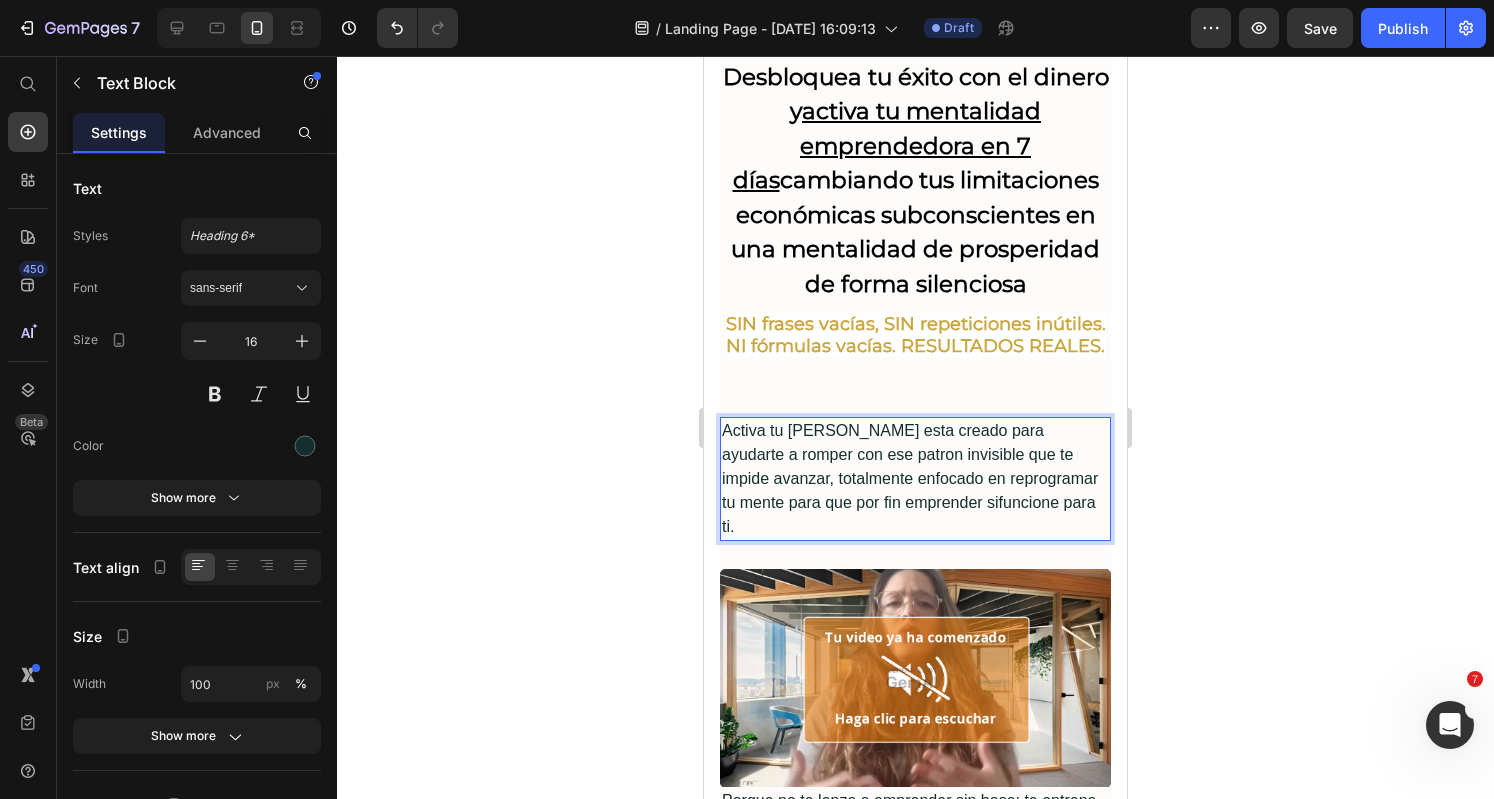 click on "Activa tu [PERSON_NAME] esta creado para ayudarte a romper con ese patron invisible que te impide avanzar, totalmente enfocado en reprogramar tu mente para que por fin emprender sifuncione para ti." at bounding box center [915, 479] 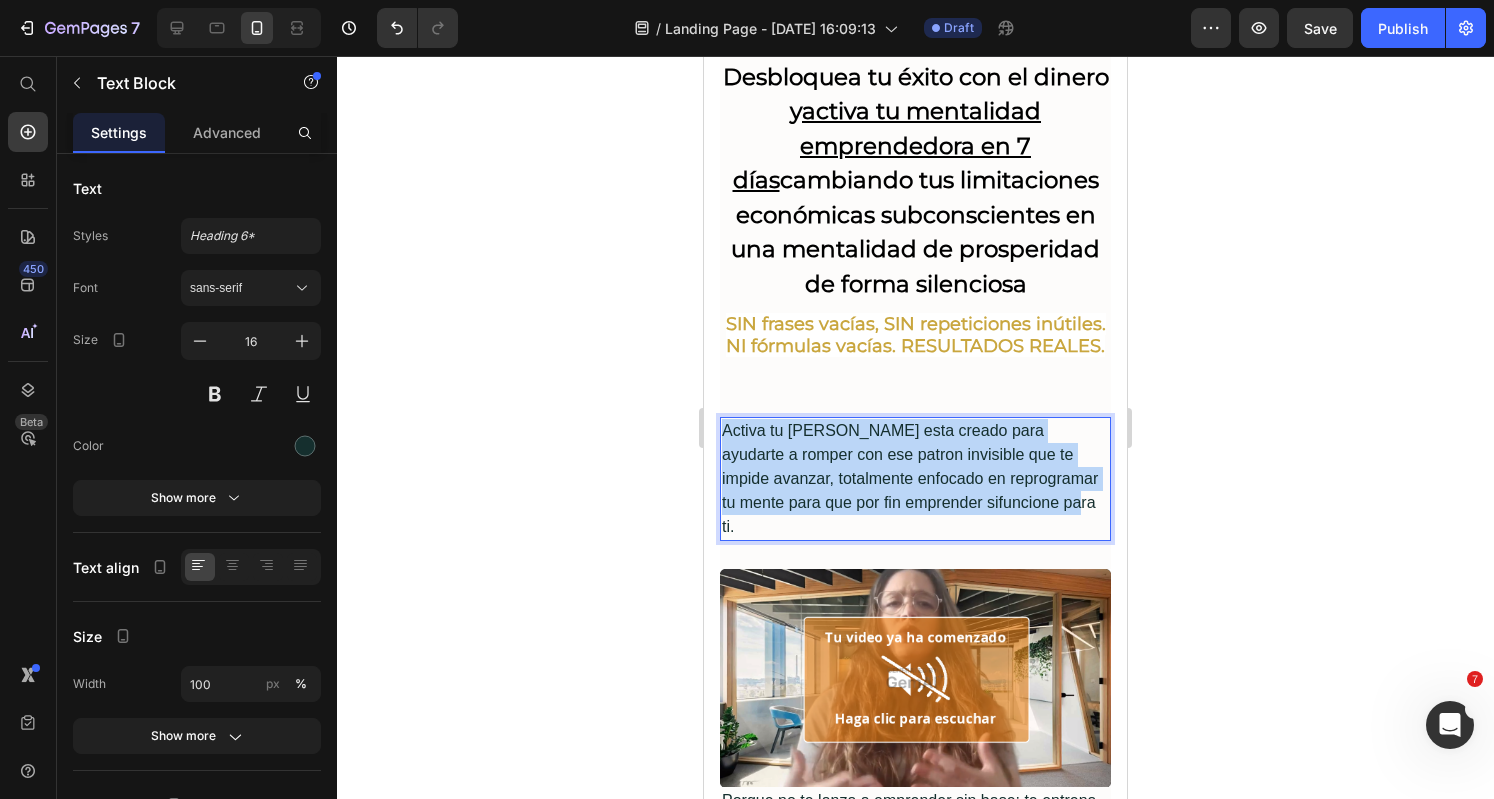 click on "Activa tu [PERSON_NAME] esta creado para ayudarte a romper con ese patron invisible que te impide avanzar, totalmente enfocado en reprogramar tu mente para que por fin emprender sifuncione para ti." at bounding box center (915, 479) 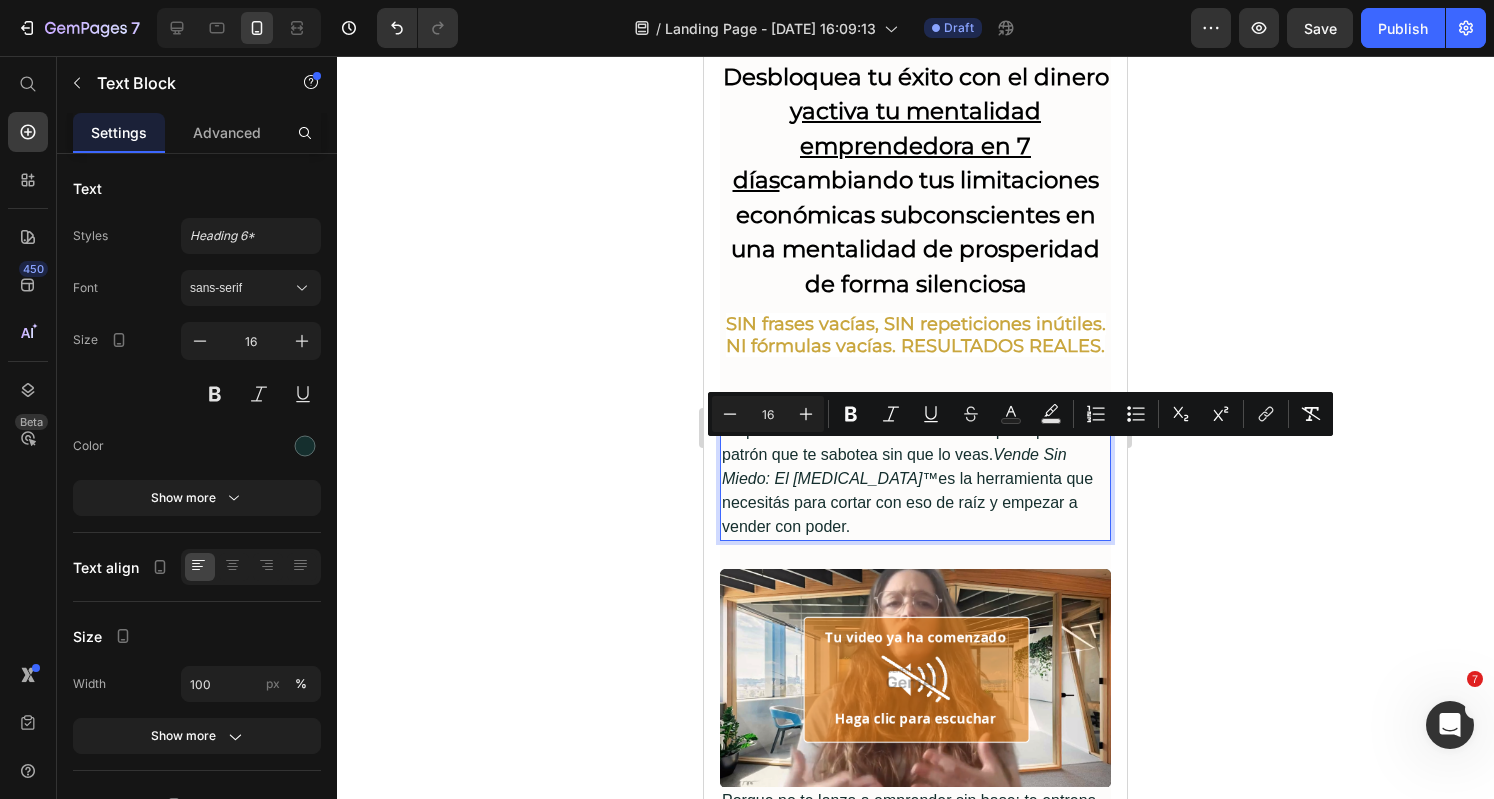 drag, startPoint x: 872, startPoint y: 544, endPoint x: 721, endPoint y: 455, distance: 175.27692 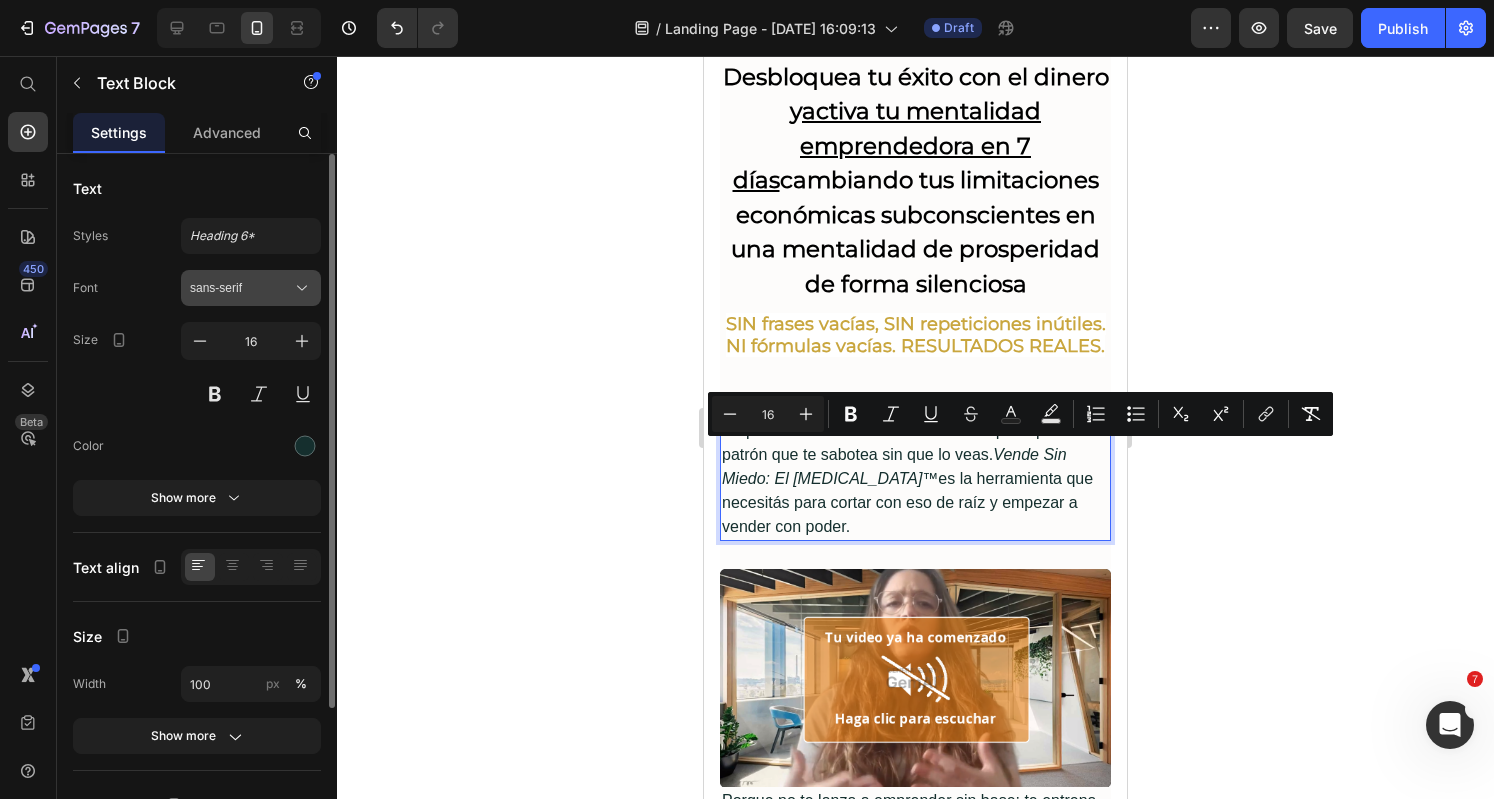 click on "sans-serif" at bounding box center [241, 288] 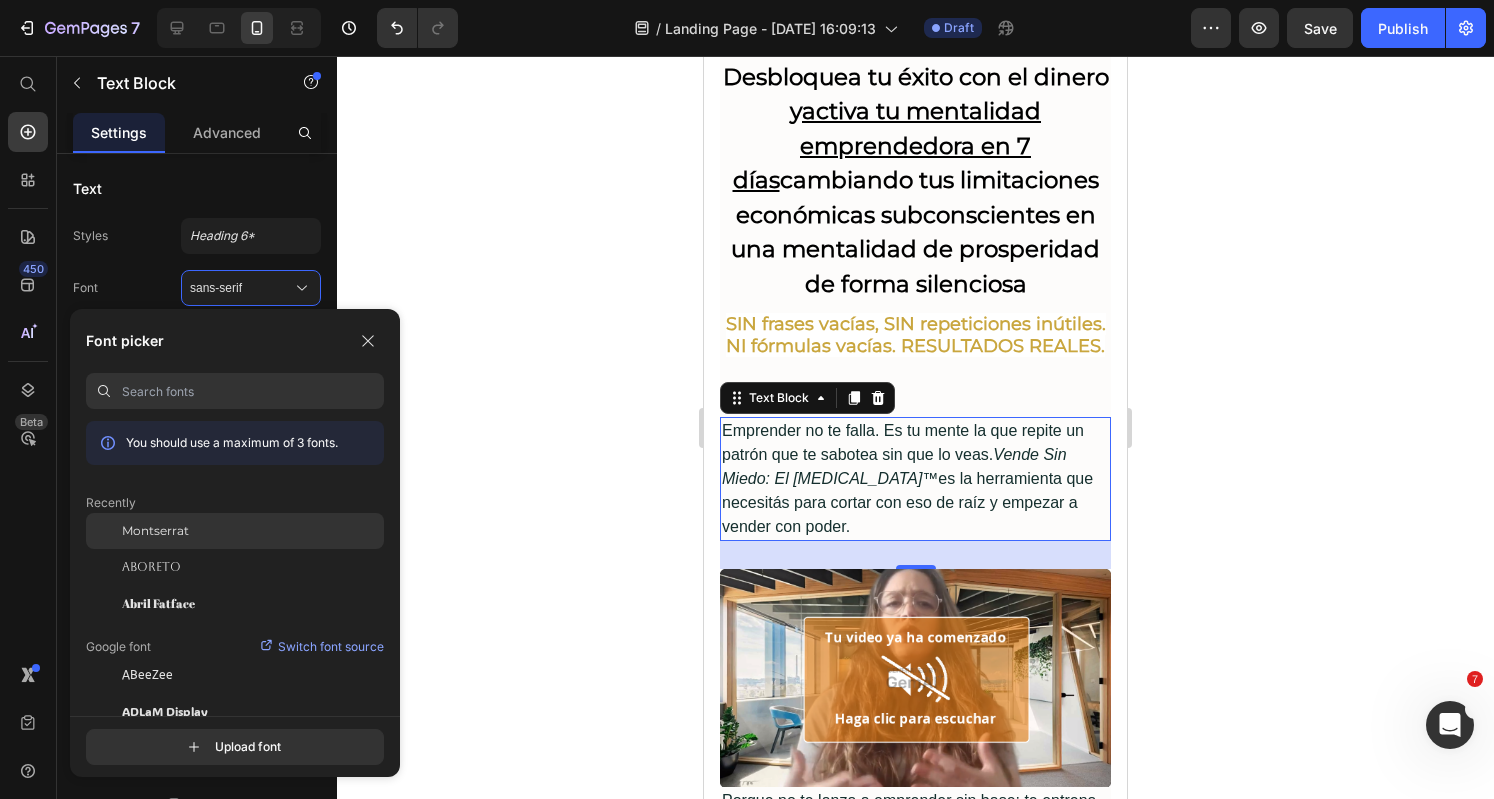 click on "Montserrat" at bounding box center (155, 531) 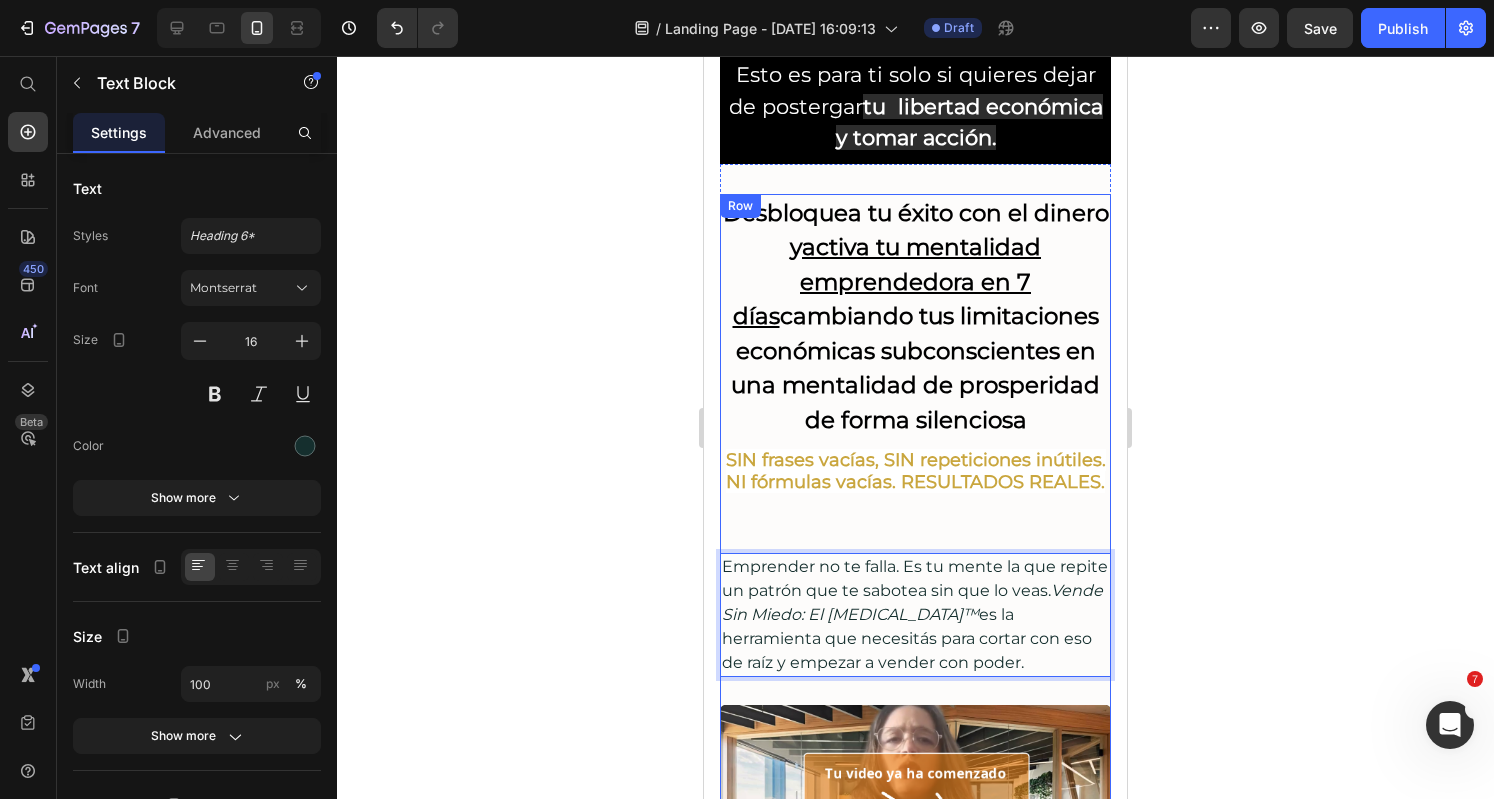 scroll, scrollTop: 100, scrollLeft: 0, axis: vertical 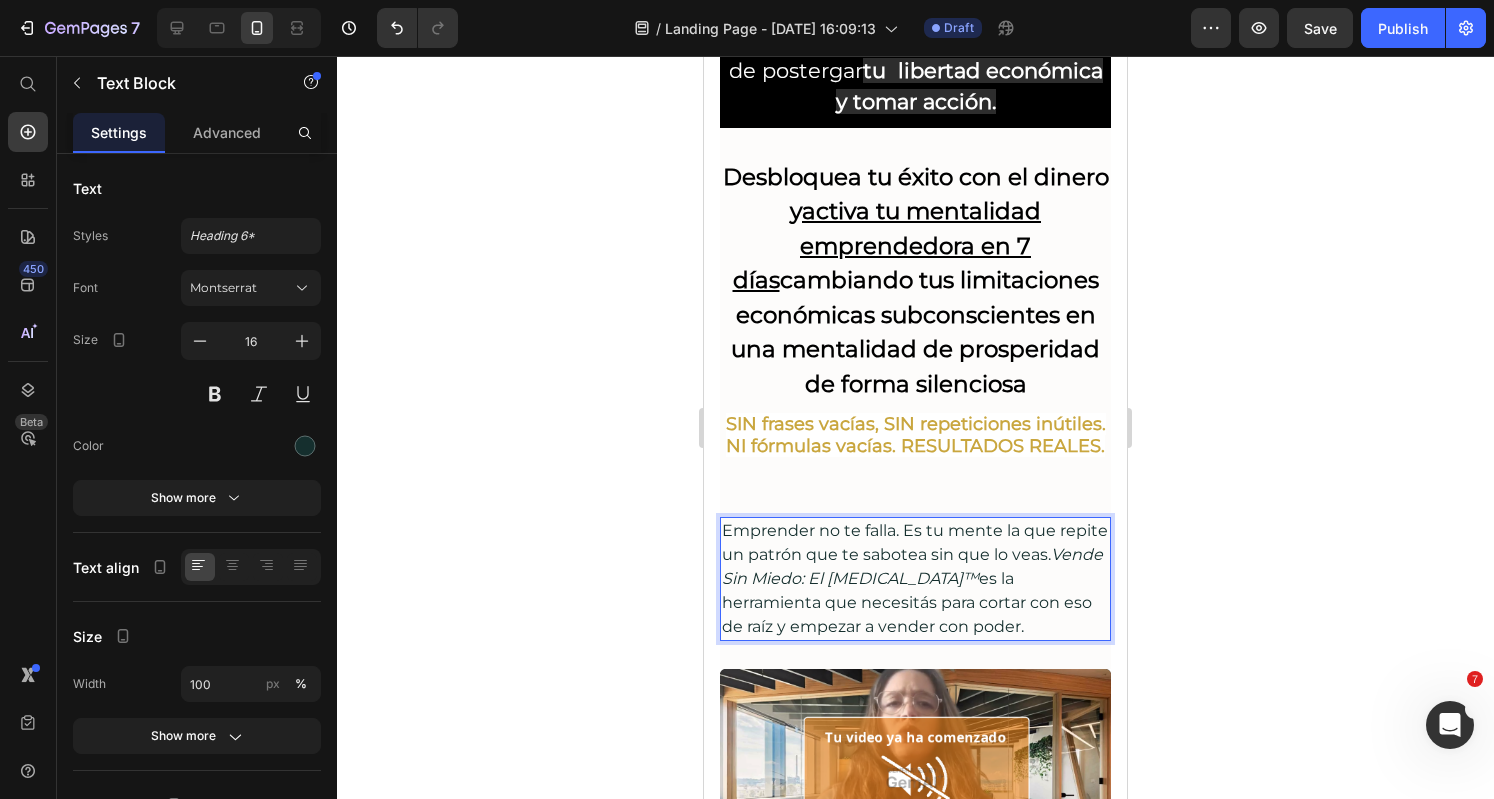 click on "Emprender no te falla. Es tu mente la que repite un patrón que te sabotea sin que lo veas.  Vende Sin Miedo: El [MEDICAL_DATA]™  es la herramienta que necesitás para cortar con eso de raíz y empezar a vender con poder." at bounding box center (915, 579) 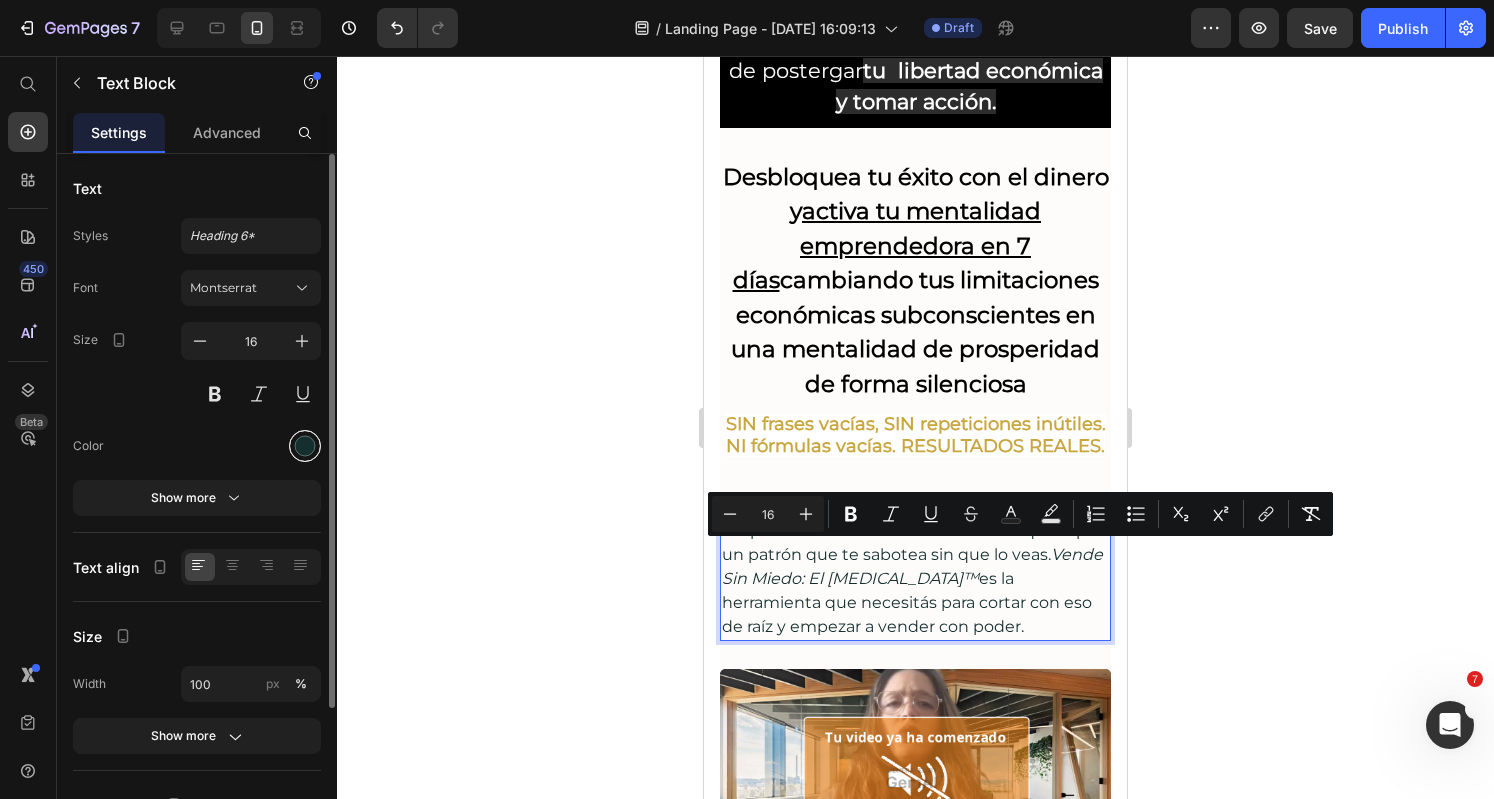 click at bounding box center [305, 446] 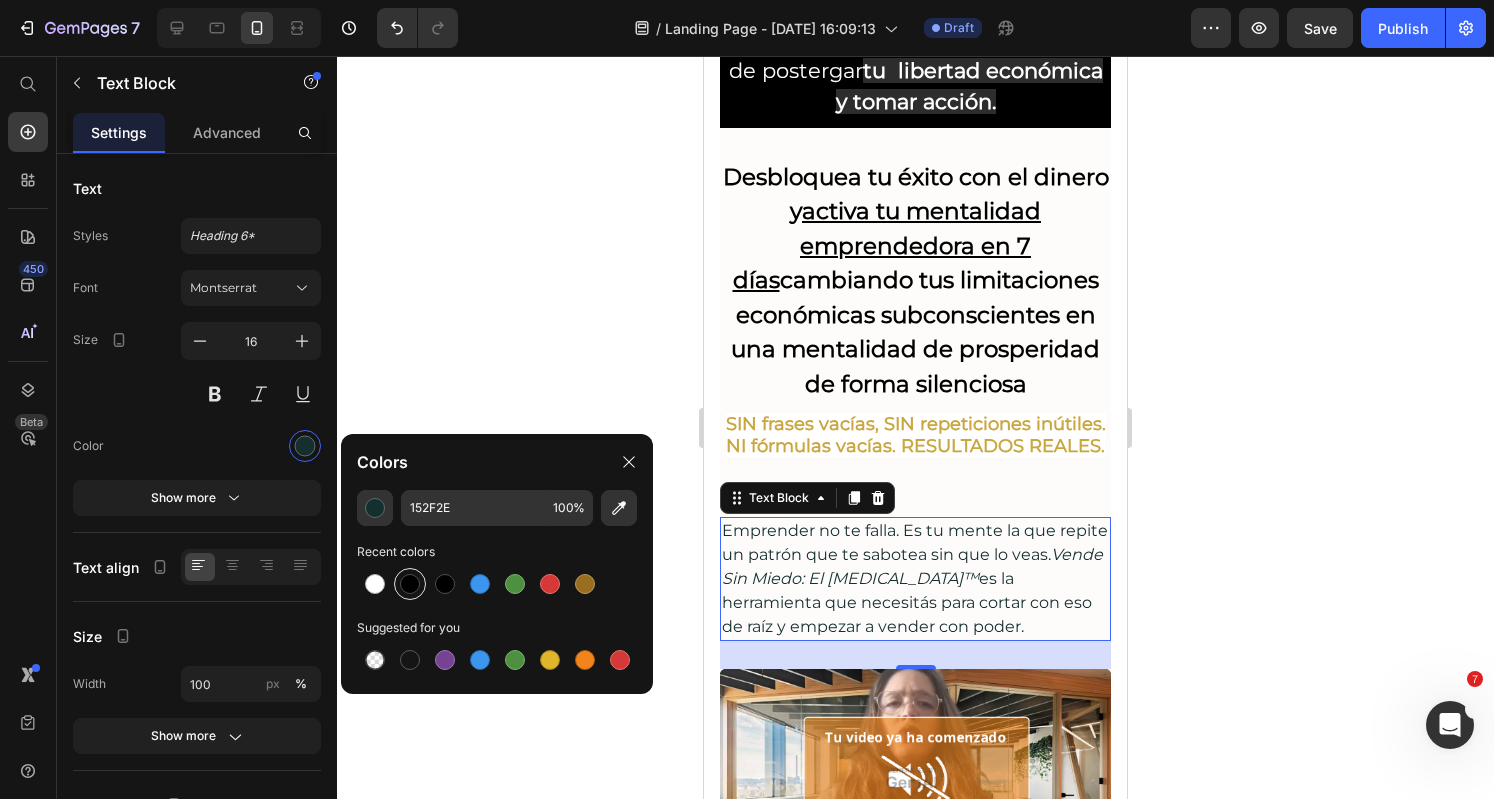click at bounding box center [410, 584] 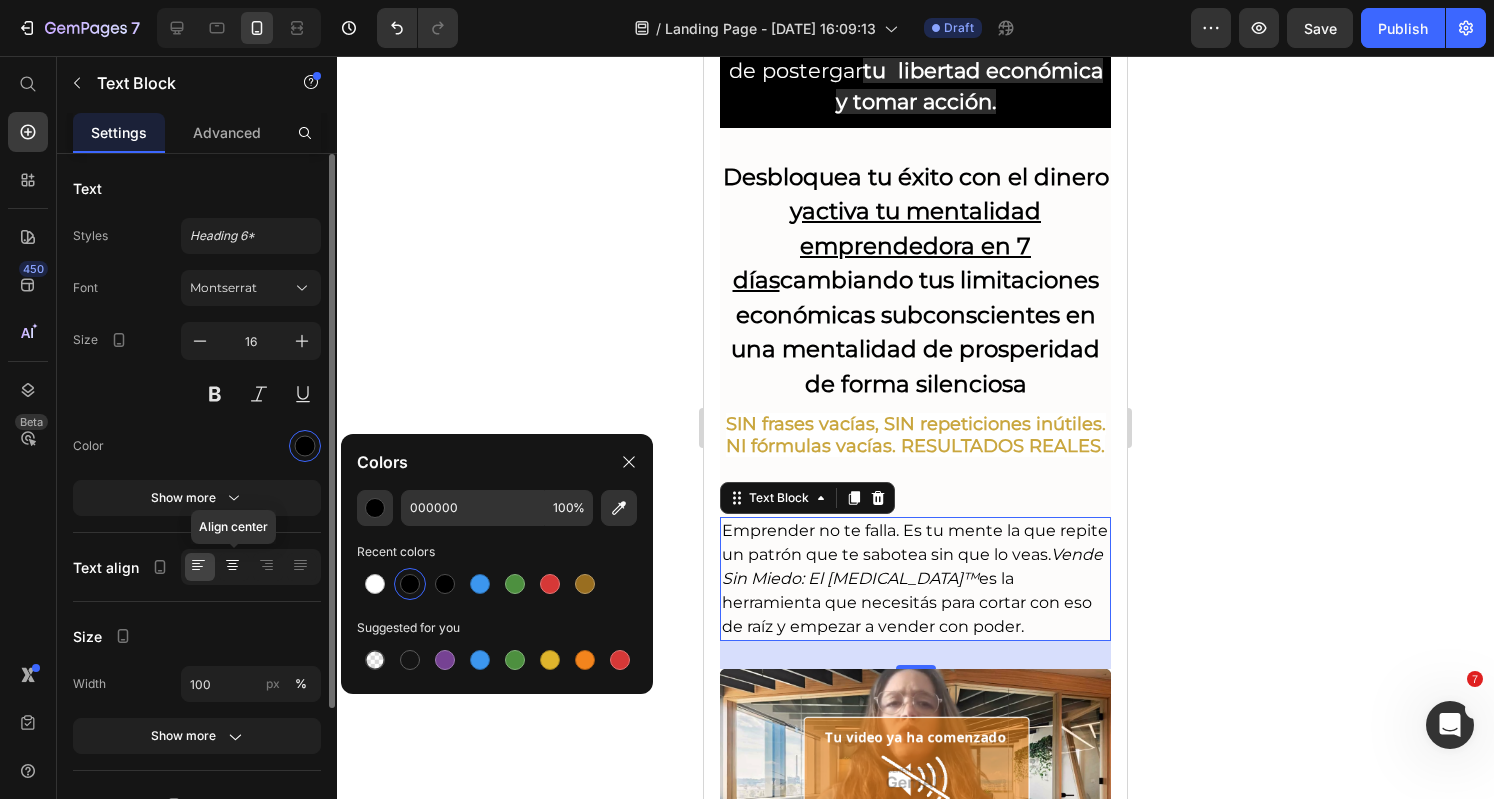 click 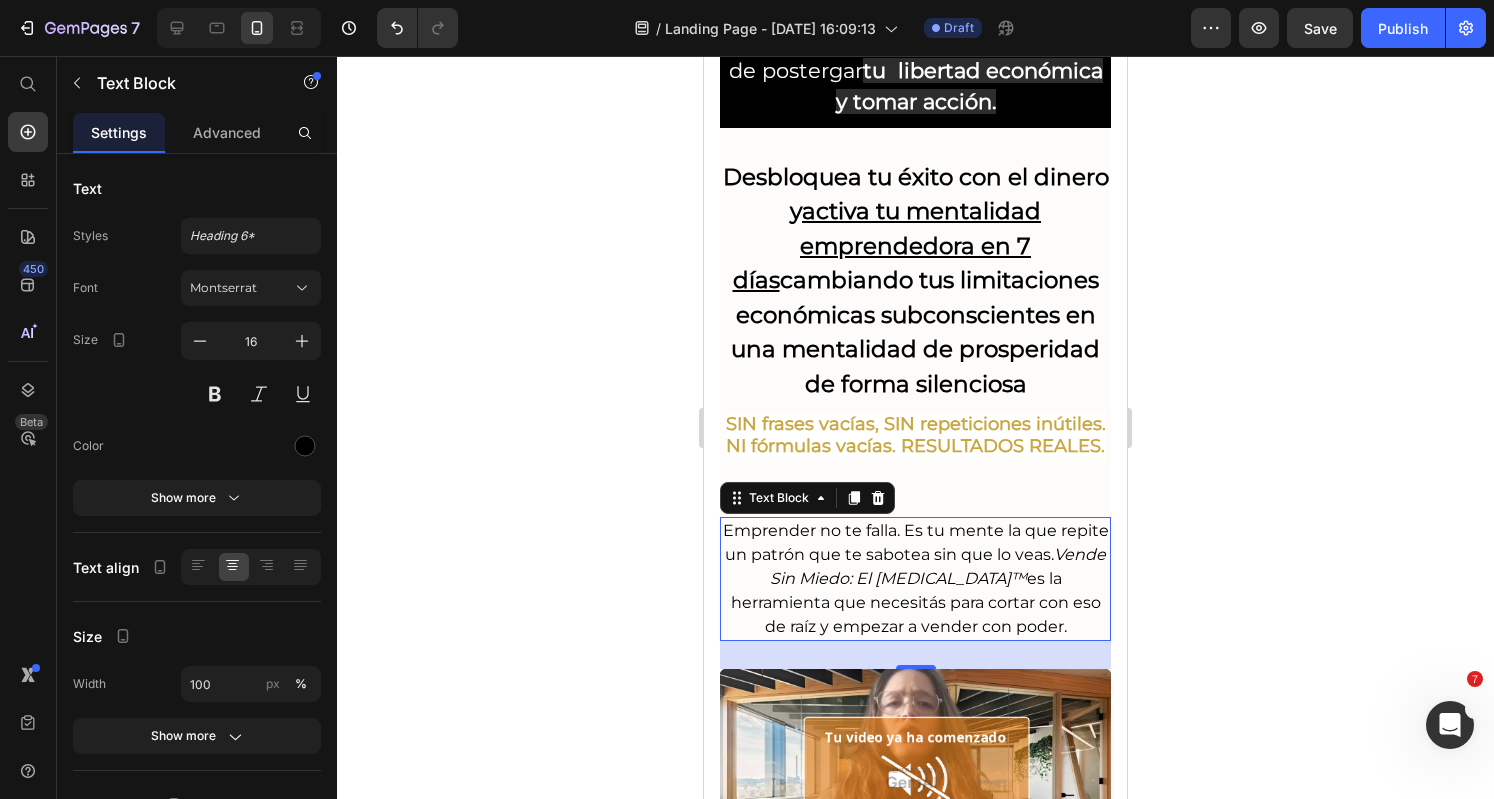 click on "Vende Sin Miedo: El [MEDICAL_DATA]™" at bounding box center (938, 566) 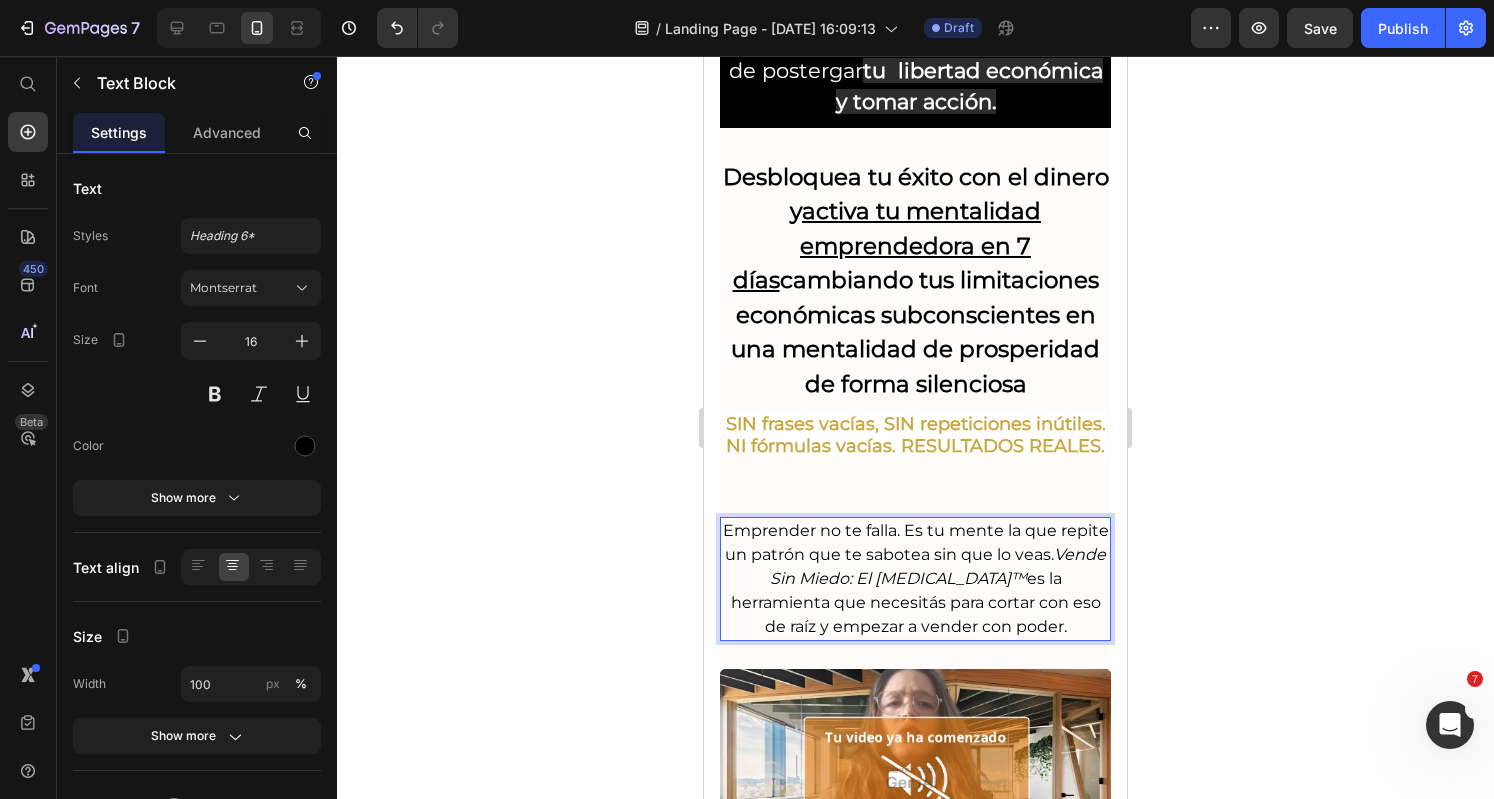 click on "Emprender no te falla. Es tu mente la que repite un patrón que te sabotea sin que lo veas.  Vende Sin Miedo: El [MEDICAL_DATA]™  es la herramienta que necesitás para cortar con eso de raíz y empezar a vender con poder." at bounding box center [915, 579] 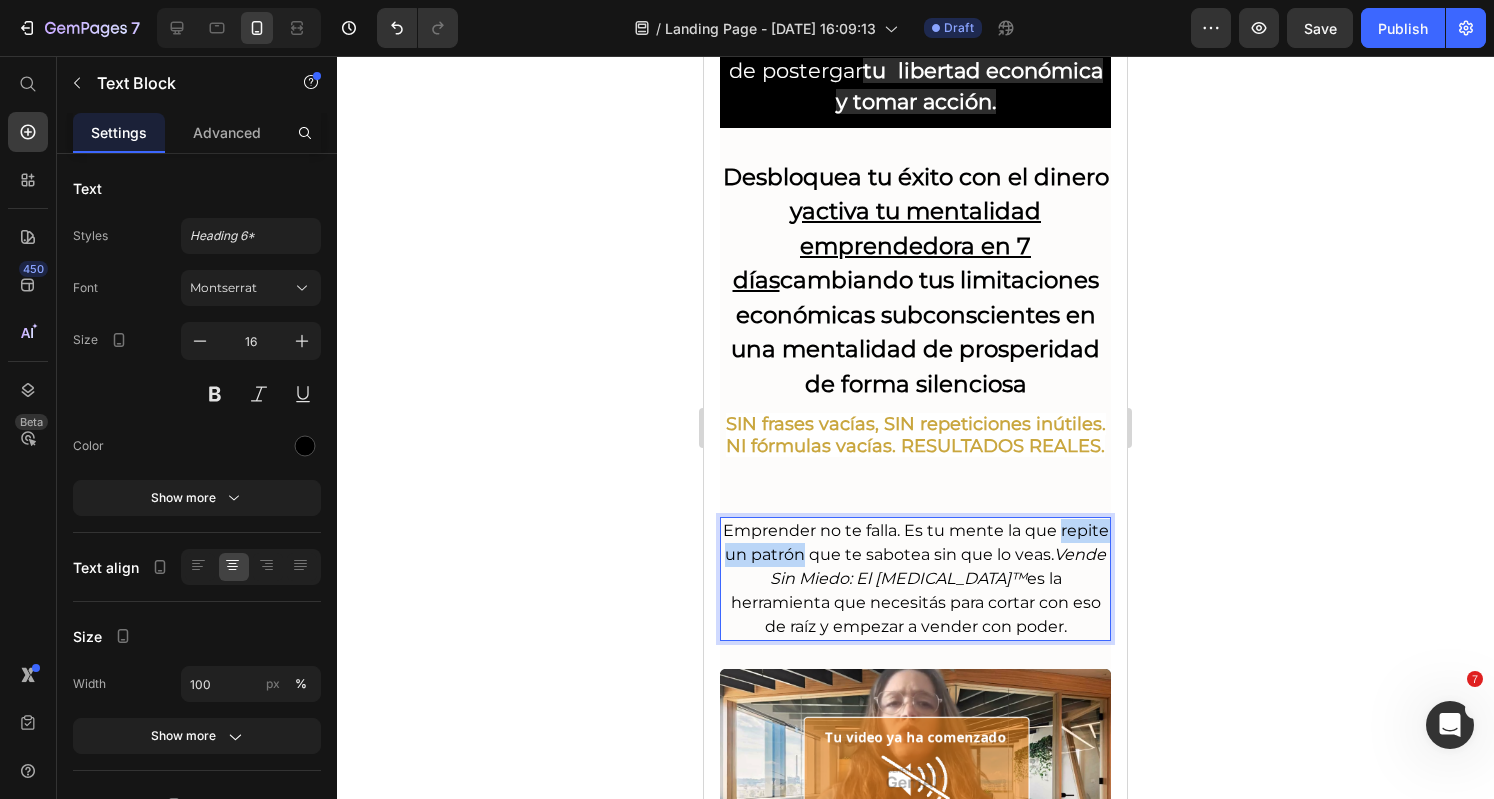 drag, startPoint x: 872, startPoint y: 579, endPoint x: 742, endPoint y: 578, distance: 130.00385 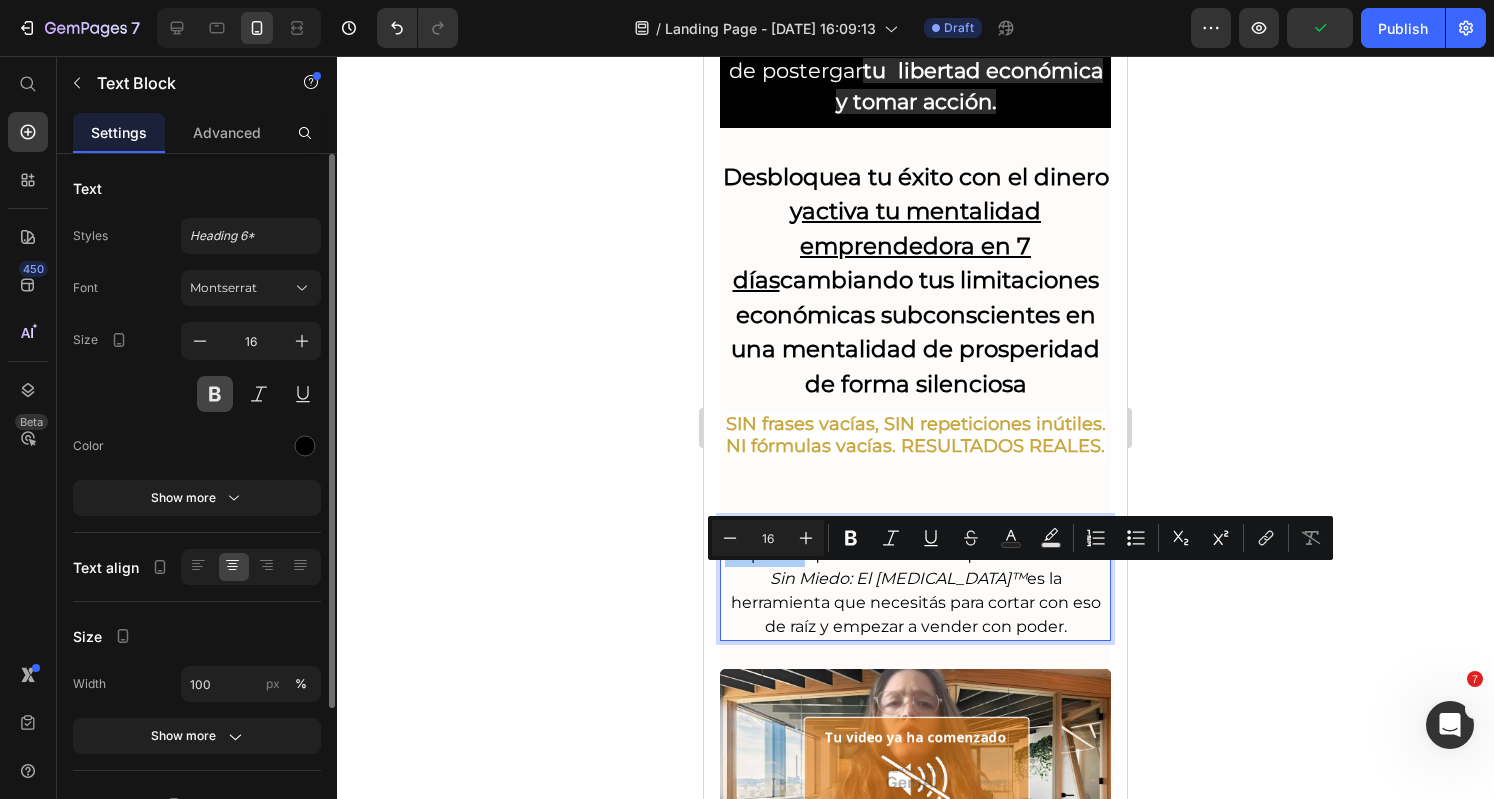 click at bounding box center (215, 394) 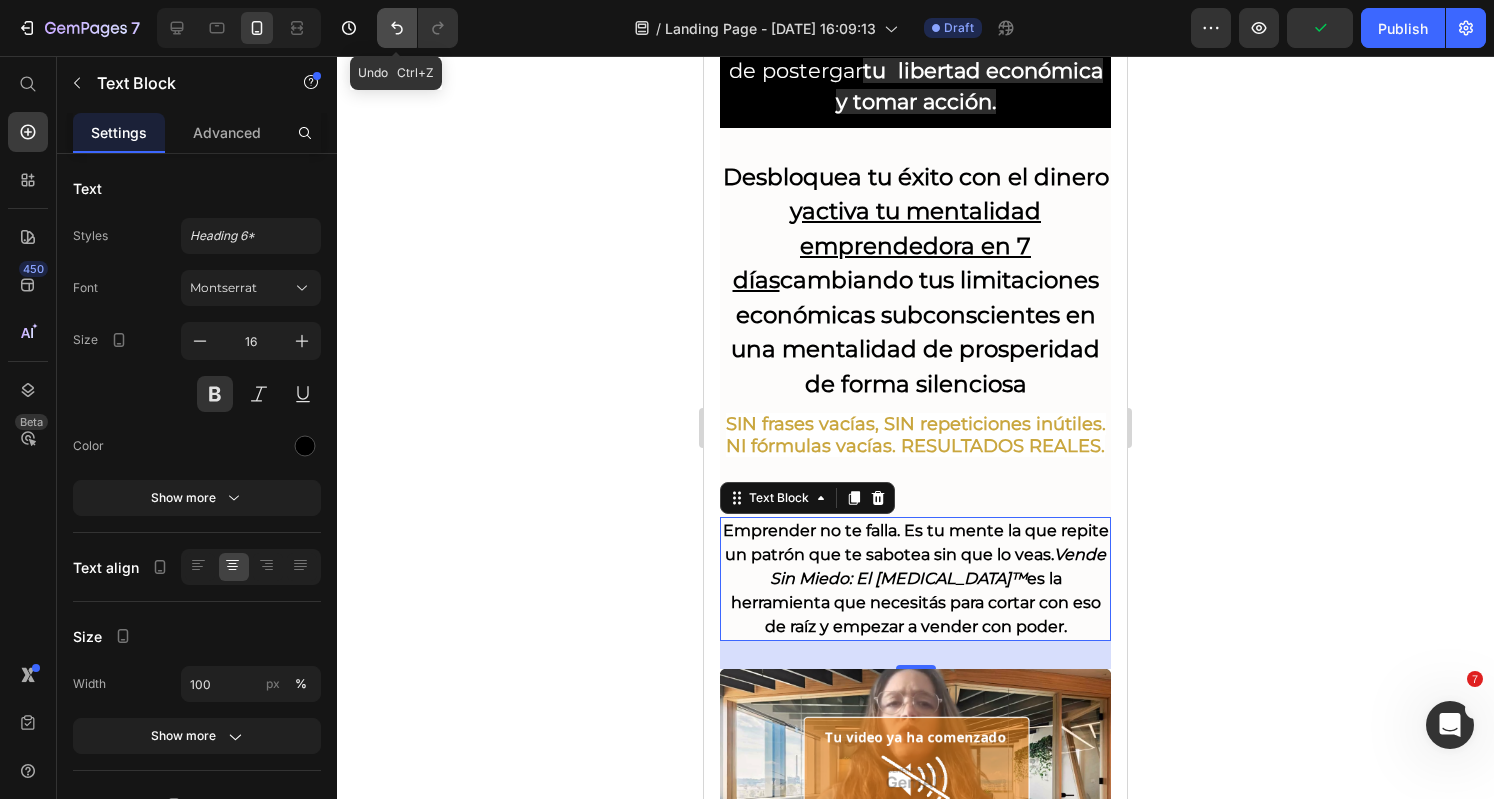 click 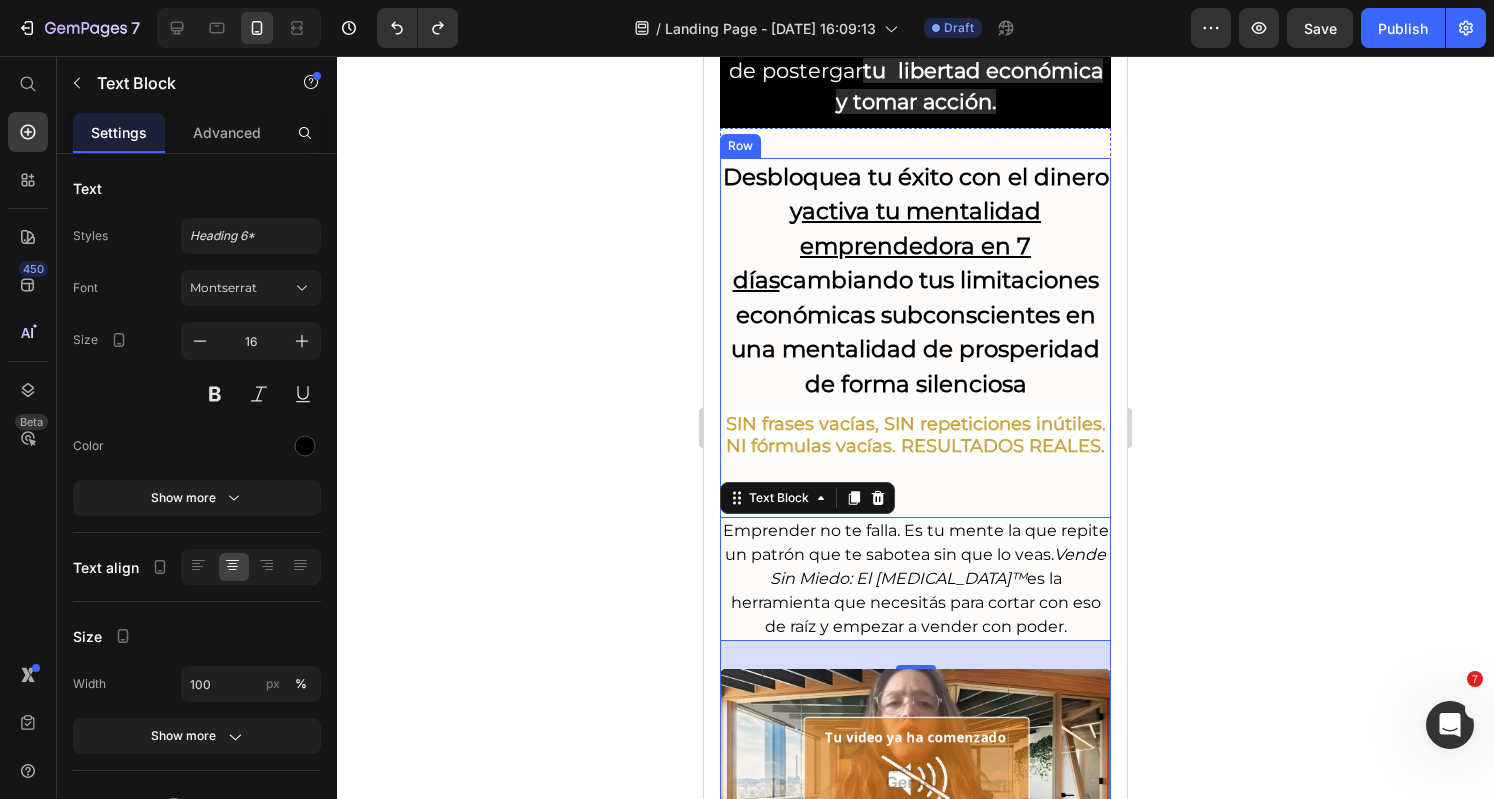 click on "⁠⁠⁠⁠⁠⁠⁠ Desbloquea tu éxito con el dinero y  activa tu mentalidad emprendedora en 7 días  cambiando tus limitaciones económicas subconscientes en una mentalidad de prosperidad de forma silenciosa Heading SIN frases vacías, SIN repeticiones inútiles. NI fórmulas vacías. RESULTADOS REALES. Text Block Row Emprender no te falla. Es tu mente la que repite un patrón que te sabotea sin que lo veas.  Vende Sin Miedo: El [MEDICAL_DATA]™  es la herramienta que necesitás para cortar con eso de raíz y empezar a vender con poder. Text Block   28 Image Porque no te lanza a emprender sin base: te entrena mentaly emocionalmente para que el cambio que necesitas empiece por dentro... y esta vez, si tenga resultados afuera. Text Block Row O DESCUENTO ESPECIAL POR LANZAMIENTO Text Block Image ACTIVA TU RENACER Heading Normalmente $187...OBTEN ACCESO INSTANTANEO POR SOLO $ 17 USD Text Block AHORRA $17O USD iTOMANDO ACCION YA! Text Block Image Button Row Row" at bounding box center (915, 822) 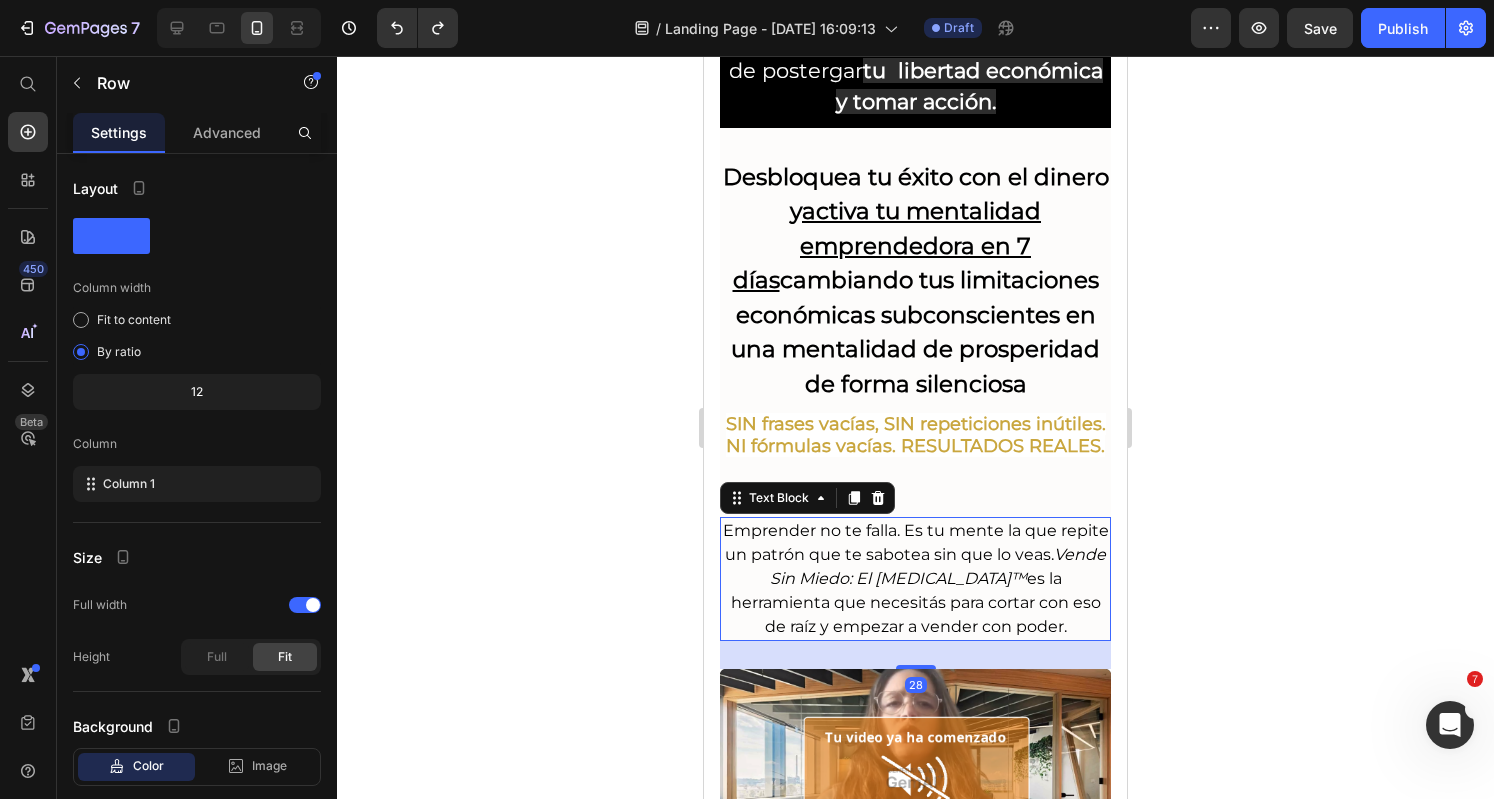 click on "Emprender no te falla. Es tu mente la que repite un patrón que te sabotea sin que lo veas.  Vende Sin Miedo: El [MEDICAL_DATA]™  es la herramienta que necesitás para cortar con eso de raíz y empezar a vender con poder." at bounding box center [915, 579] 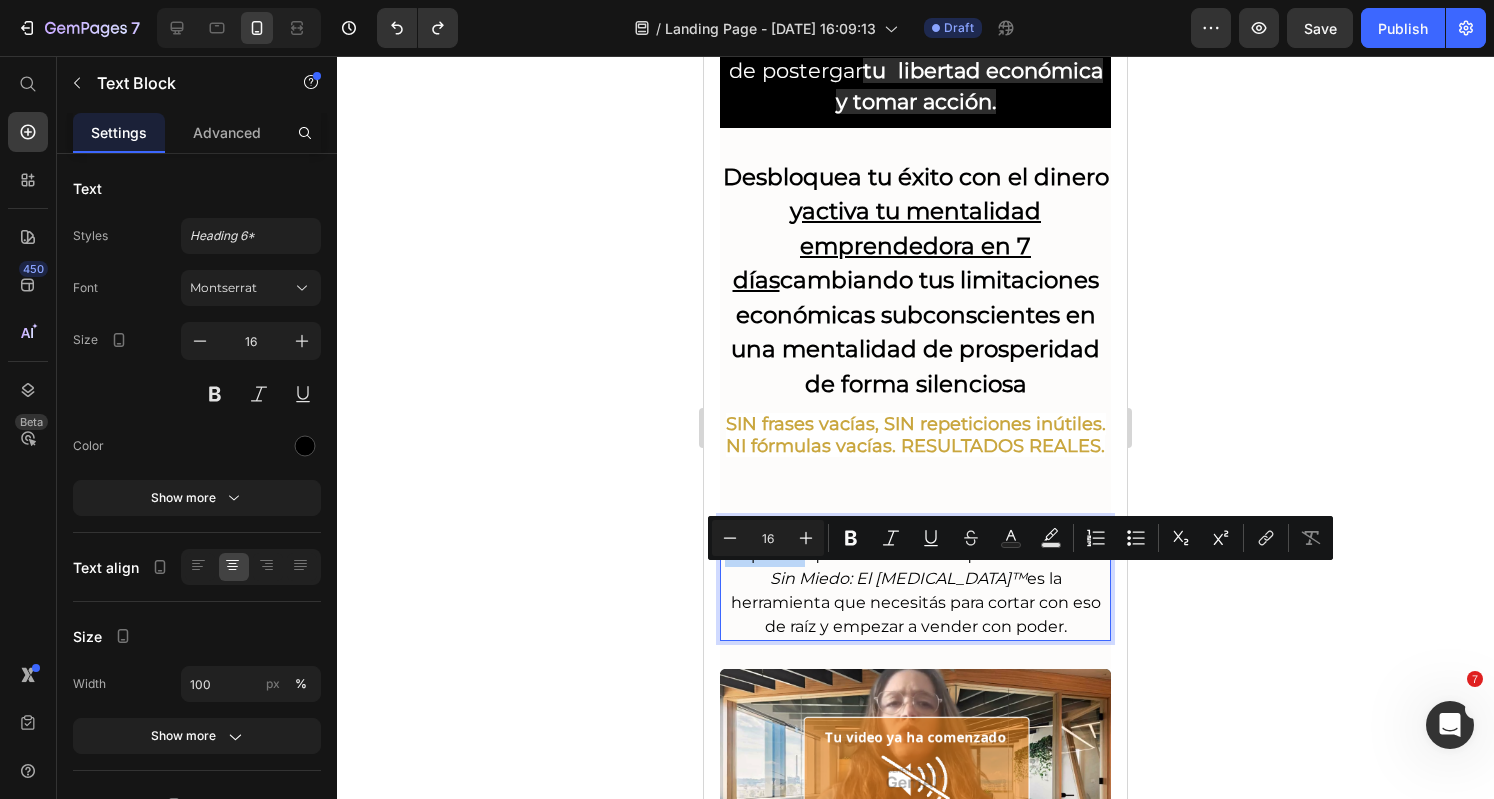 drag, startPoint x: 872, startPoint y: 575, endPoint x: 740, endPoint y: 577, distance: 132.01515 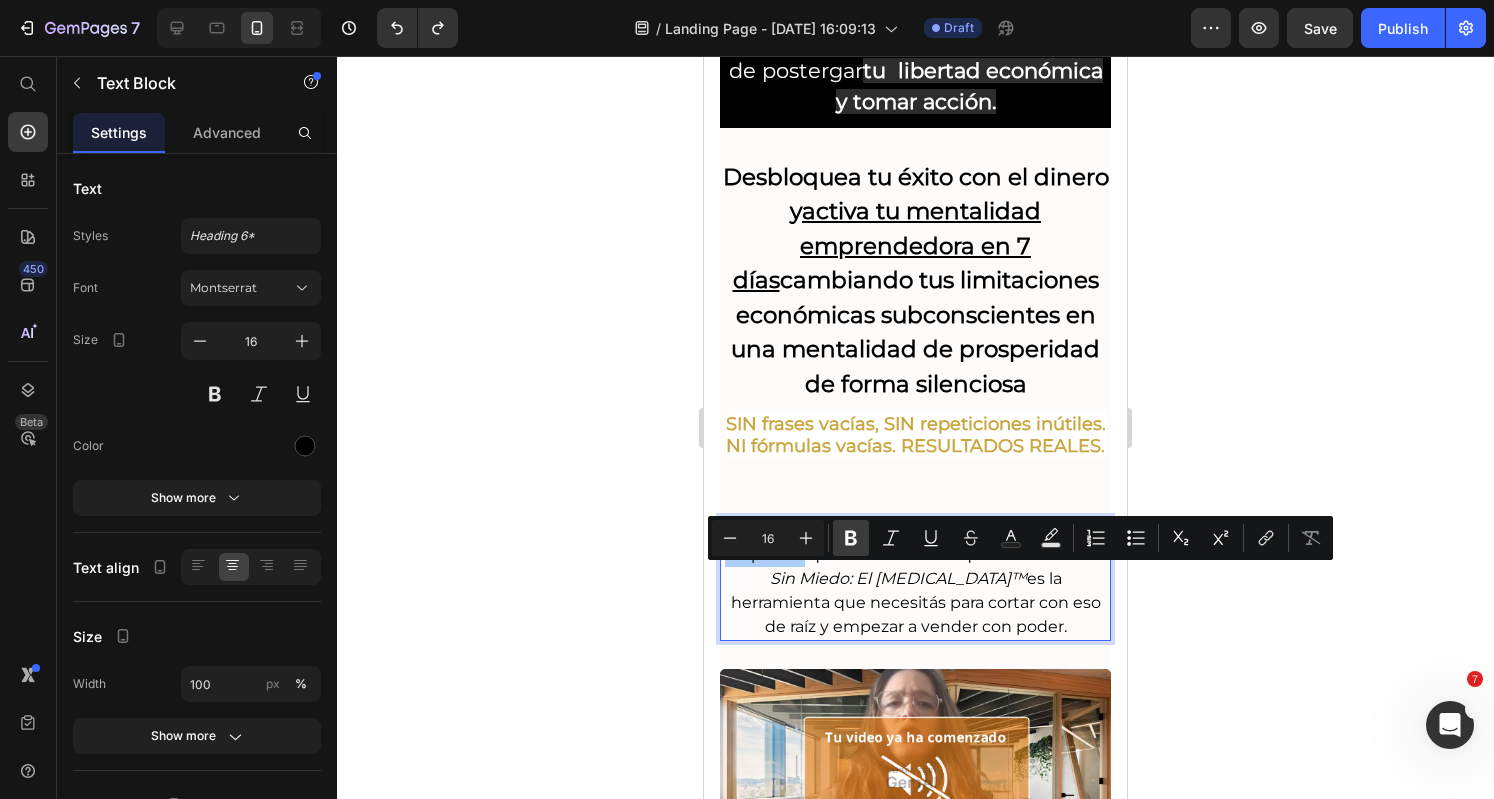 click 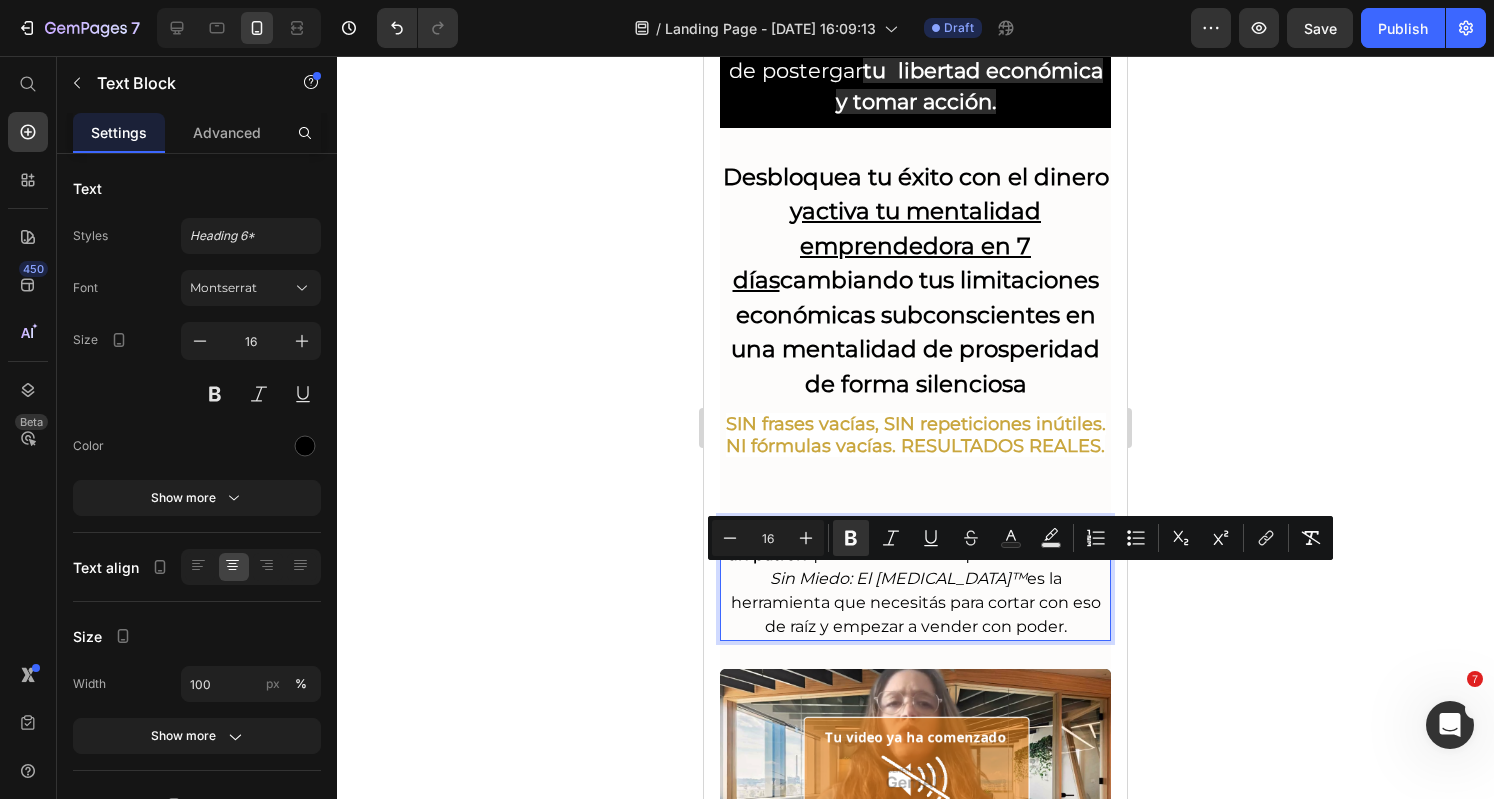 click on "Emprender no te falla. Es tu mente la que  repite un patrón  que te sabotea sin que lo veas.  Vende Sin Miedo: El [MEDICAL_DATA]™  es la herramienta que necesitás para cortar con eso de raíz y empezar a vender con poder." at bounding box center [915, 579] 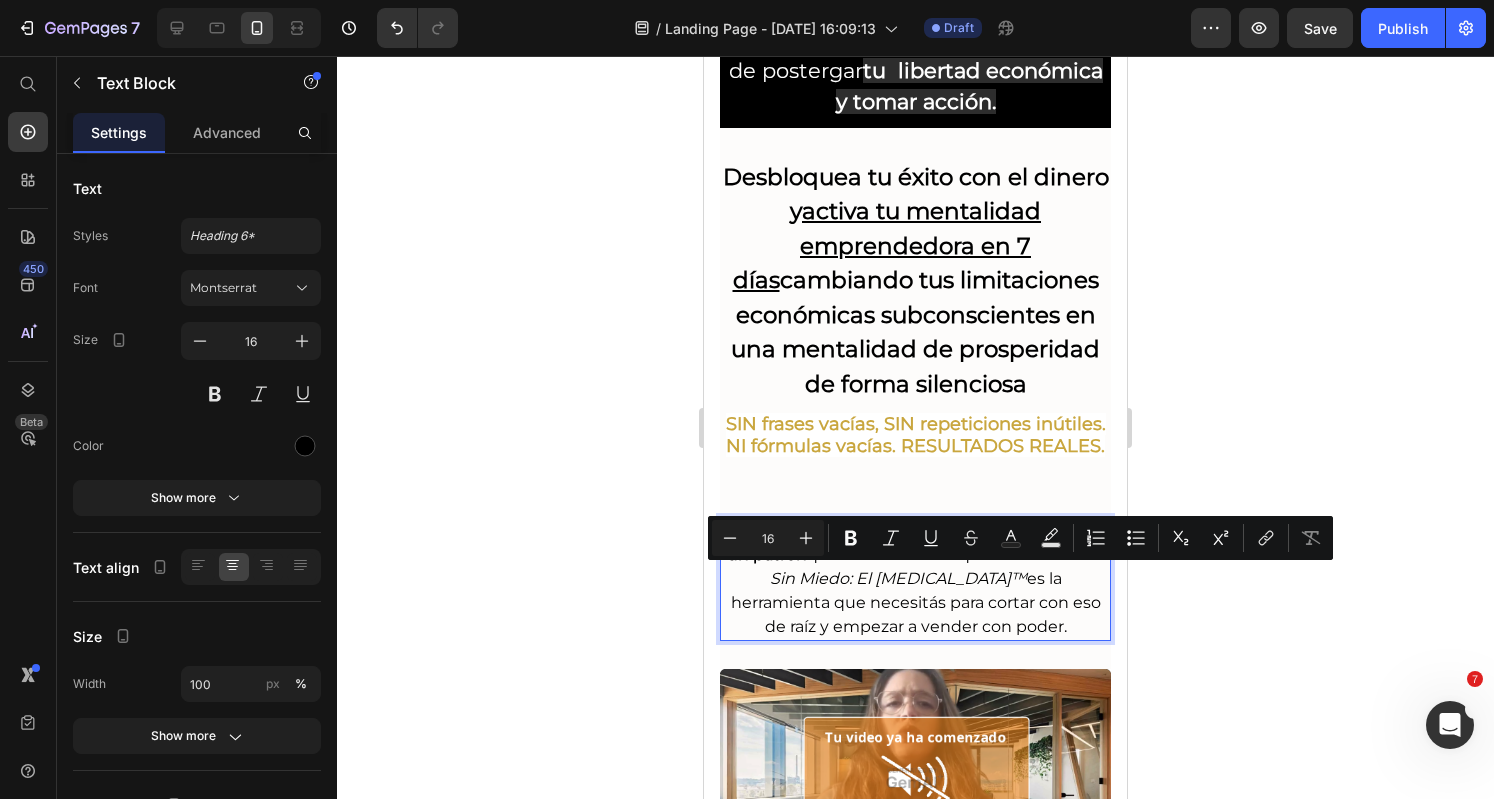click on "Vende Sin Miedo: El [MEDICAL_DATA]™" at bounding box center [937, 566] 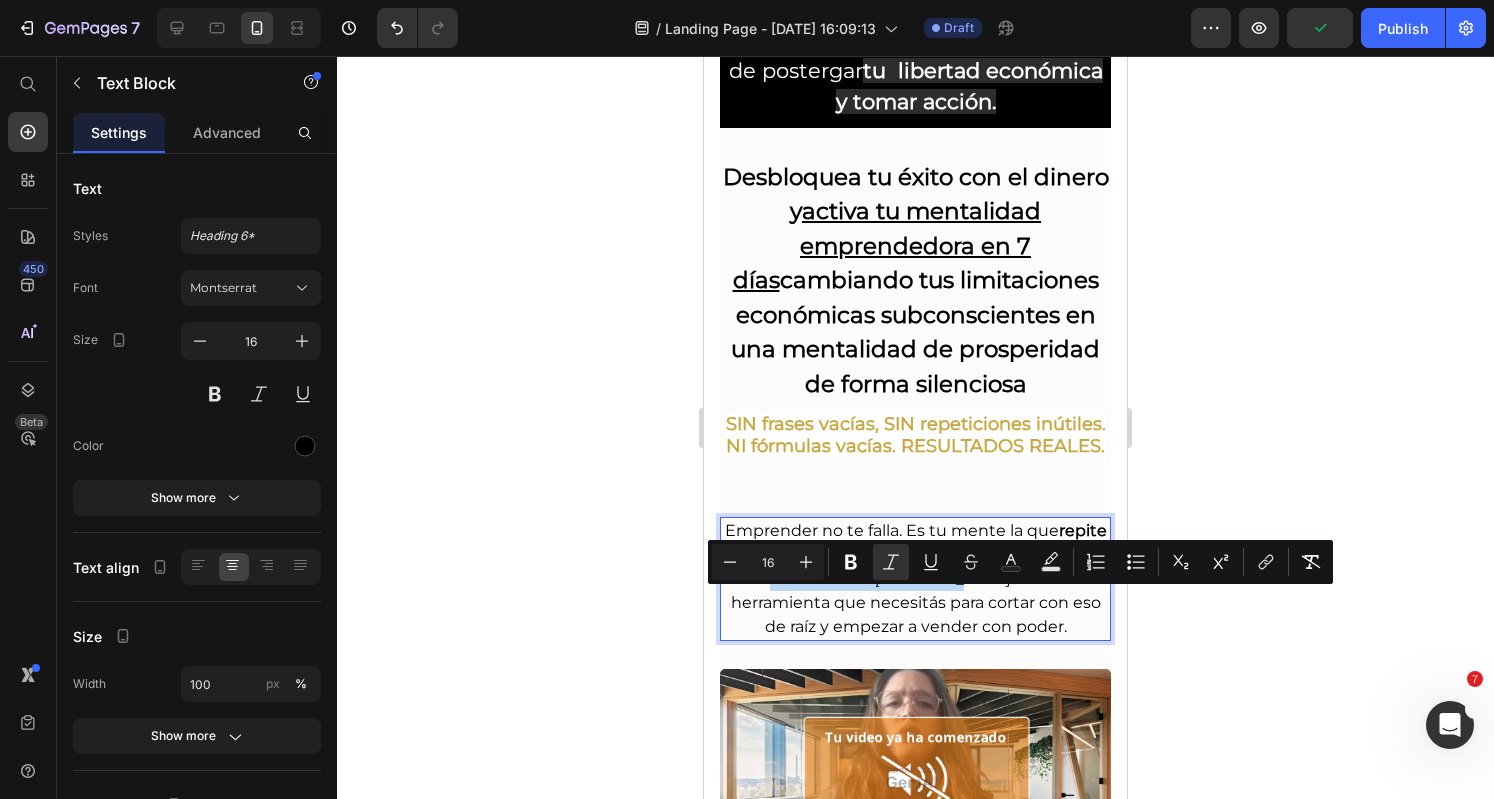drag, startPoint x: 1032, startPoint y: 603, endPoint x: 786, endPoint y: 605, distance: 246.00813 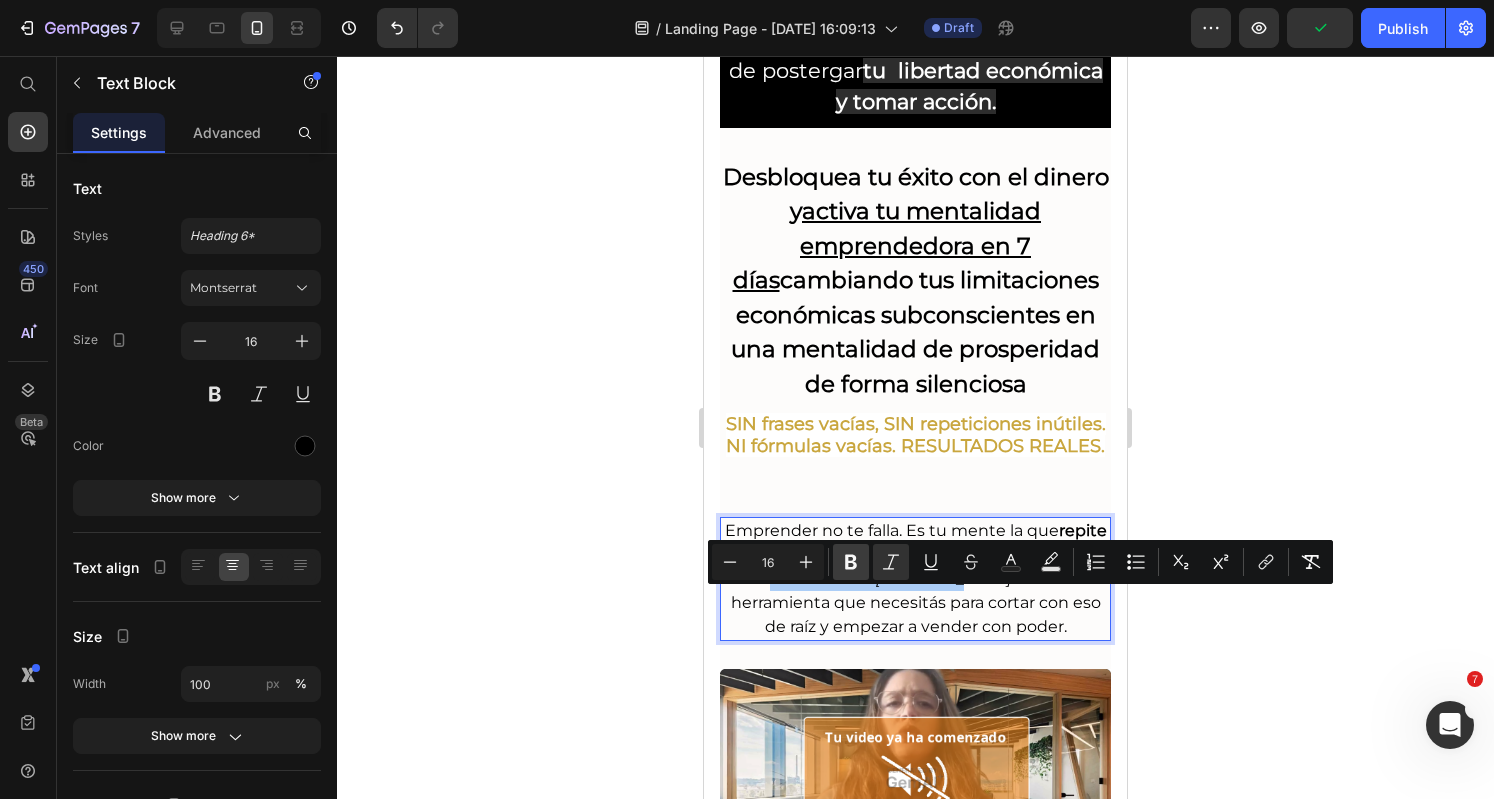 click 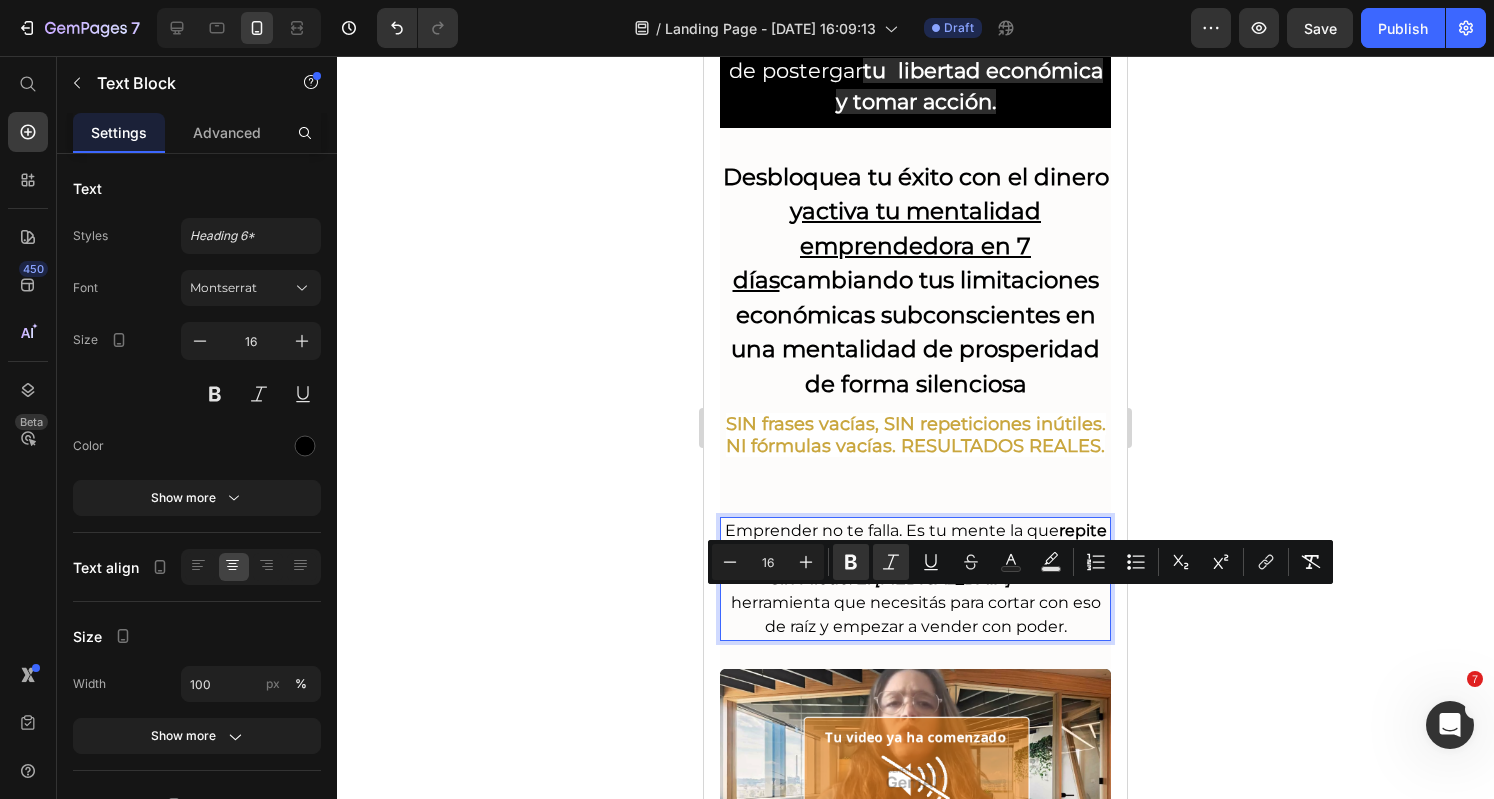 click on "Emprender no te falla. Es tu mente la que  repite un patrón  que te sabotea sin que lo veas.  Vende Sin Miedo: El [MEDICAL_DATA]™  es la herramienta que necesitás para cortar con eso de raíz y empezar a vender con poder." at bounding box center (915, 579) 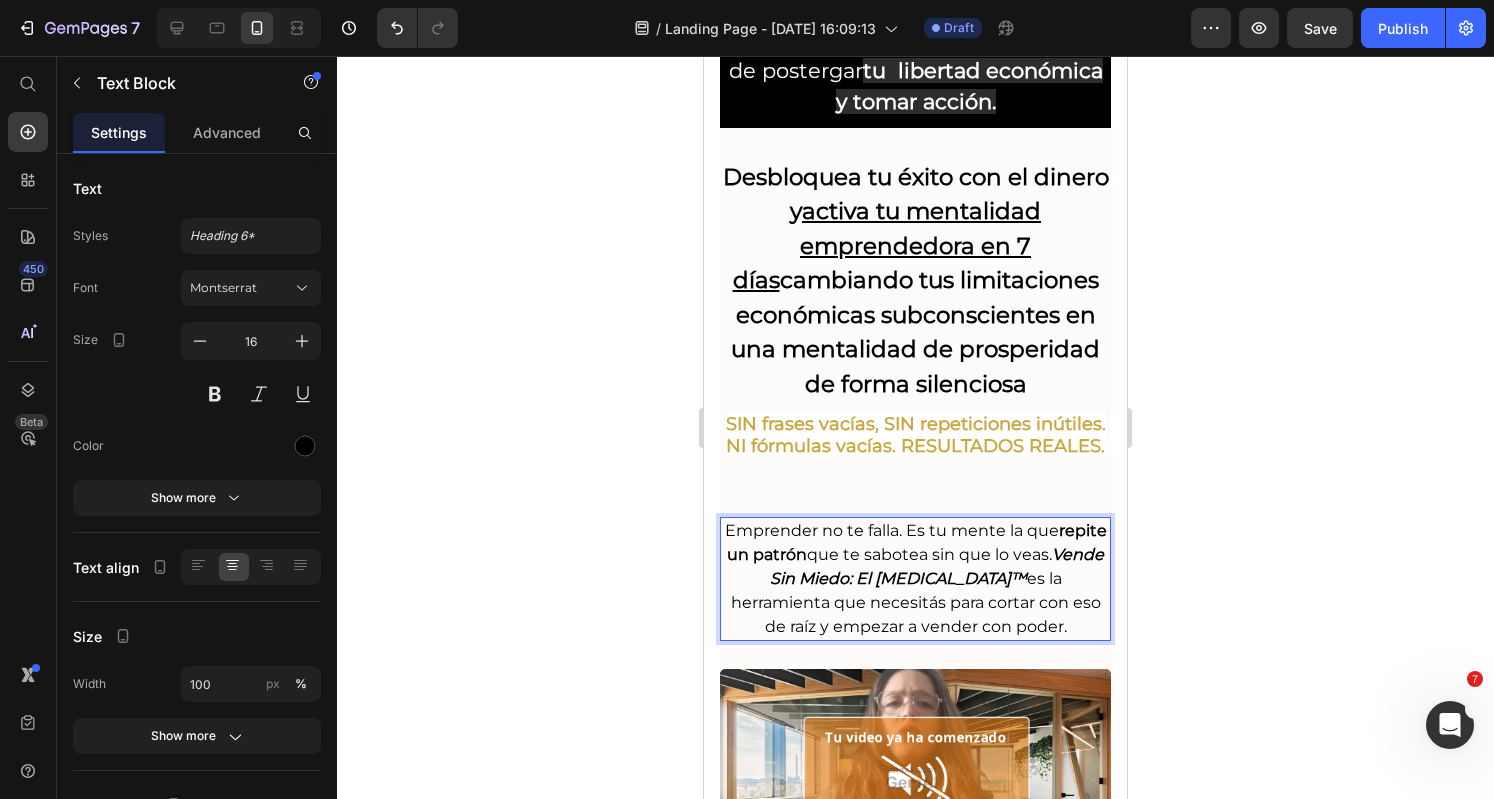 click on "Vende Sin Miedo: El [MEDICAL_DATA]™" at bounding box center (937, 566) 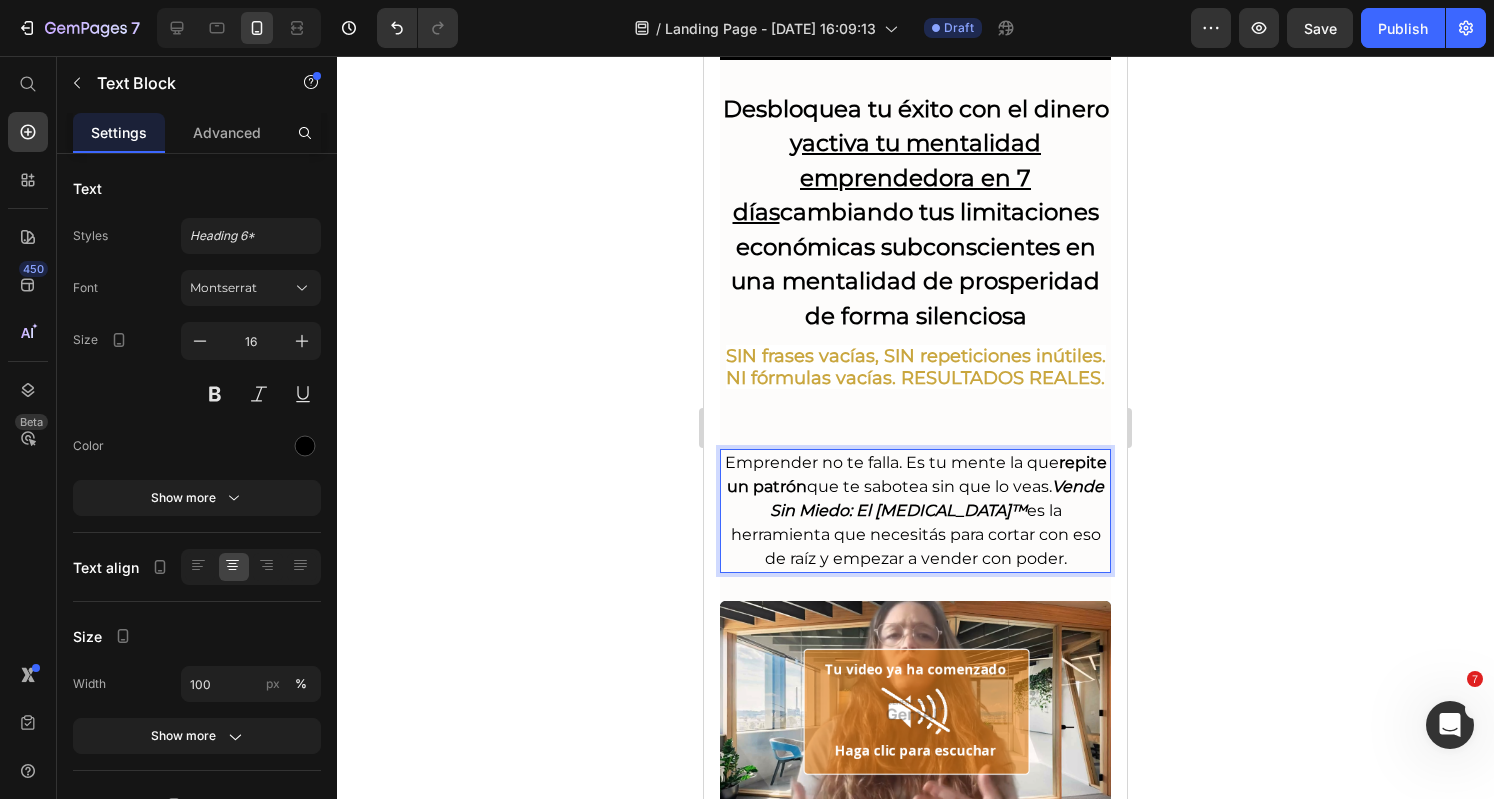 scroll, scrollTop: 200, scrollLeft: 0, axis: vertical 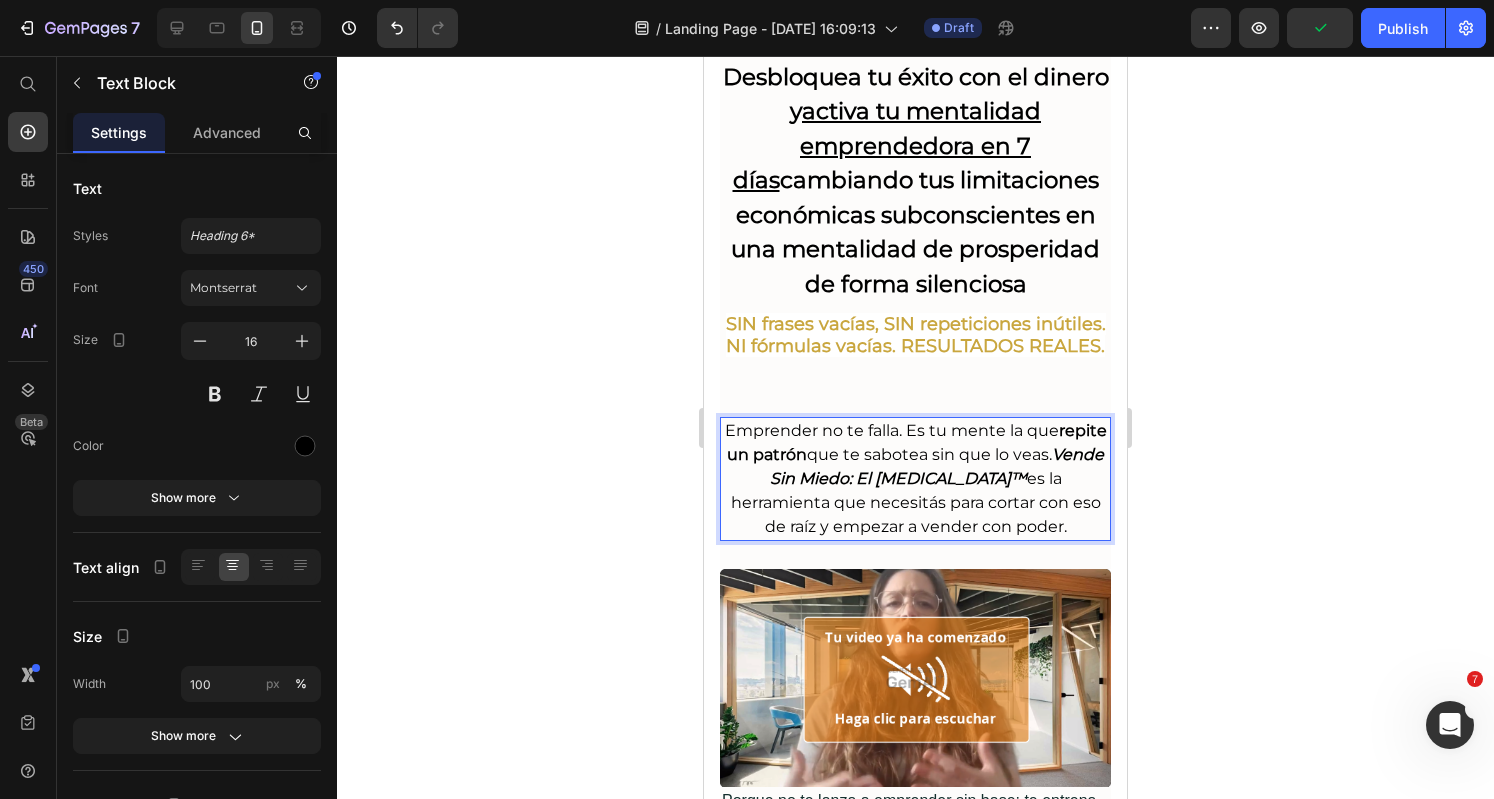 click on "Emprender no te falla. Es tu mente la que  repite un patrón  que te sabotea sin que lo veas.  Vende Sin Miedo: El [MEDICAL_DATA]™  es la herramienta que necesitás para cortar con eso de raíz y empezar a vender con poder." at bounding box center [915, 479] 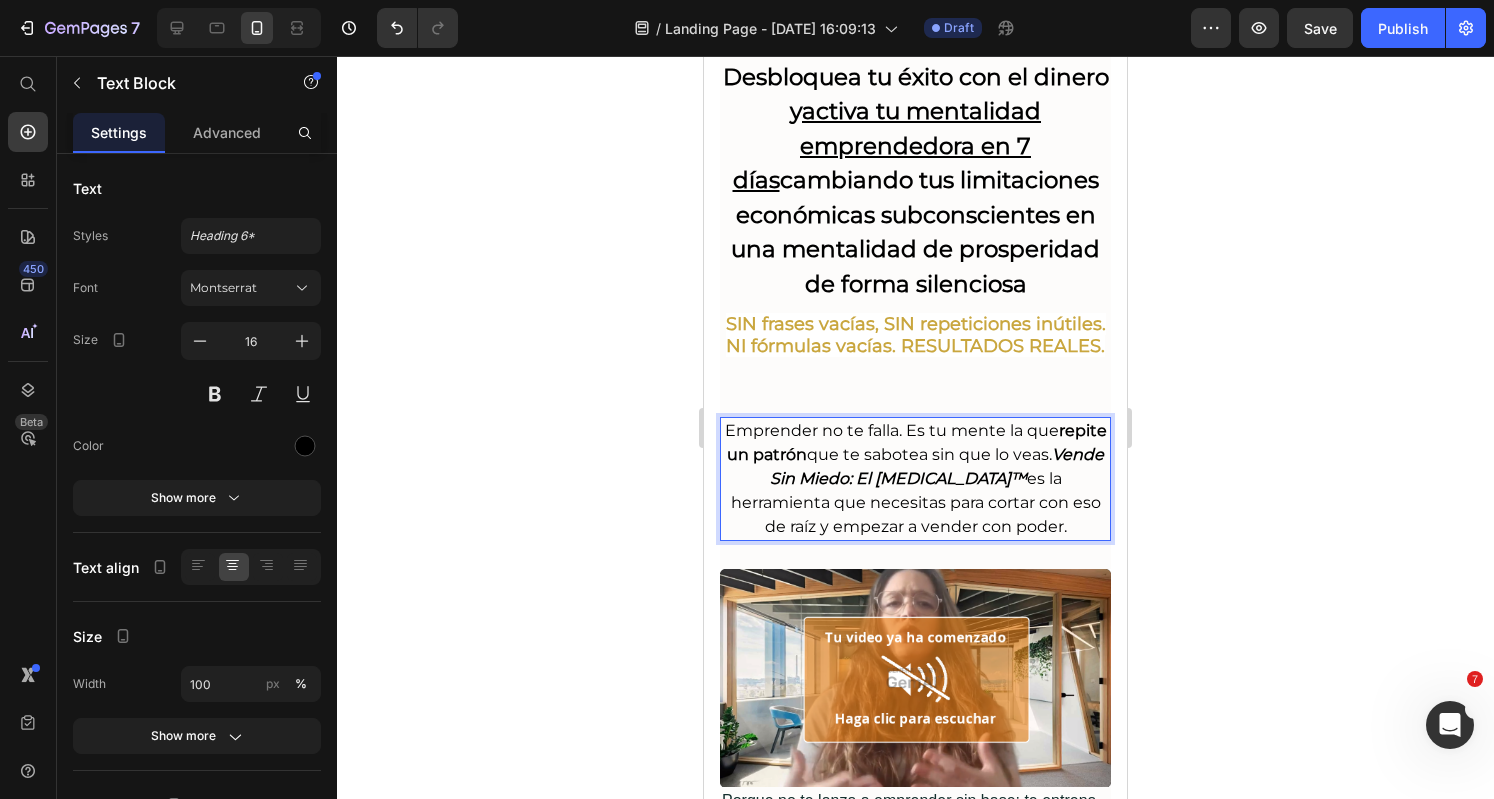 click on "Emprender no te falla. Es tu mente la que  repite un patrón  que te sabotea sin que lo veas.  Vende Sin Miedo: El [MEDICAL_DATA]™  es la herramienta que necesitas para cortar con eso de raíz y empezar a vender con poder." at bounding box center (915, 479) 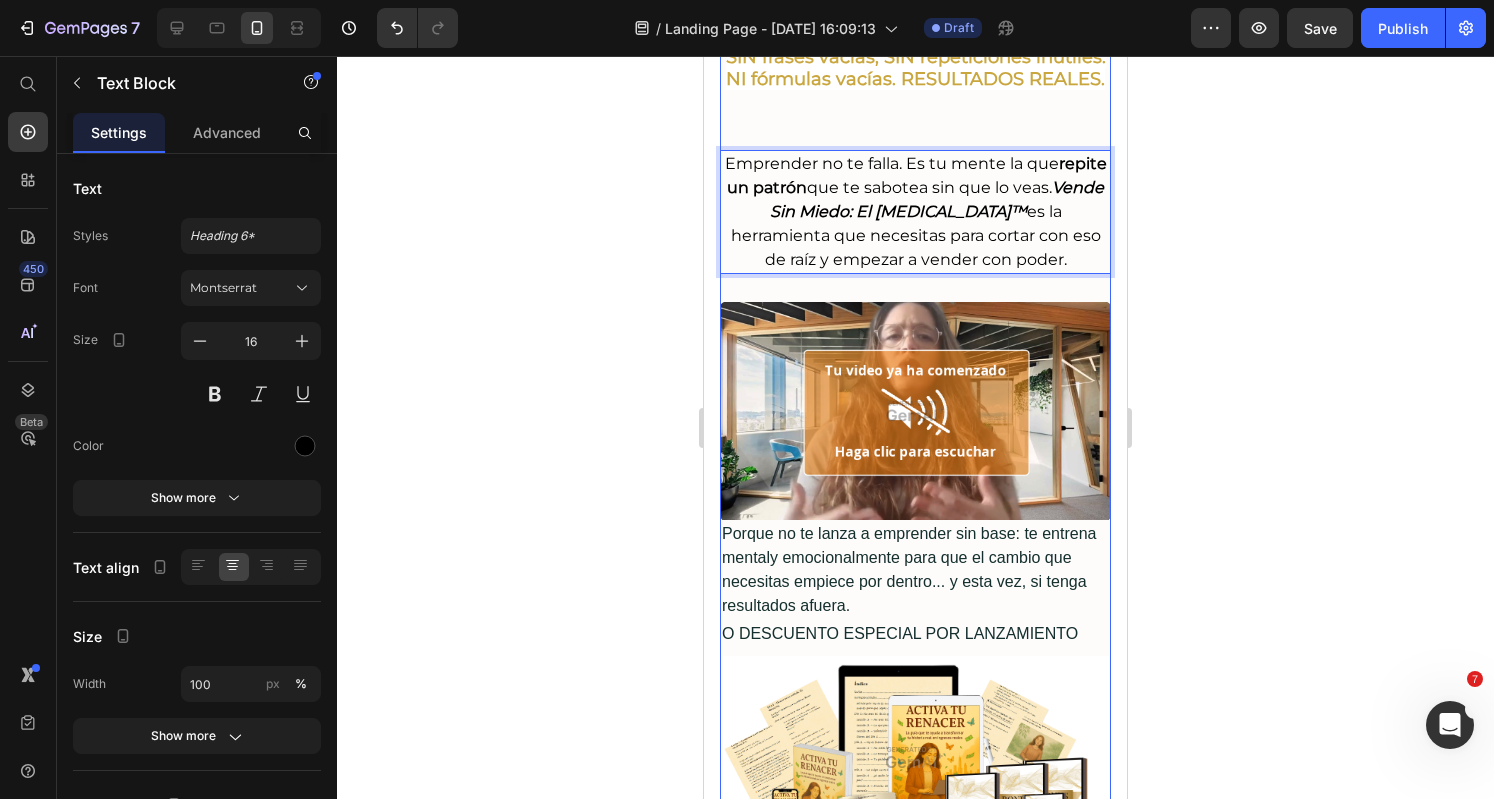 scroll, scrollTop: 500, scrollLeft: 0, axis: vertical 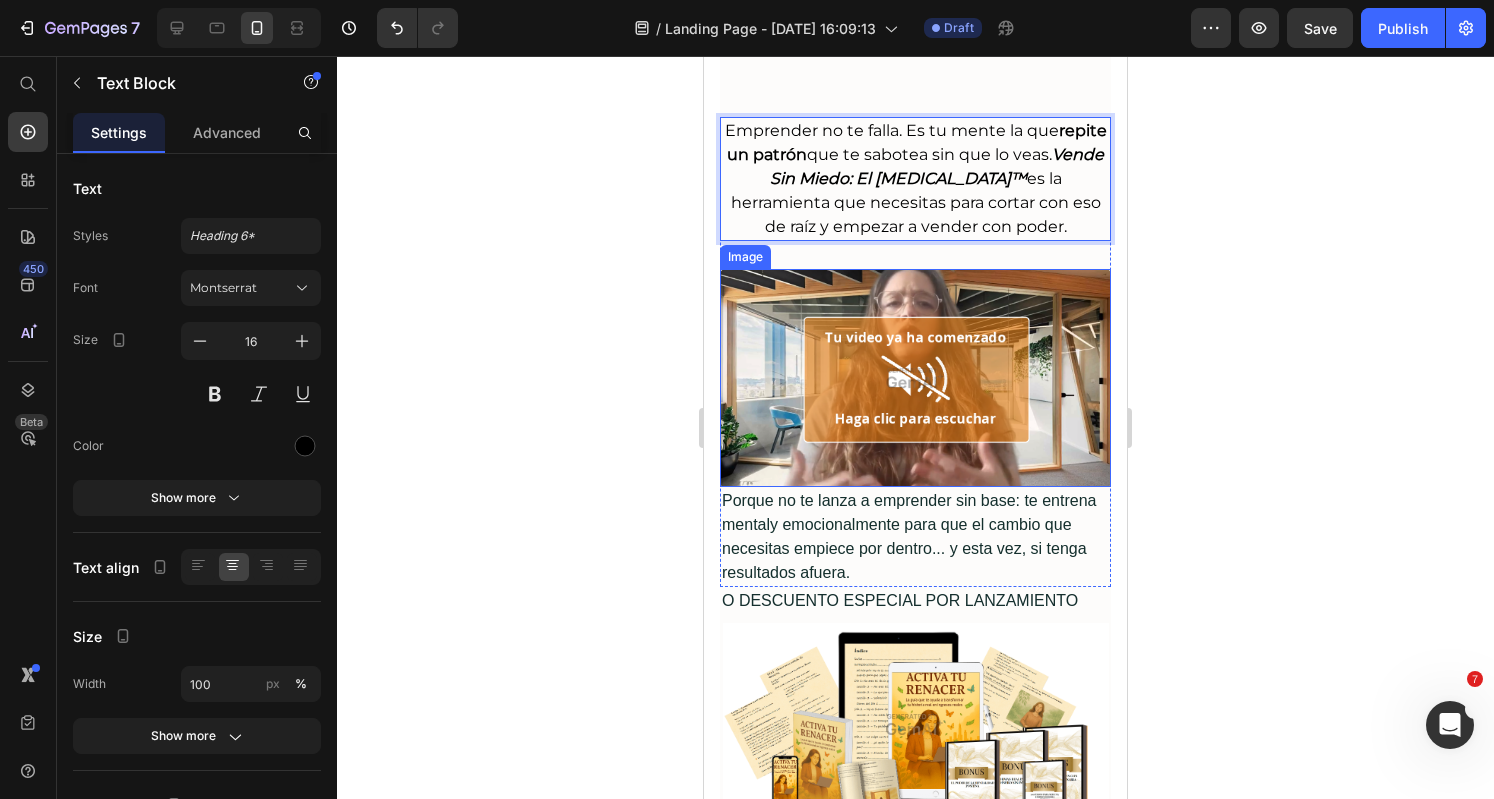 click at bounding box center (915, 378) 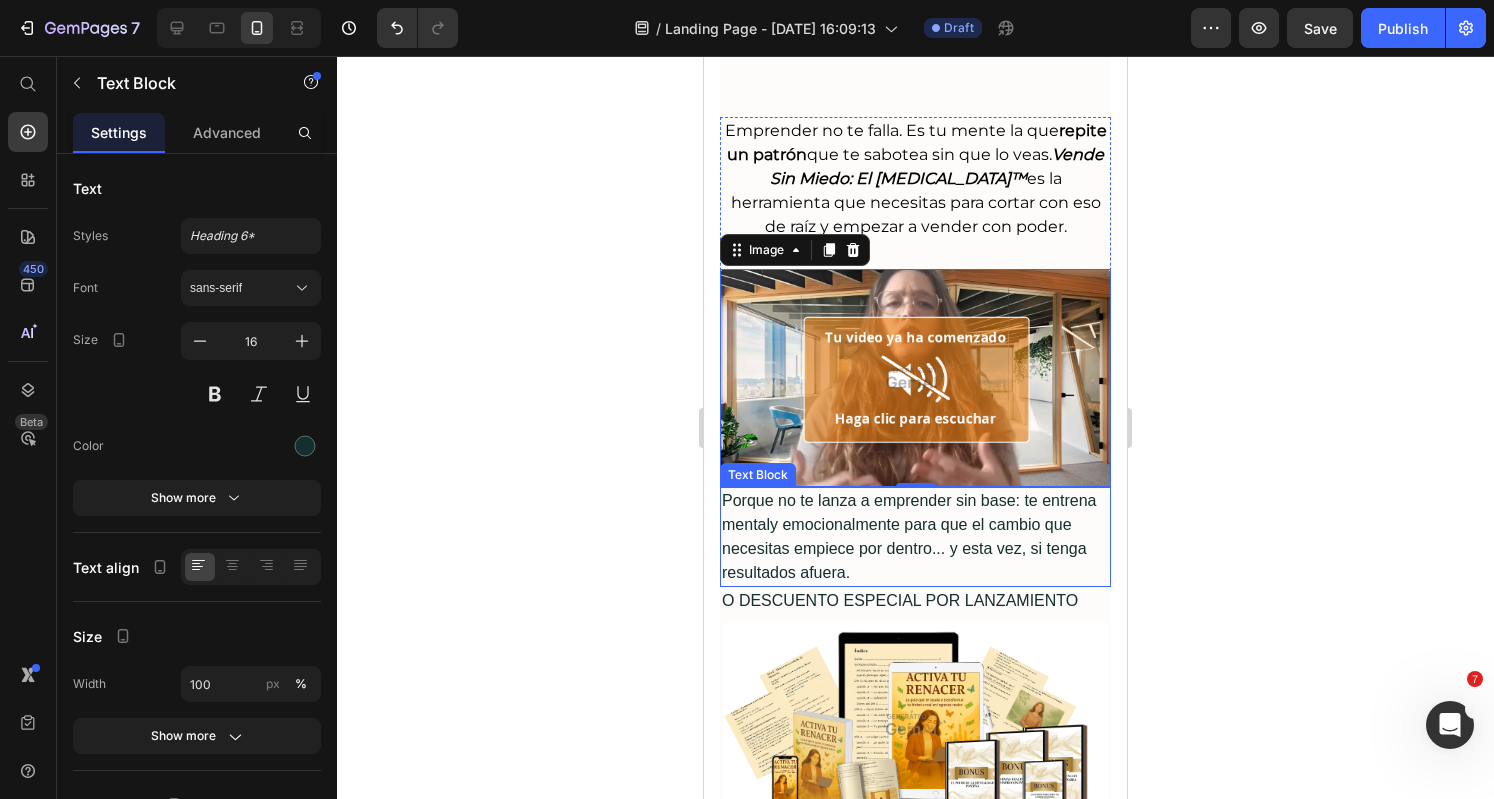 click on "Porque no te lanza a emprender sin base: te entrena mentaly emocionalmente para que el cambio que necesitas empiece por dentro... y esta vez, si tenga resultados afuera." at bounding box center [915, 537] 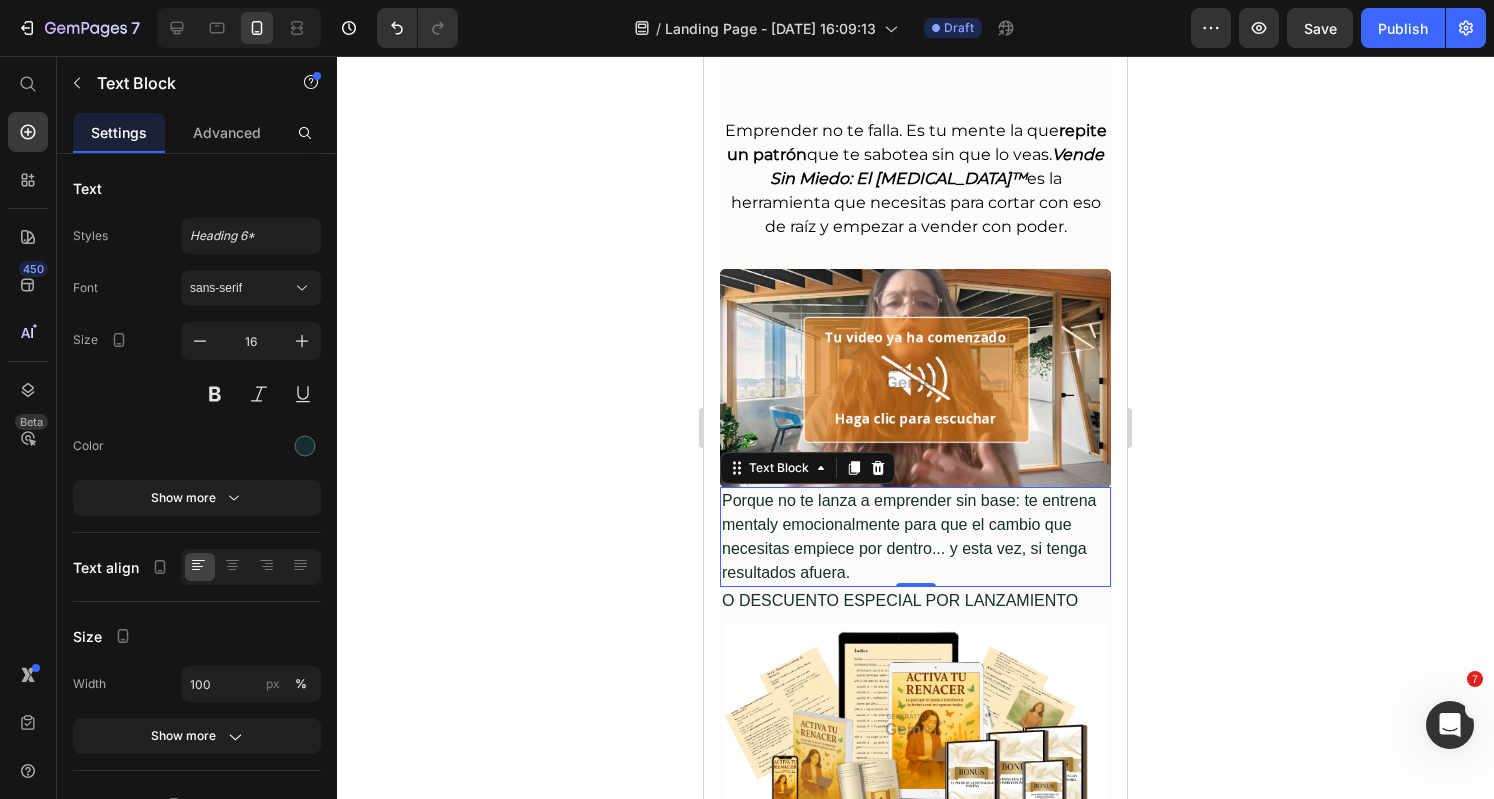click on "Porque no te lanza a emprender sin base: te entrena mentaly emocionalmente para que el cambio que necesitas empiece por dentro... y esta vez, si tenga resultados afuera." at bounding box center (915, 537) 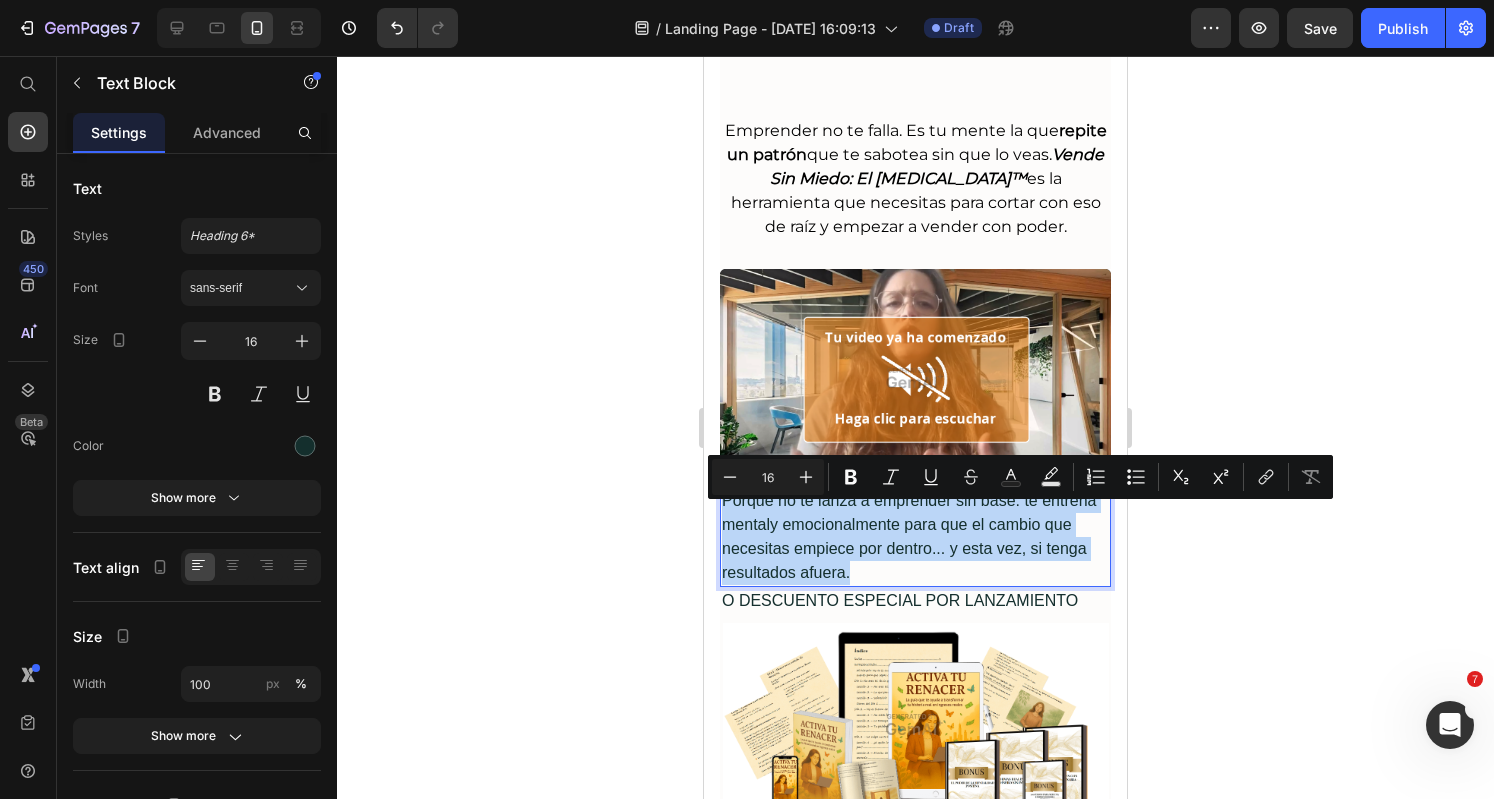 drag, startPoint x: 931, startPoint y: 587, endPoint x: 742, endPoint y: 523, distance: 199.54198 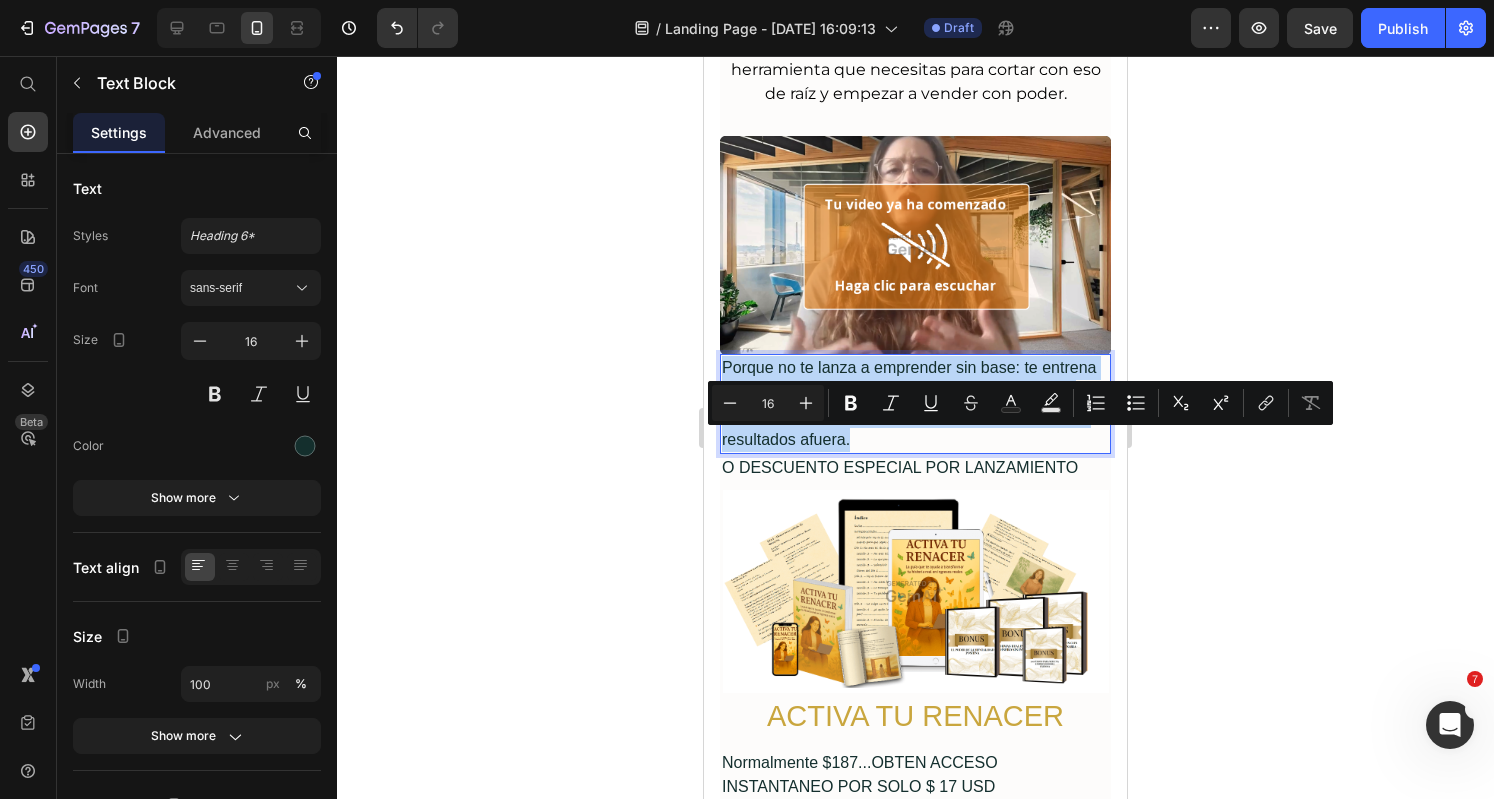 scroll, scrollTop: 700, scrollLeft: 0, axis: vertical 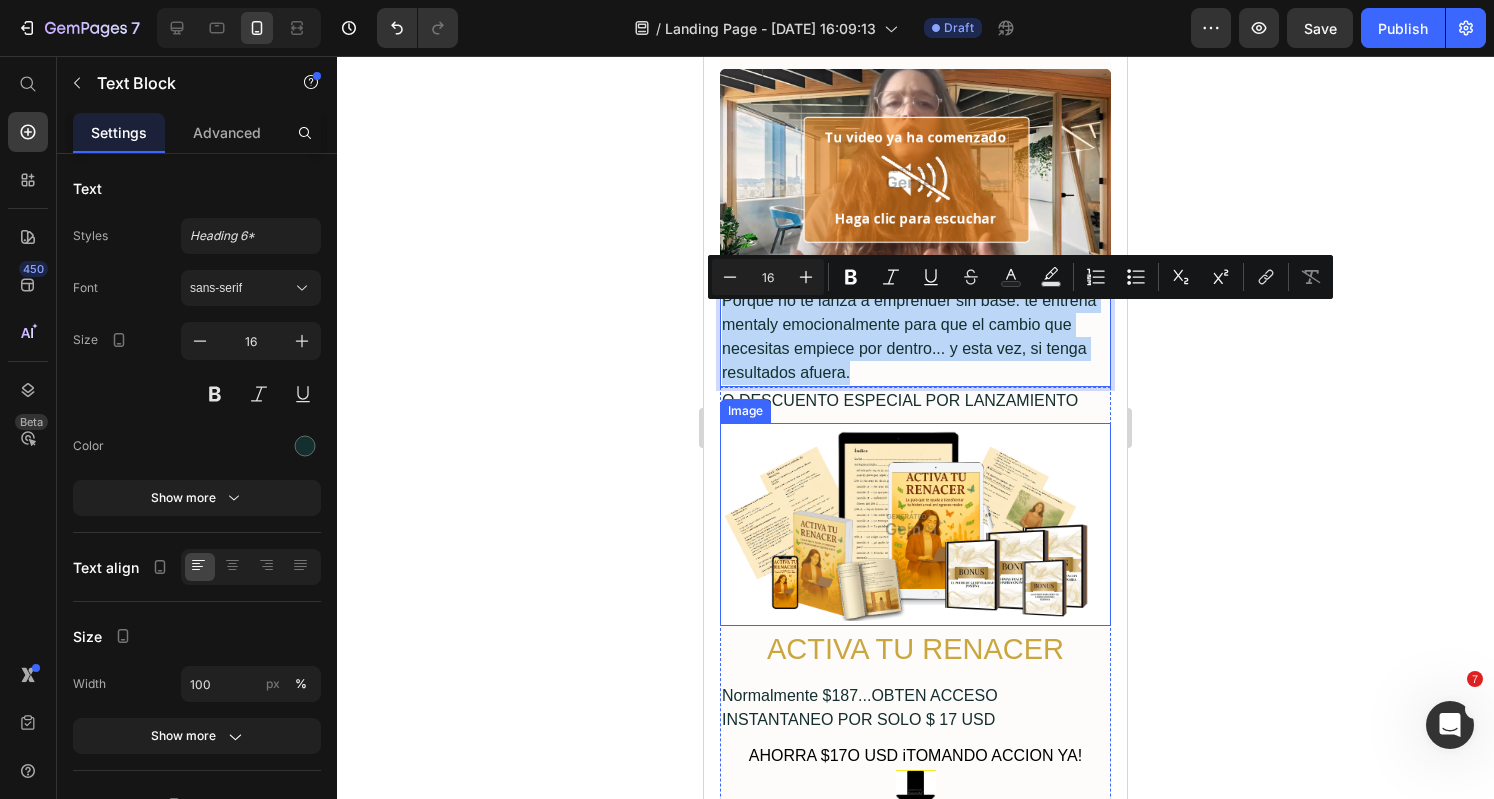 click at bounding box center [915, 524] 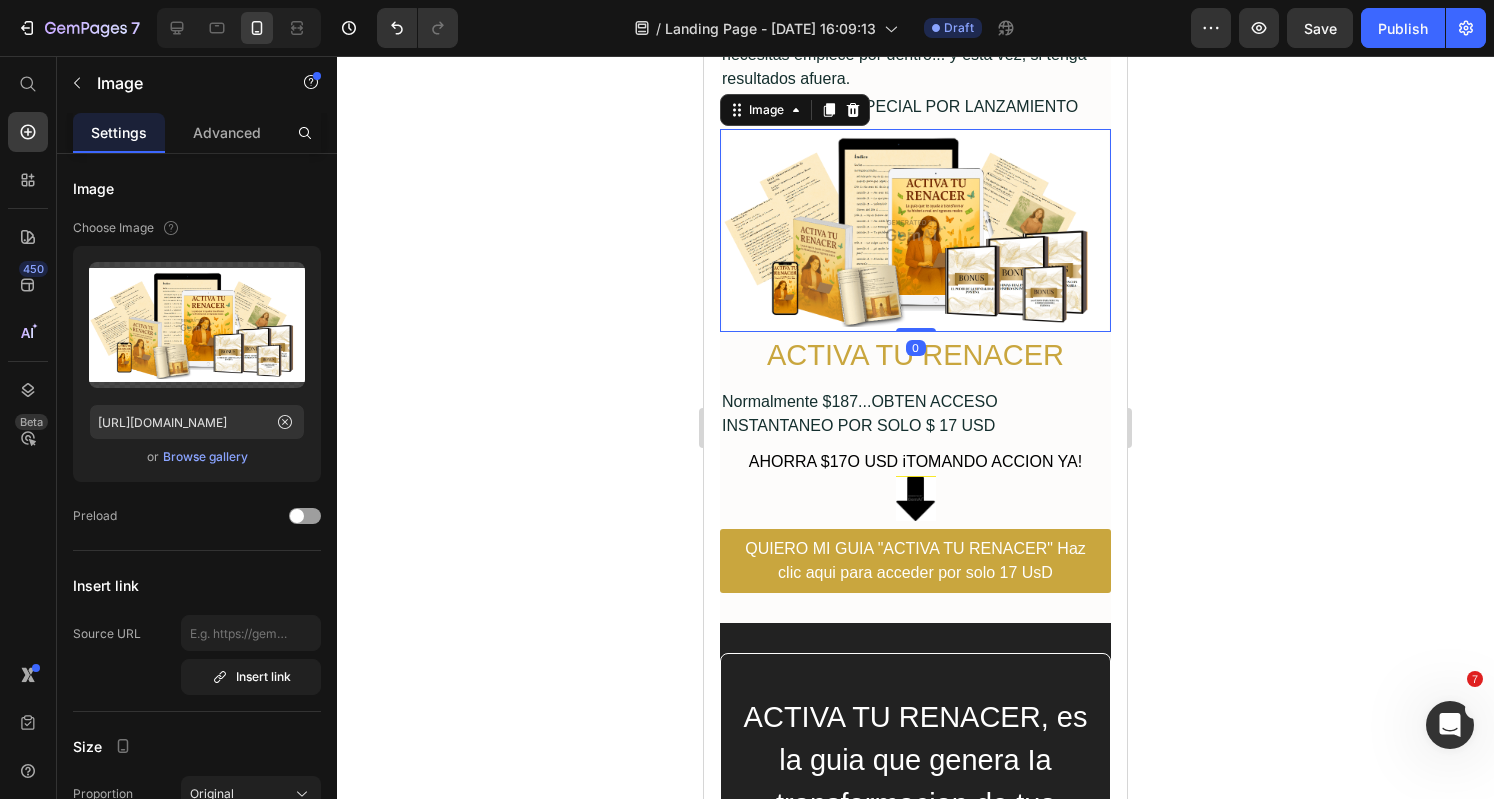 scroll, scrollTop: 1000, scrollLeft: 0, axis: vertical 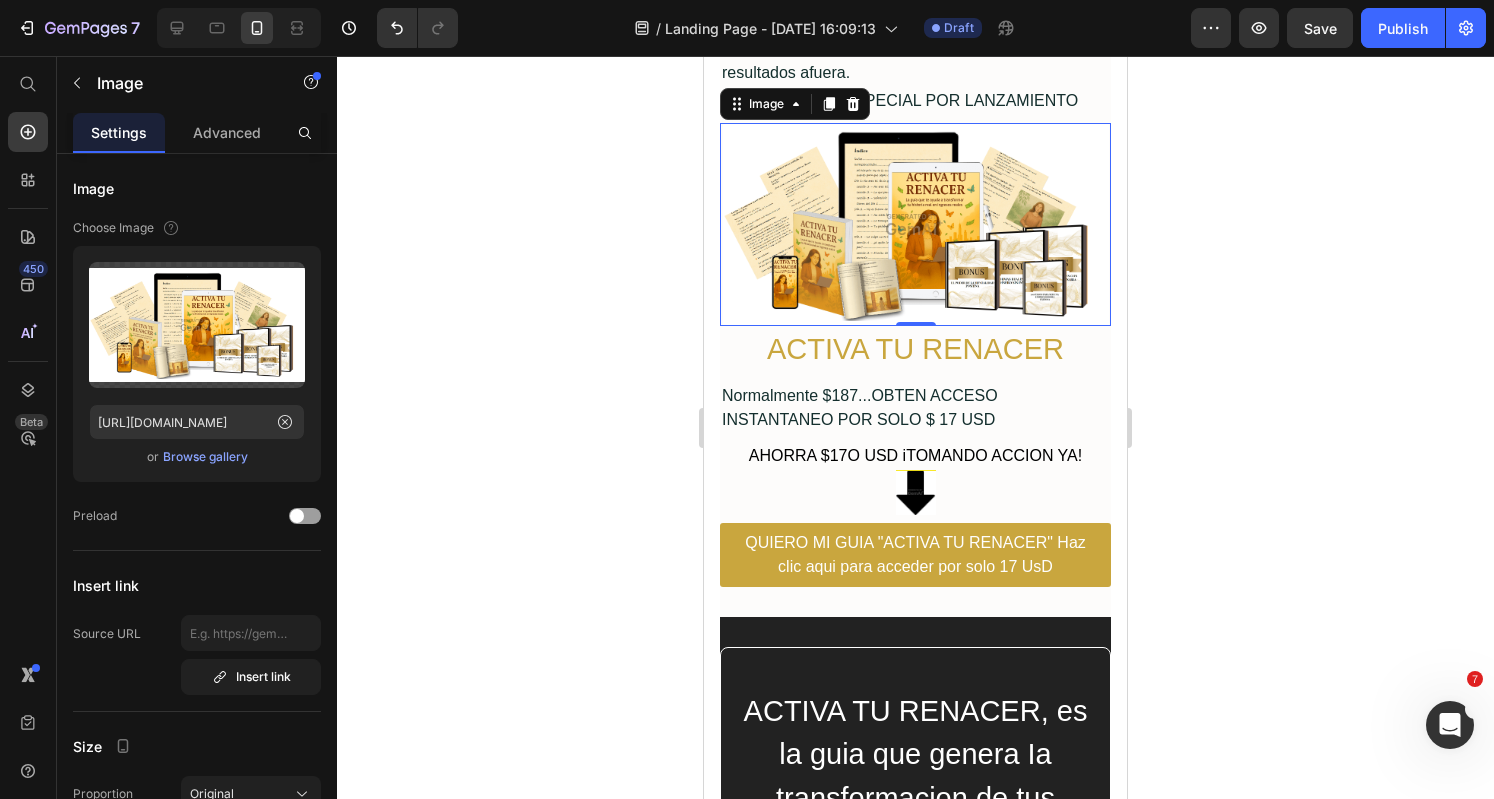 click at bounding box center [915, 224] 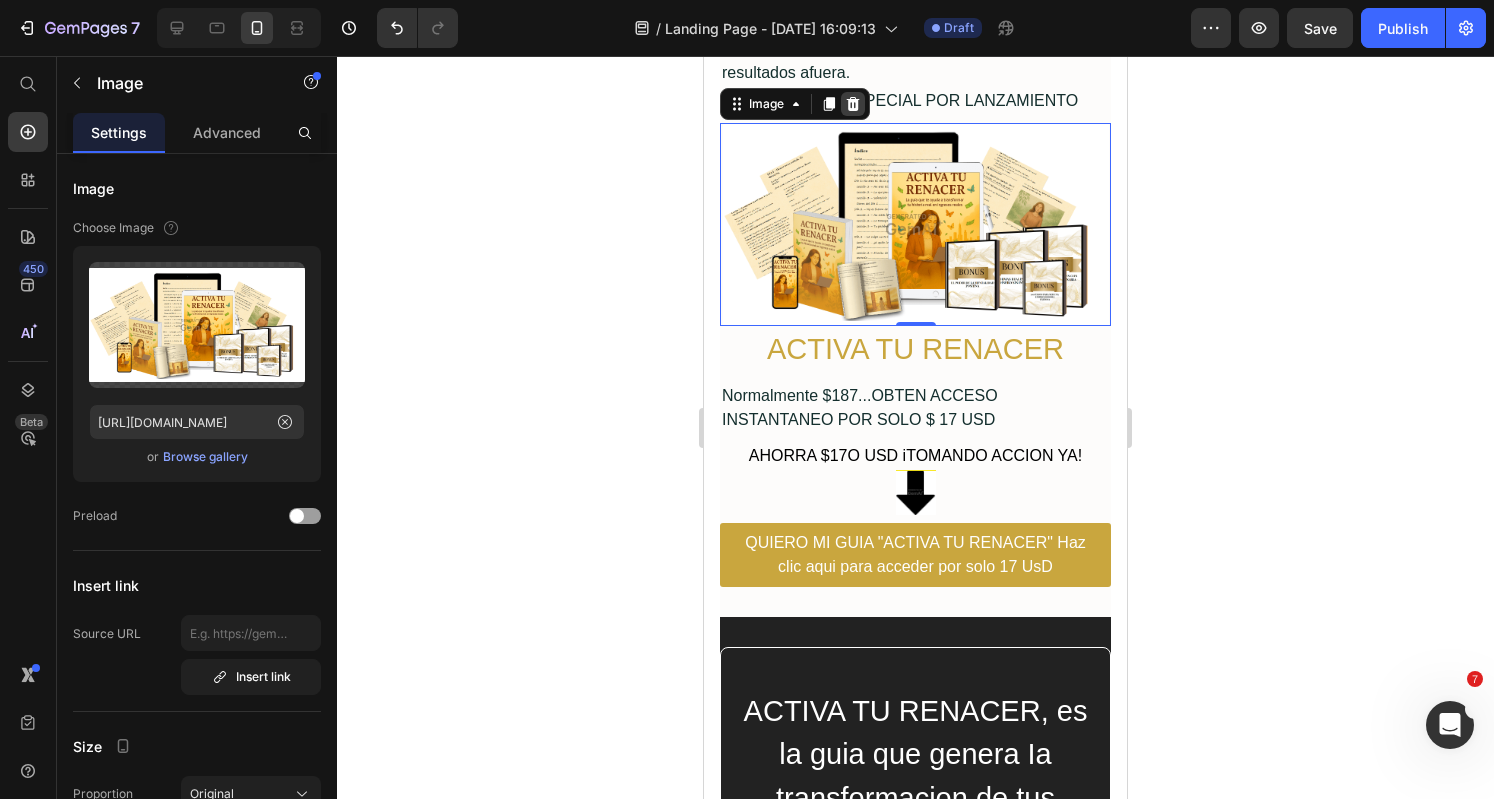 click 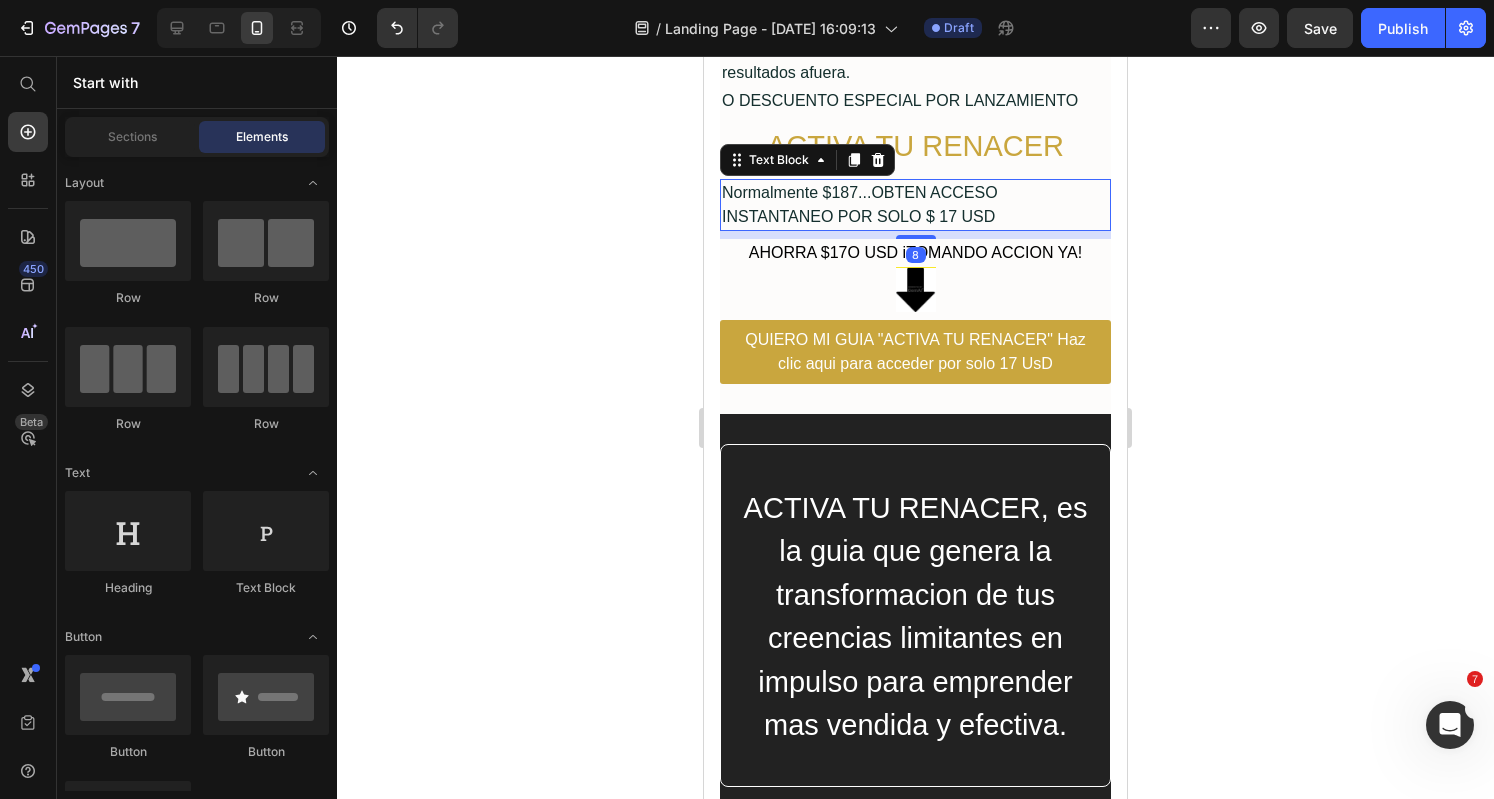 click on "Normalmente $187...OBTEN ACCESO INSTANTANEO POR SOLO $ 17 USD" at bounding box center [915, 205] 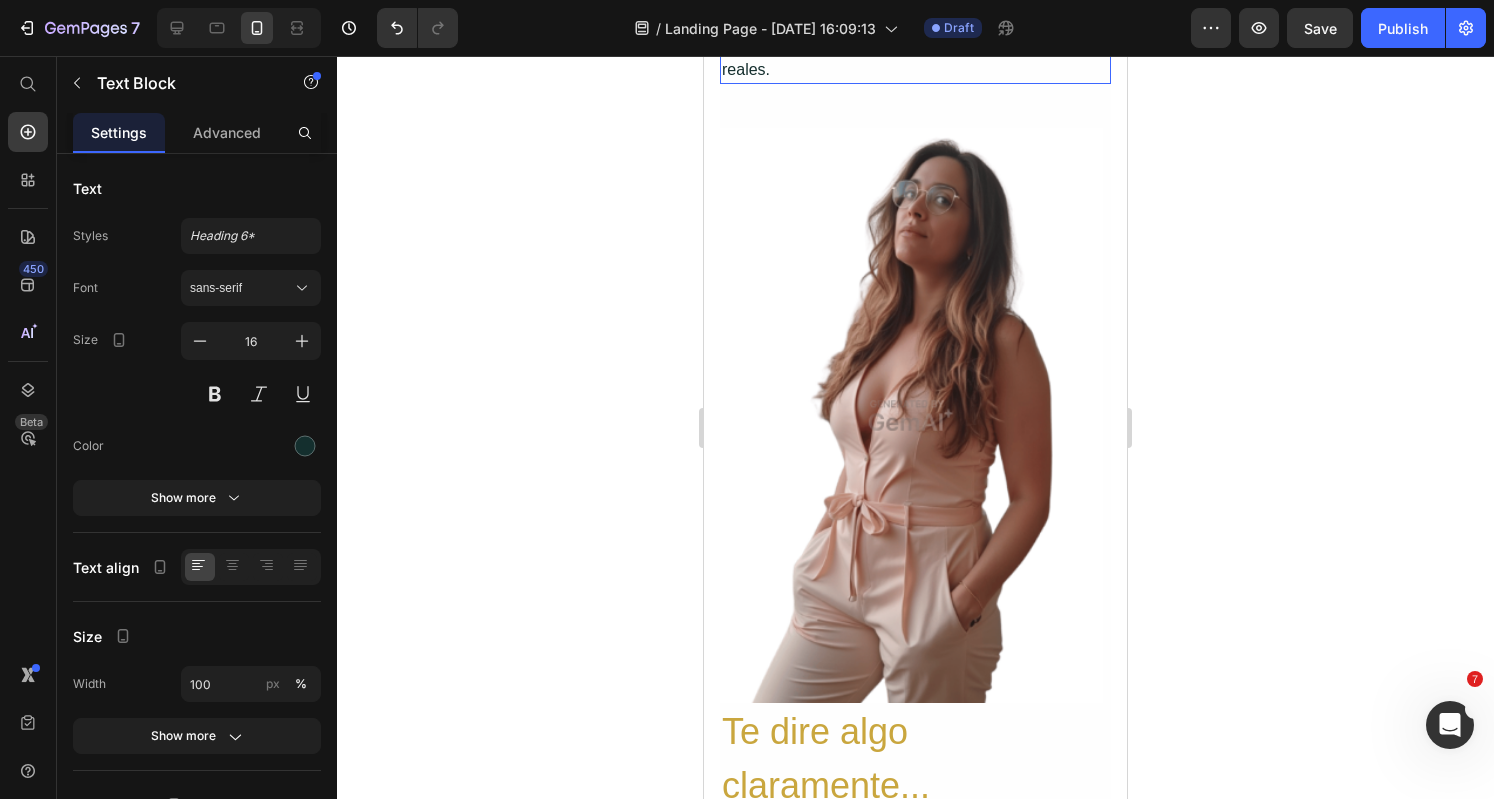 scroll, scrollTop: 2400, scrollLeft: 0, axis: vertical 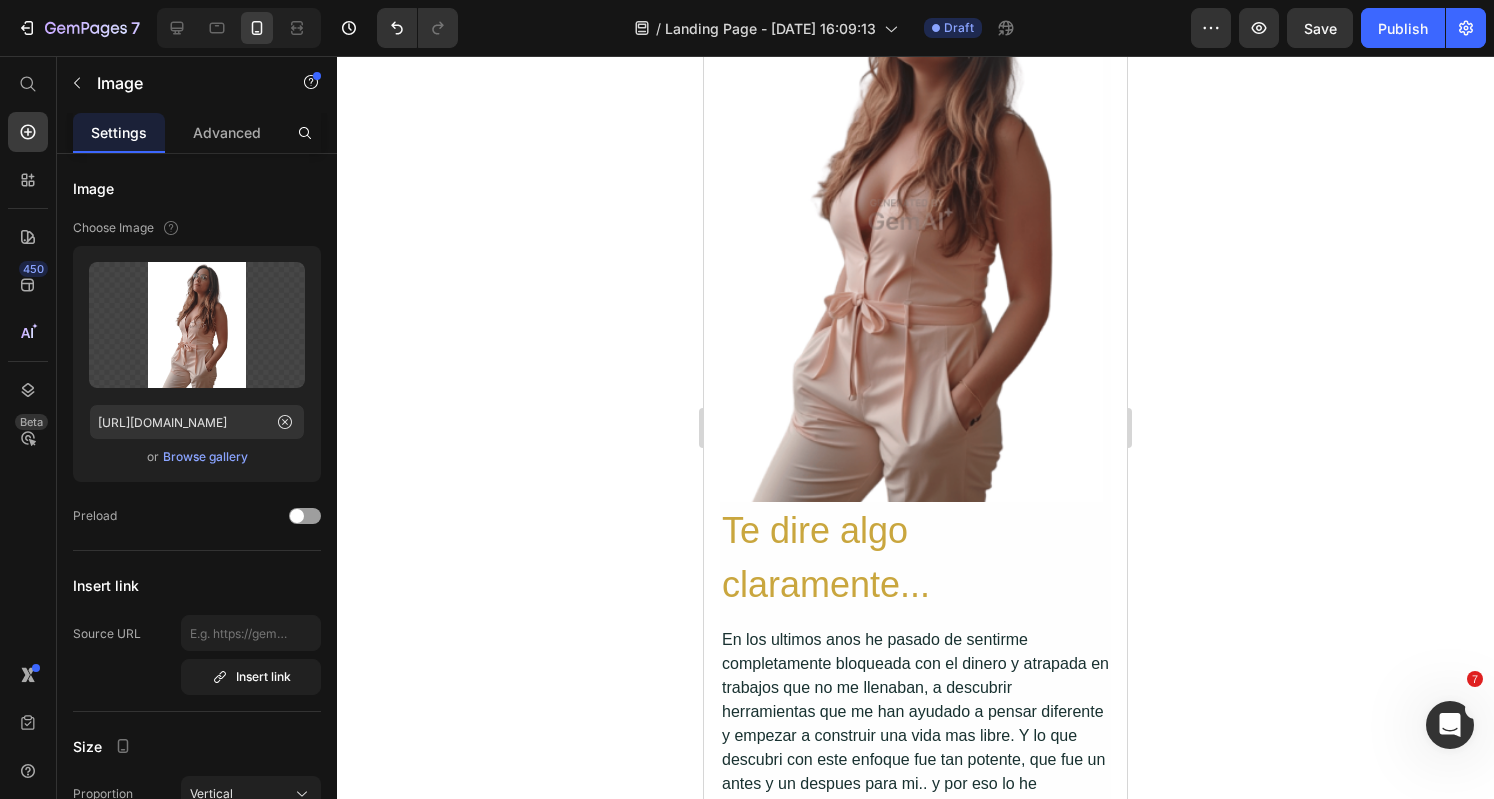click at bounding box center (915, 214) 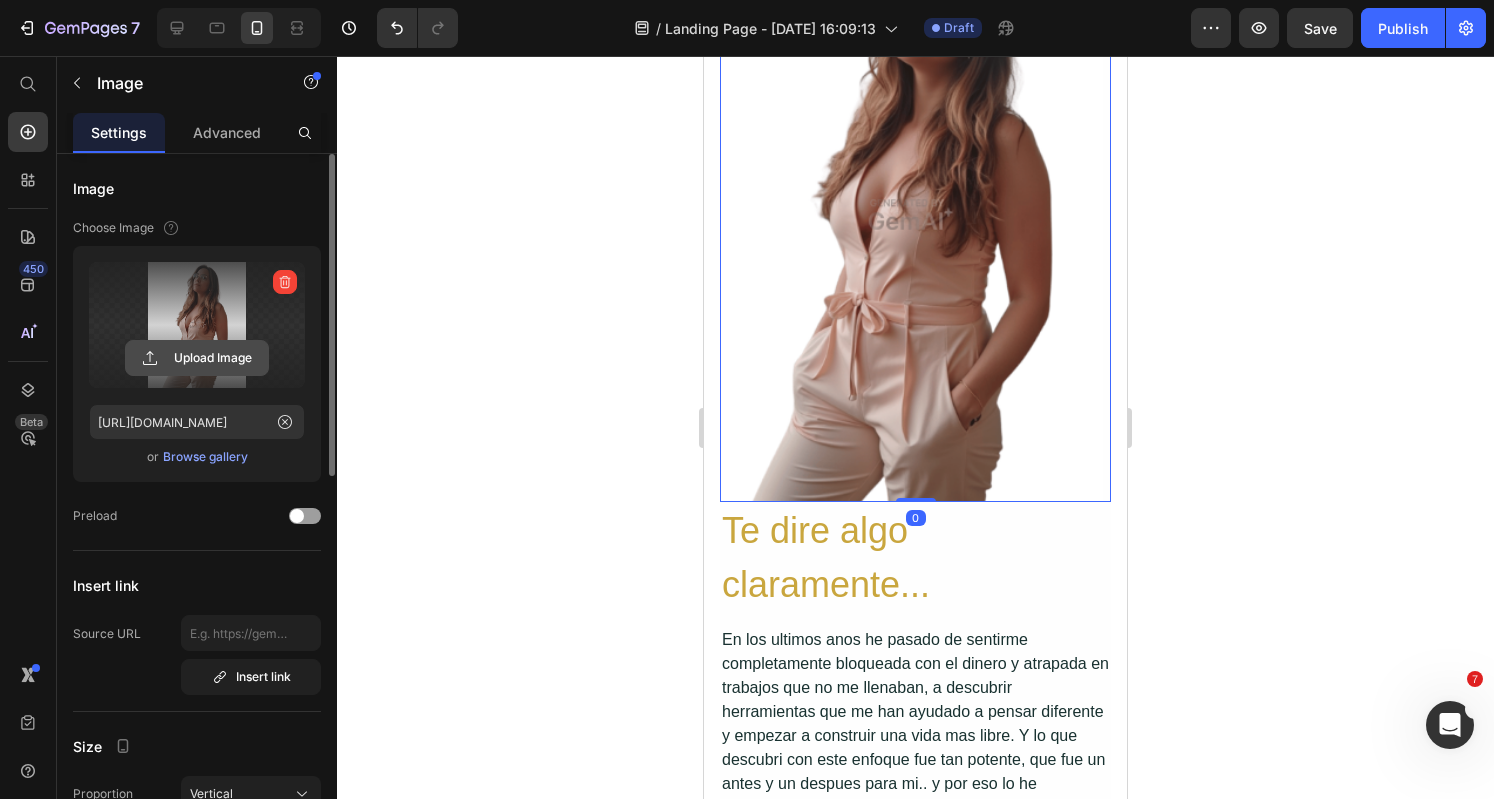 click 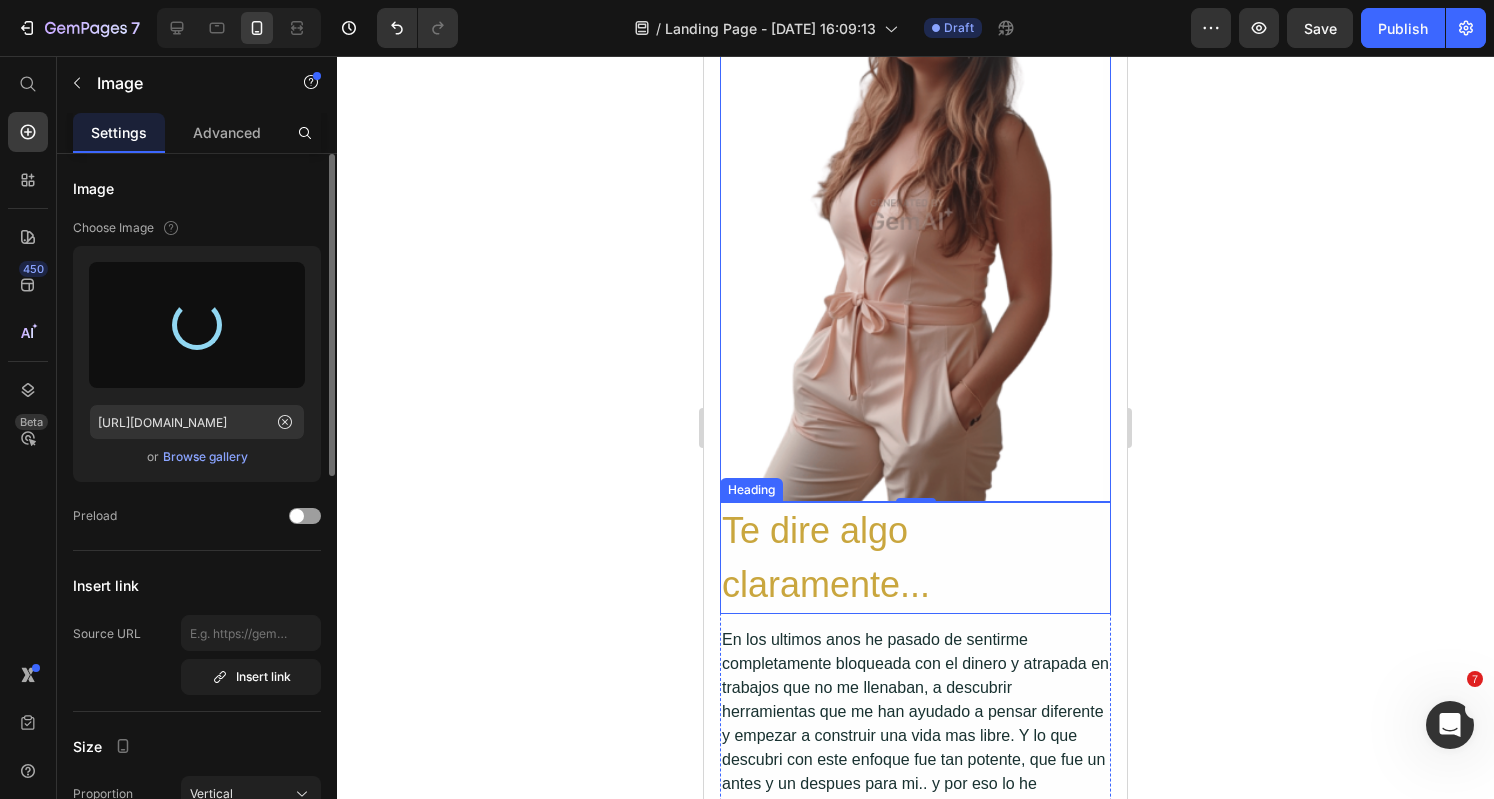 scroll, scrollTop: 2500, scrollLeft: 0, axis: vertical 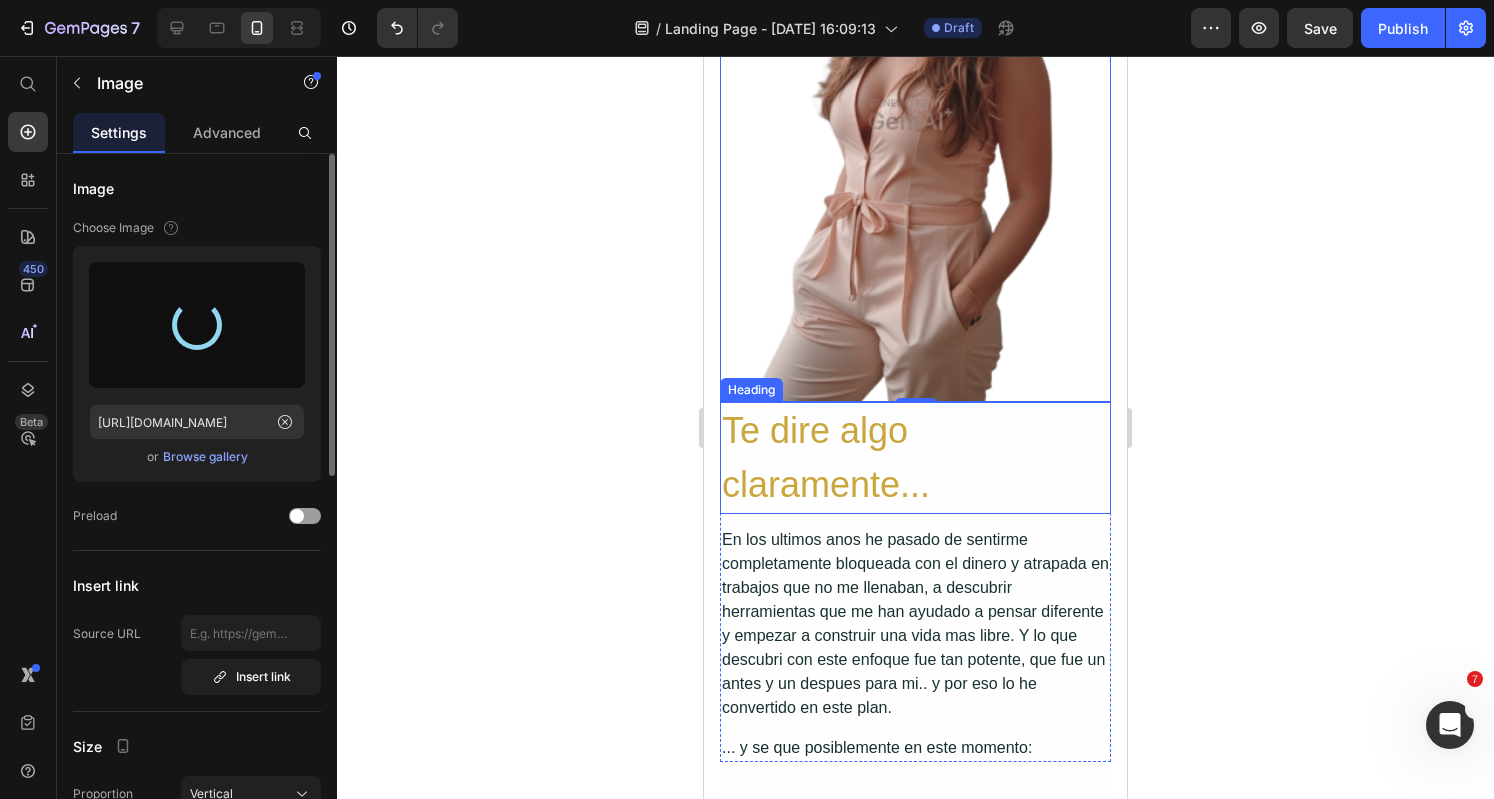 type on "[URL][DOMAIN_NAME]" 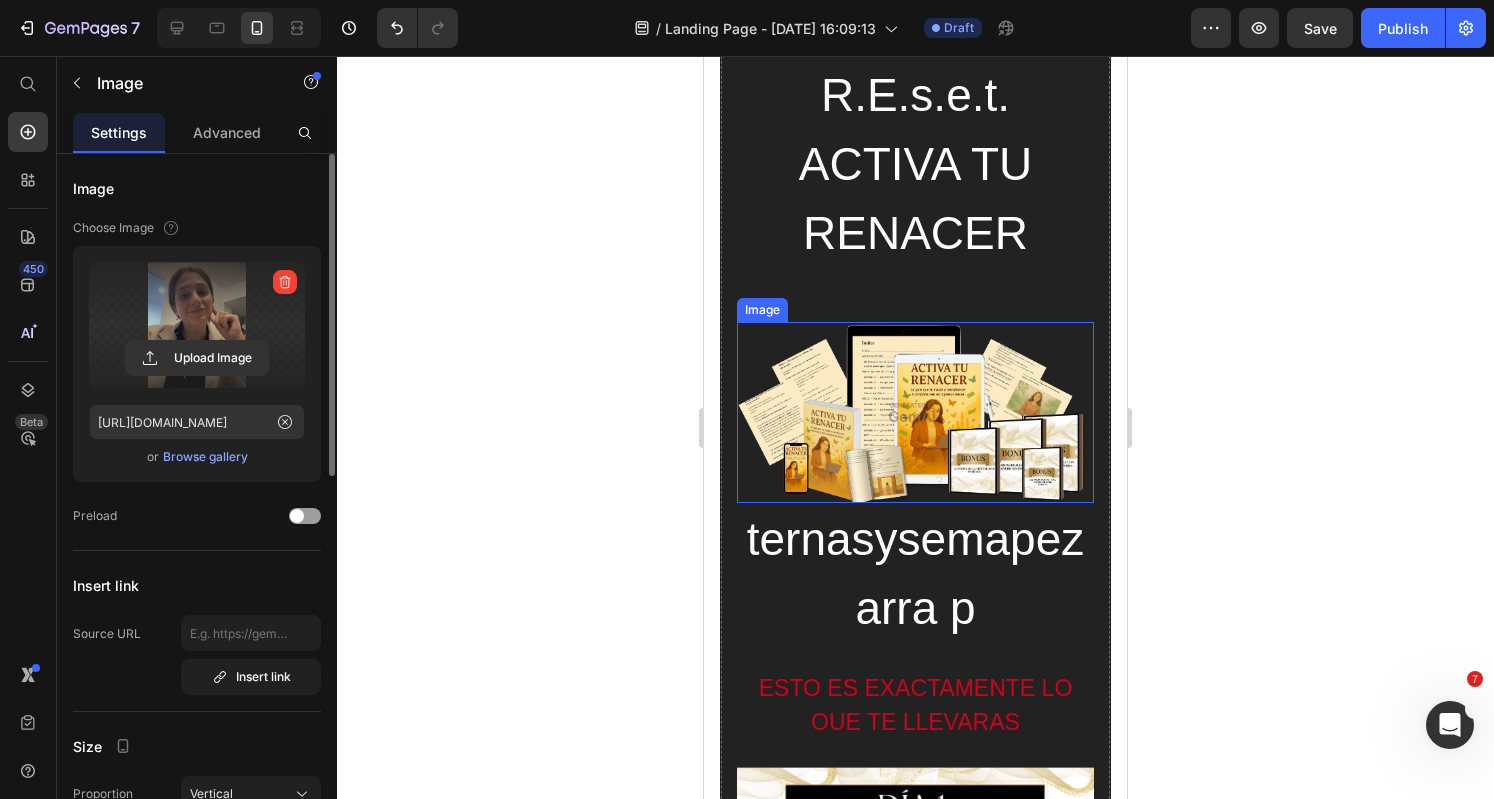 scroll, scrollTop: 3900, scrollLeft: 0, axis: vertical 